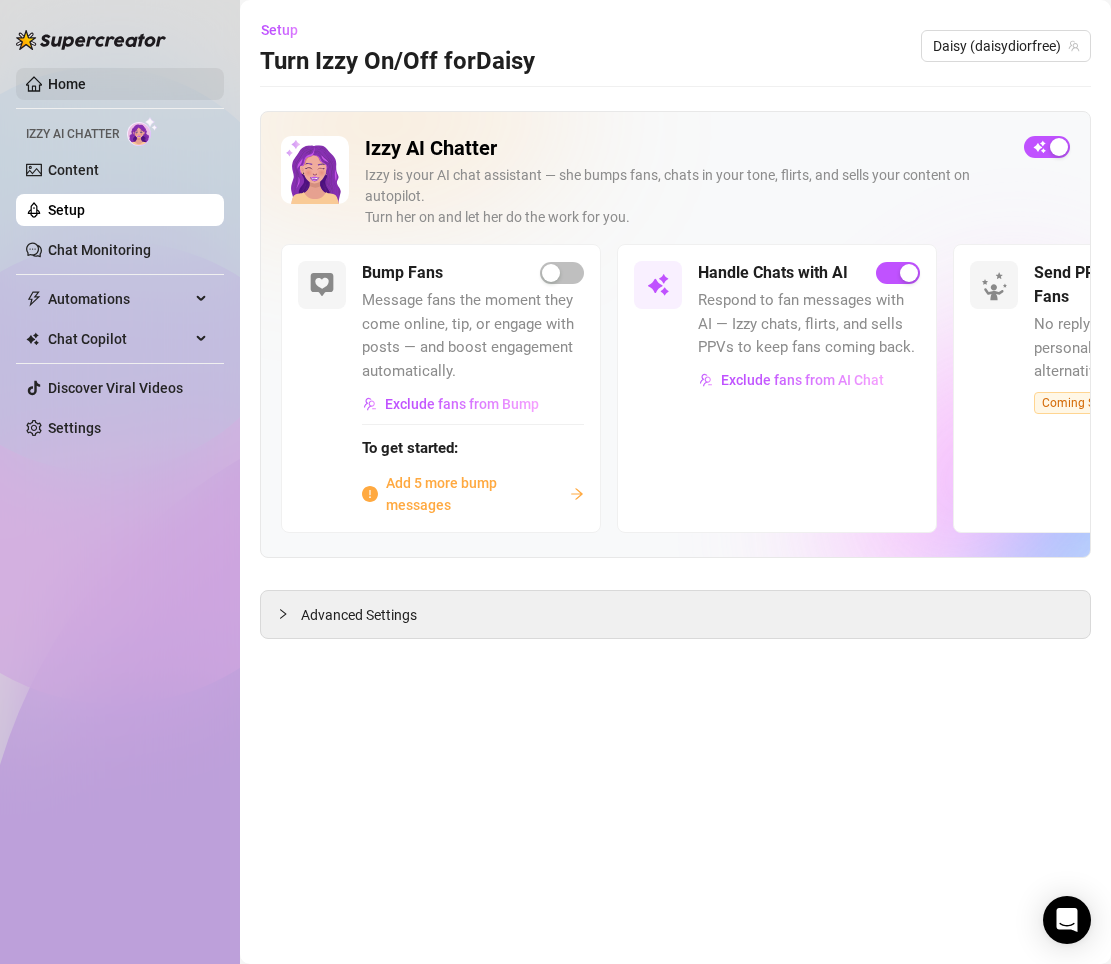 scroll, scrollTop: 0, scrollLeft: 0, axis: both 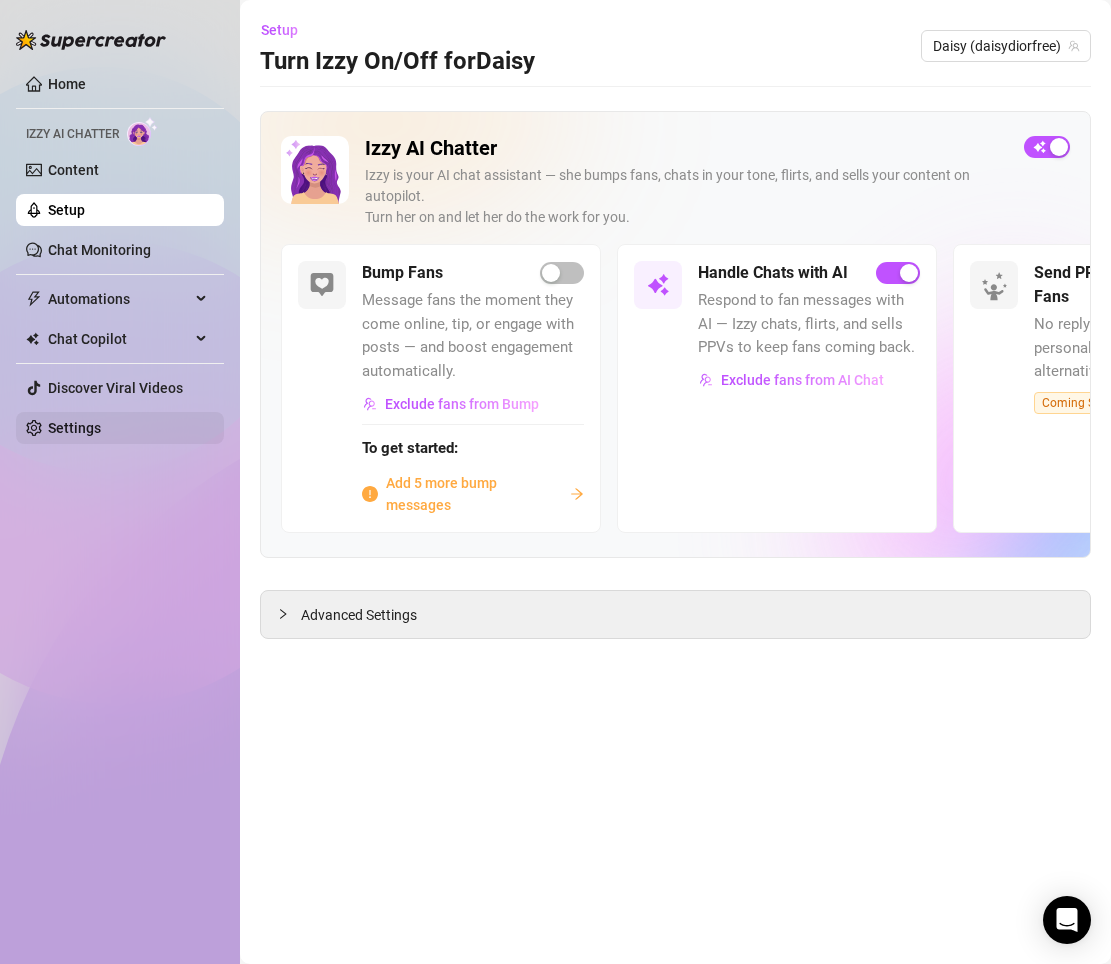 click on "Settings" at bounding box center [74, 428] 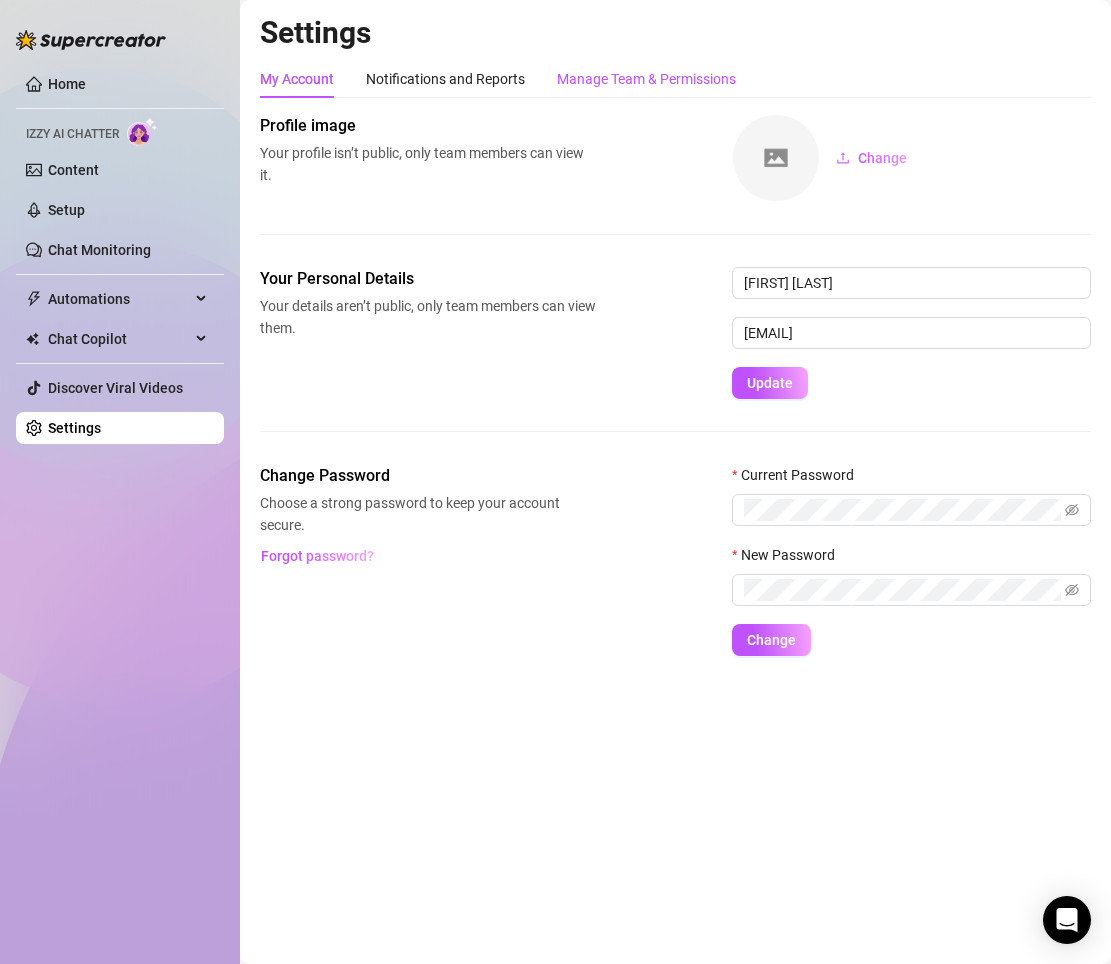 click on "Manage Team & Permissions" at bounding box center [646, 79] 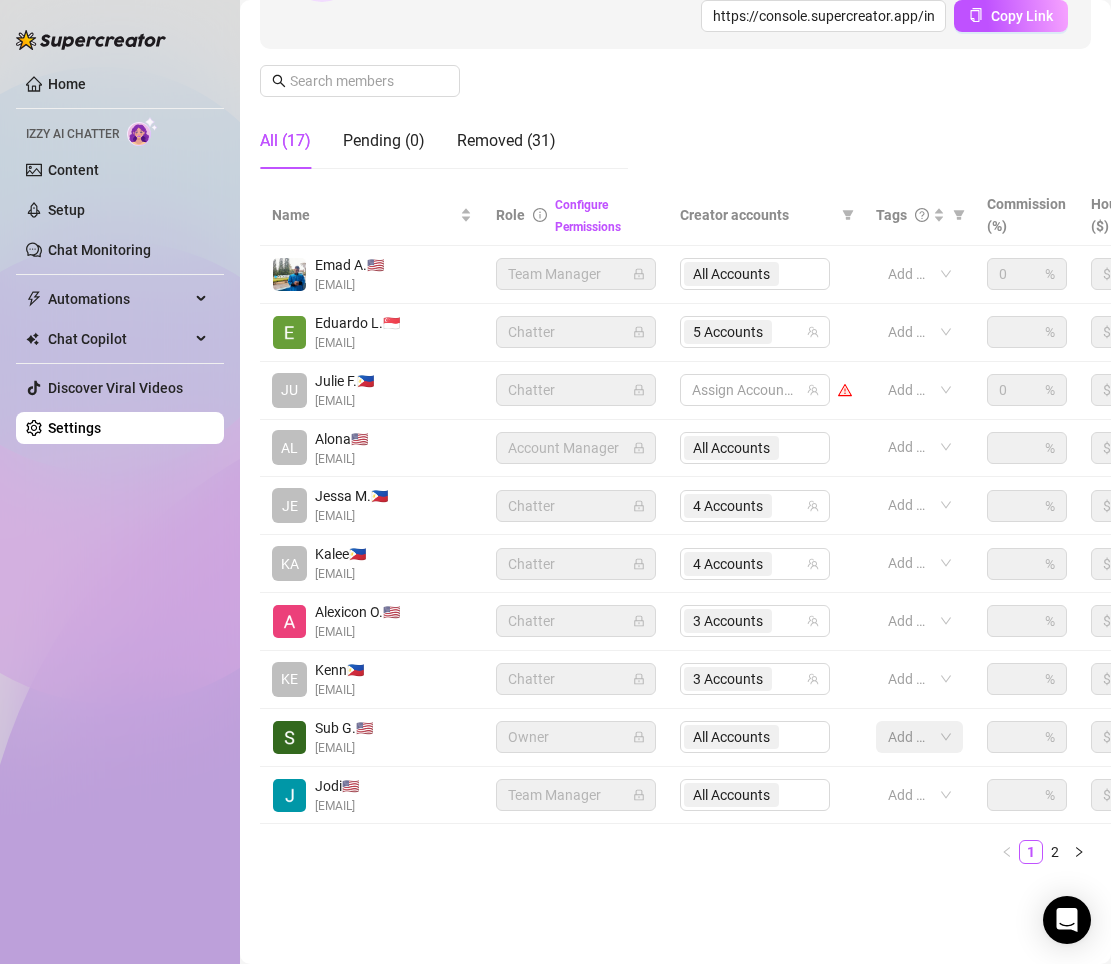 scroll, scrollTop: 337, scrollLeft: 0, axis: vertical 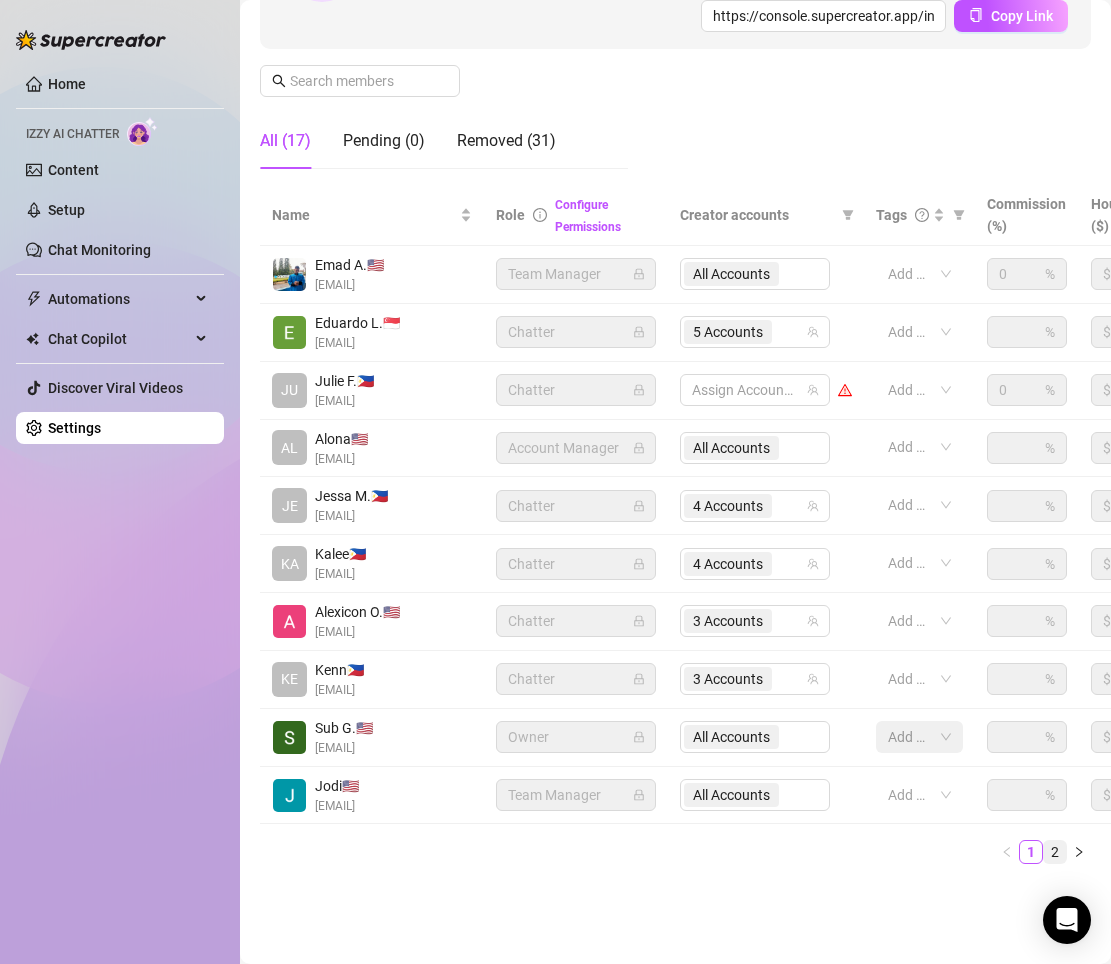 click on "2" at bounding box center (1055, 852) 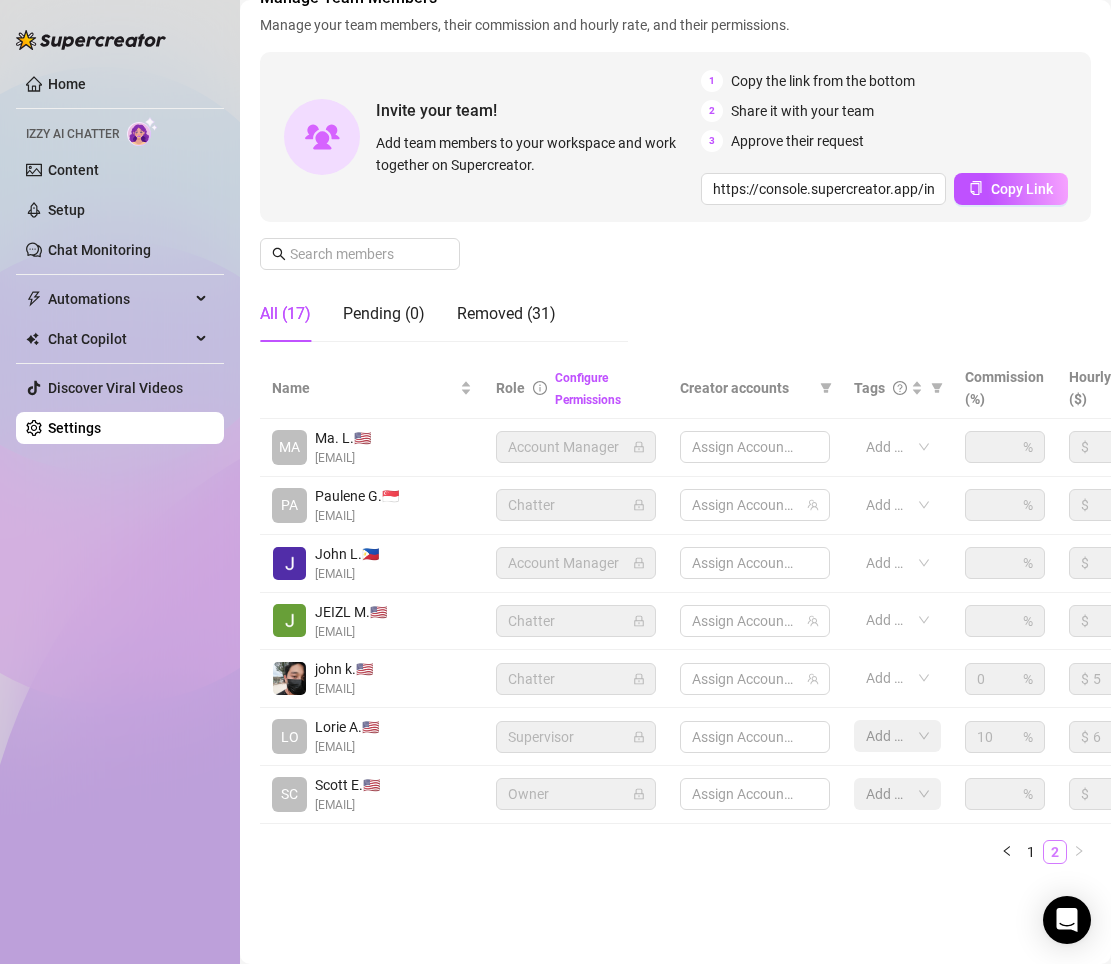 scroll, scrollTop: 220, scrollLeft: 0, axis: vertical 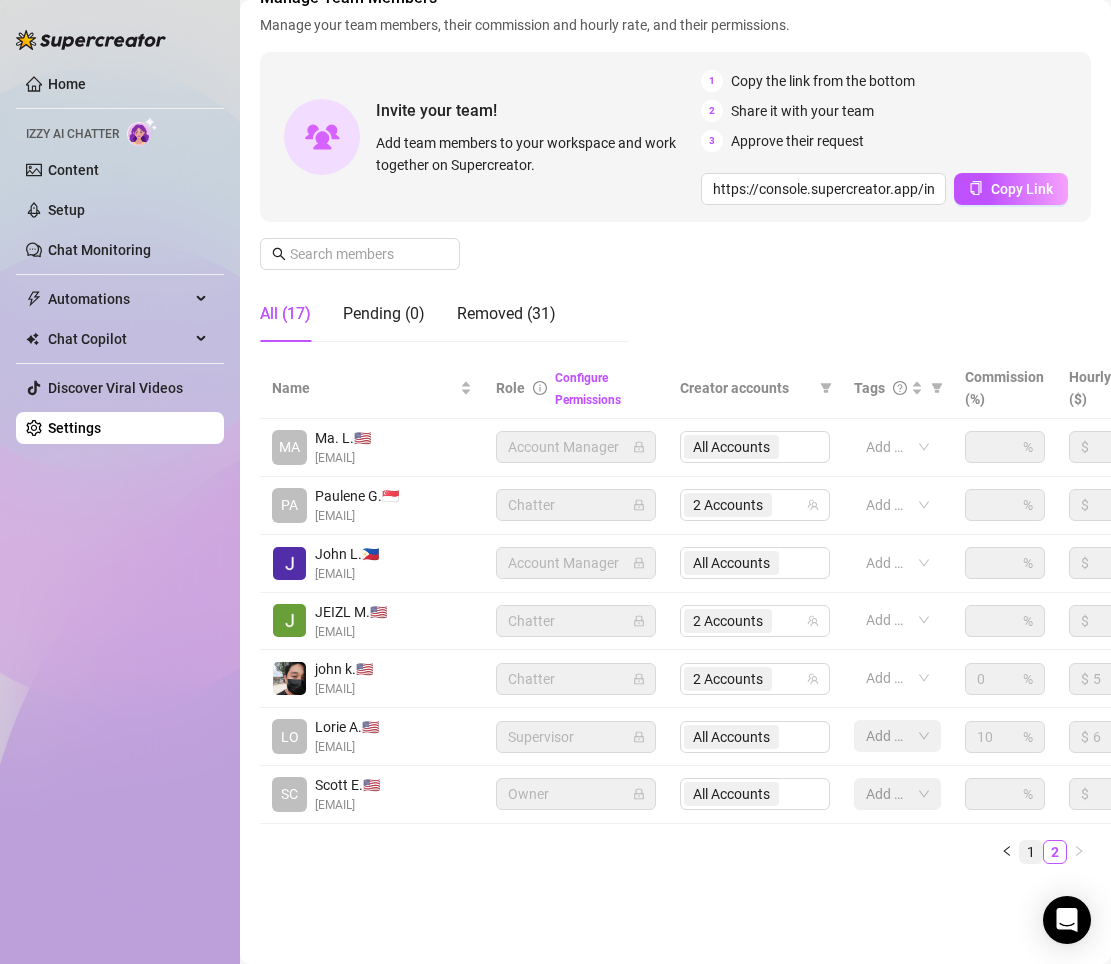 click on "1" at bounding box center [1031, 852] 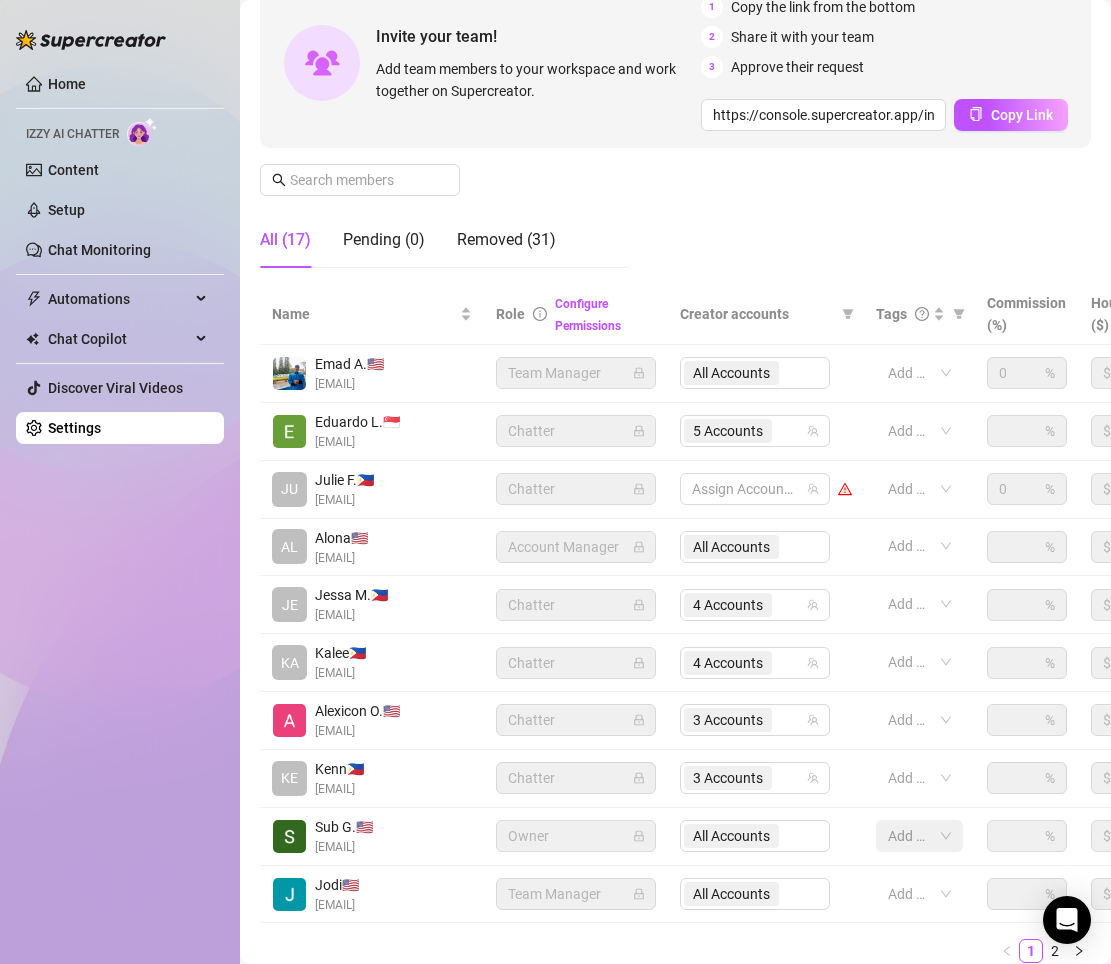 scroll, scrollTop: 237, scrollLeft: 0, axis: vertical 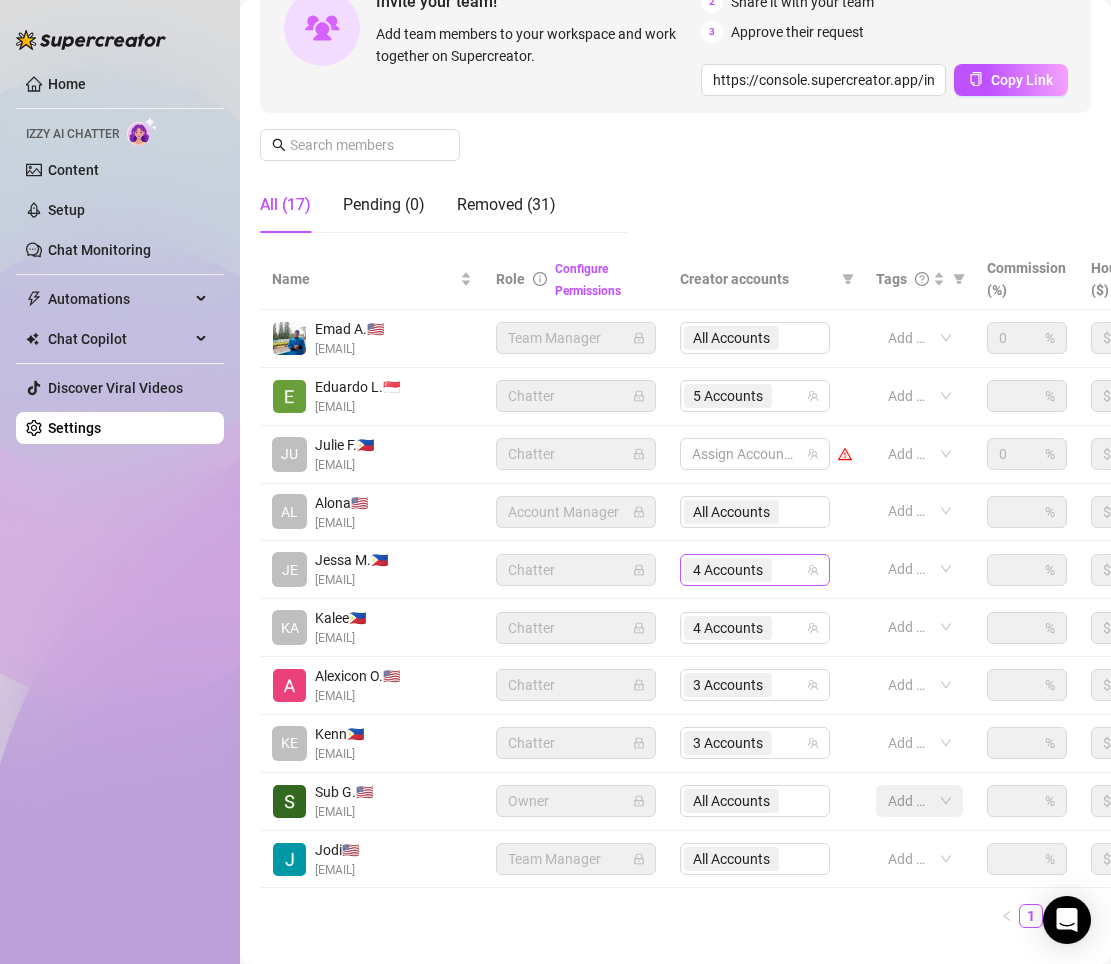 click 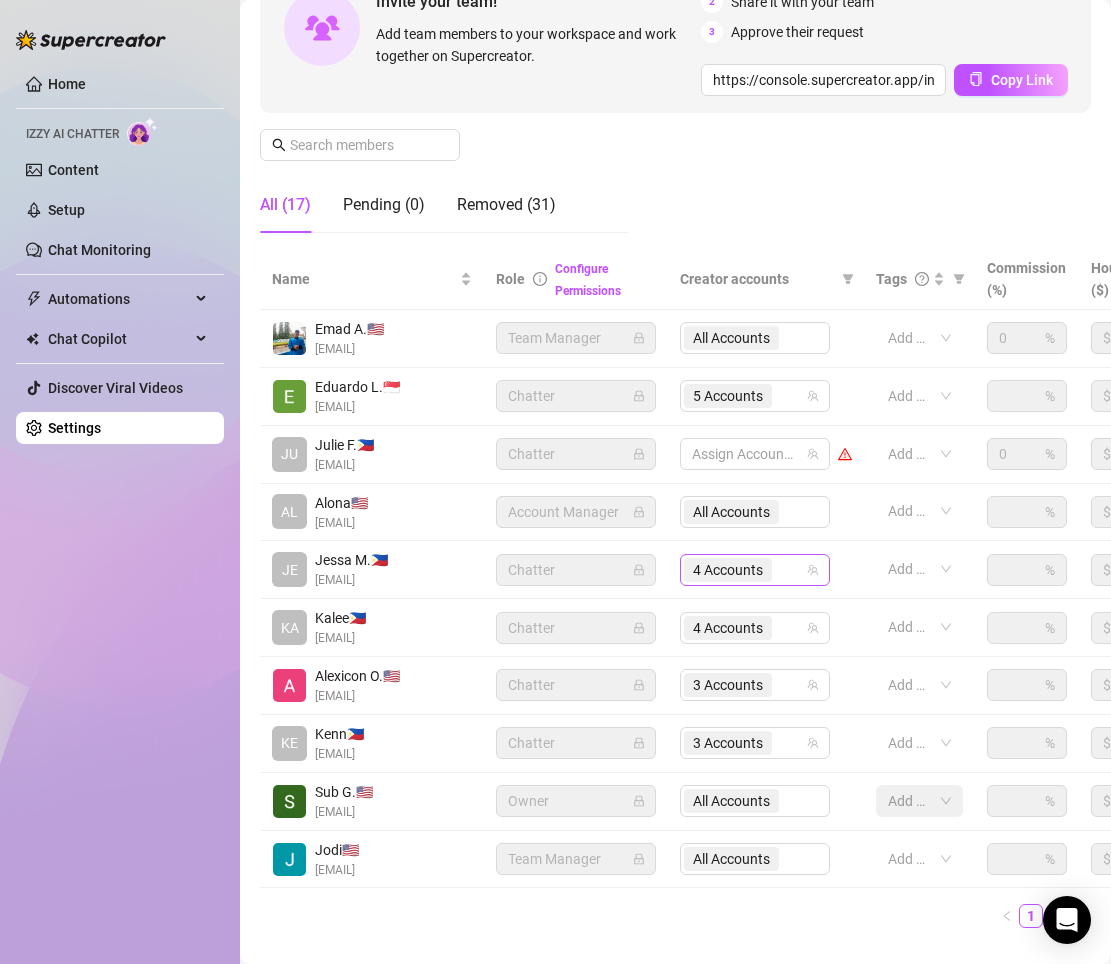 click 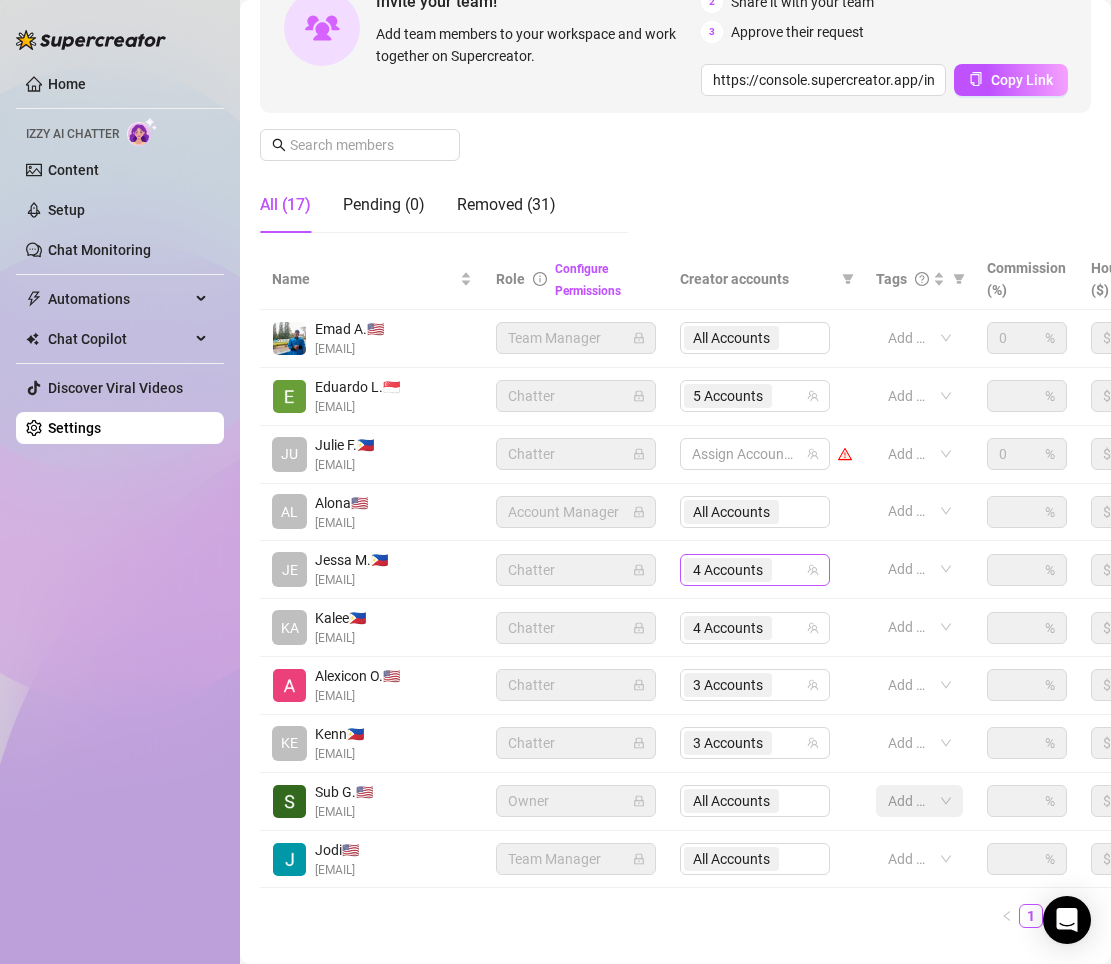 click on "4 Accounts" at bounding box center (744, 570) 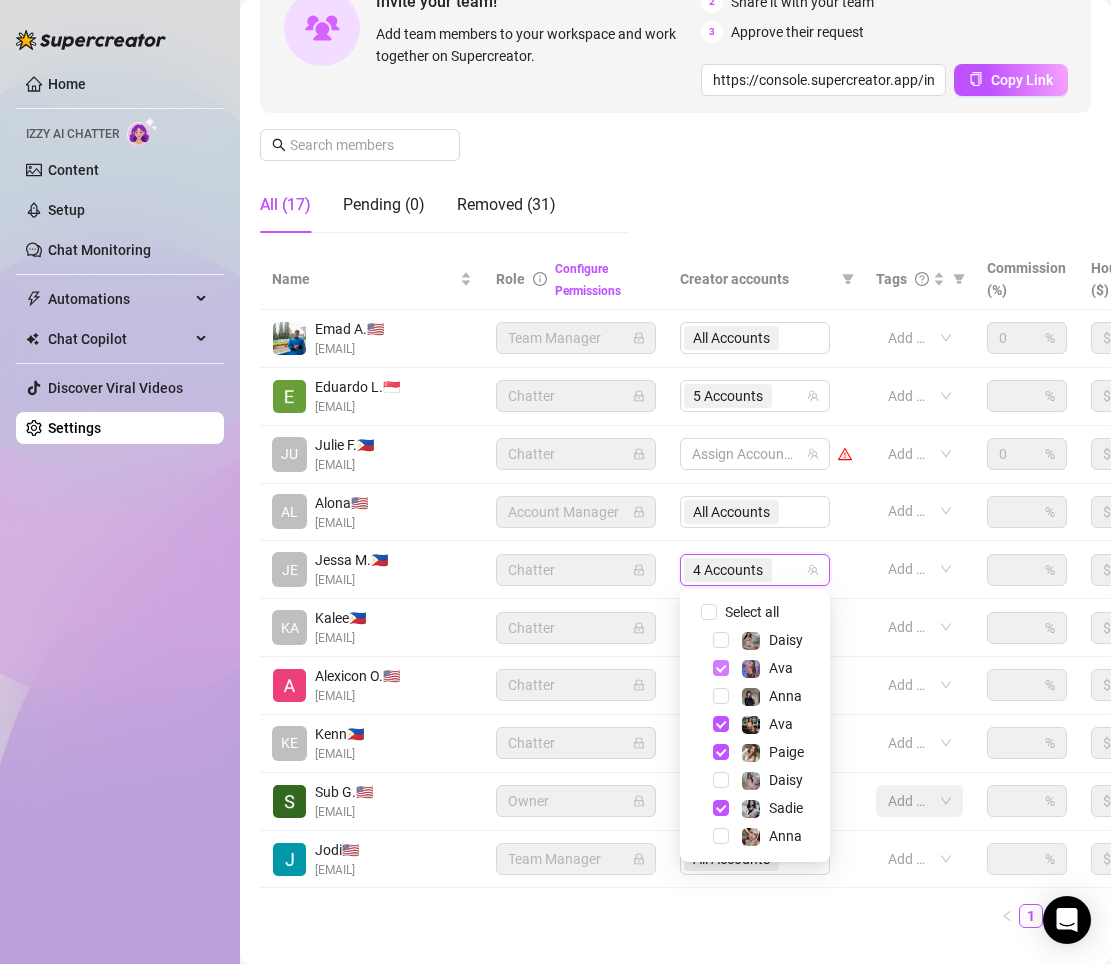 click at bounding box center [721, 668] 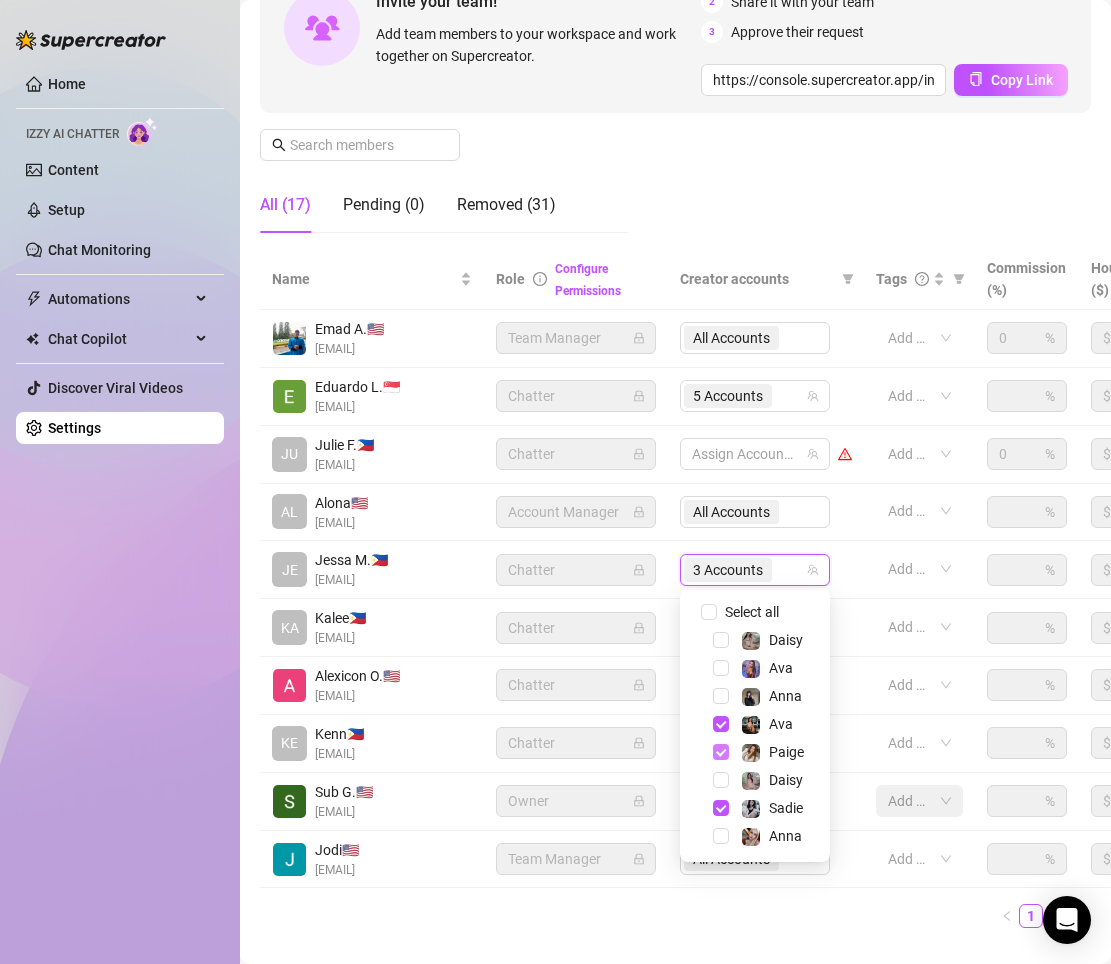 drag, startPoint x: 725, startPoint y: 722, endPoint x: 724, endPoint y: 754, distance: 32.01562 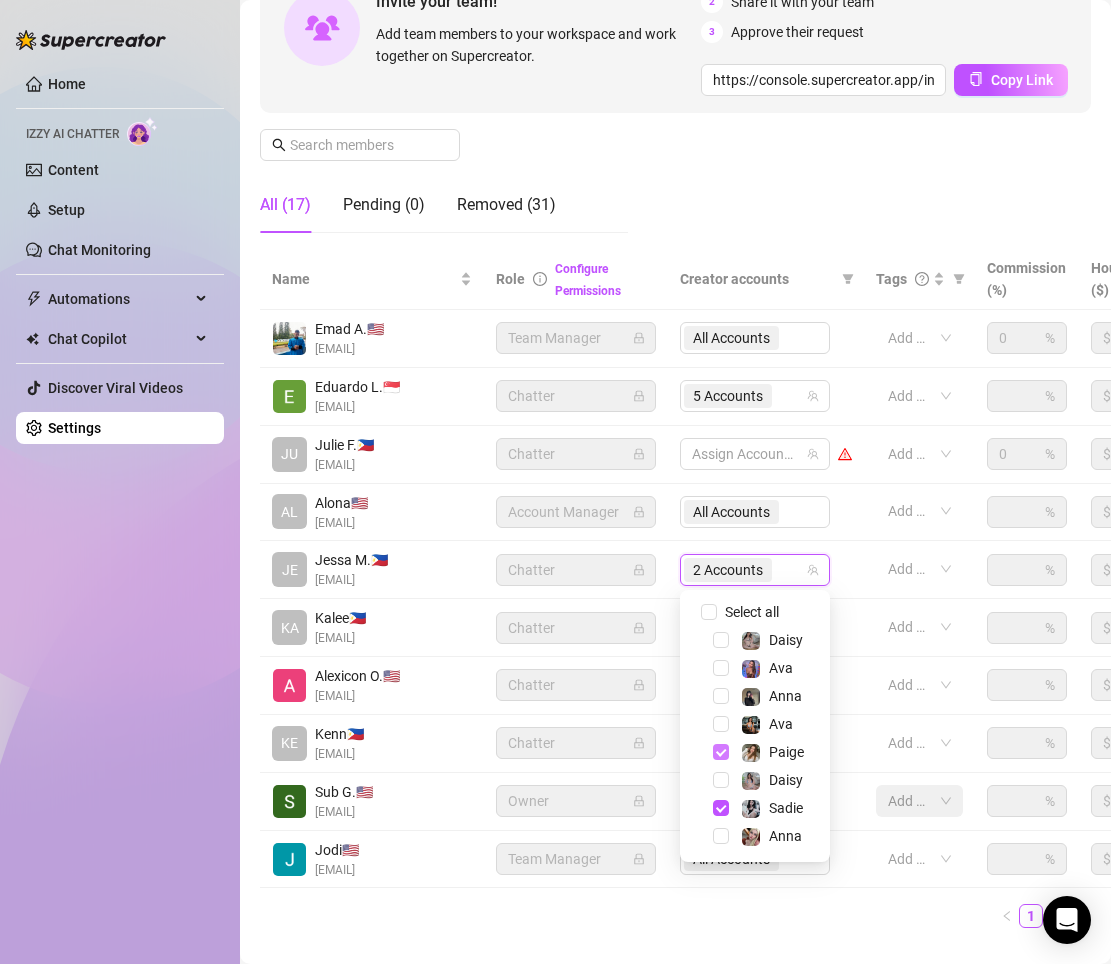click at bounding box center [721, 752] 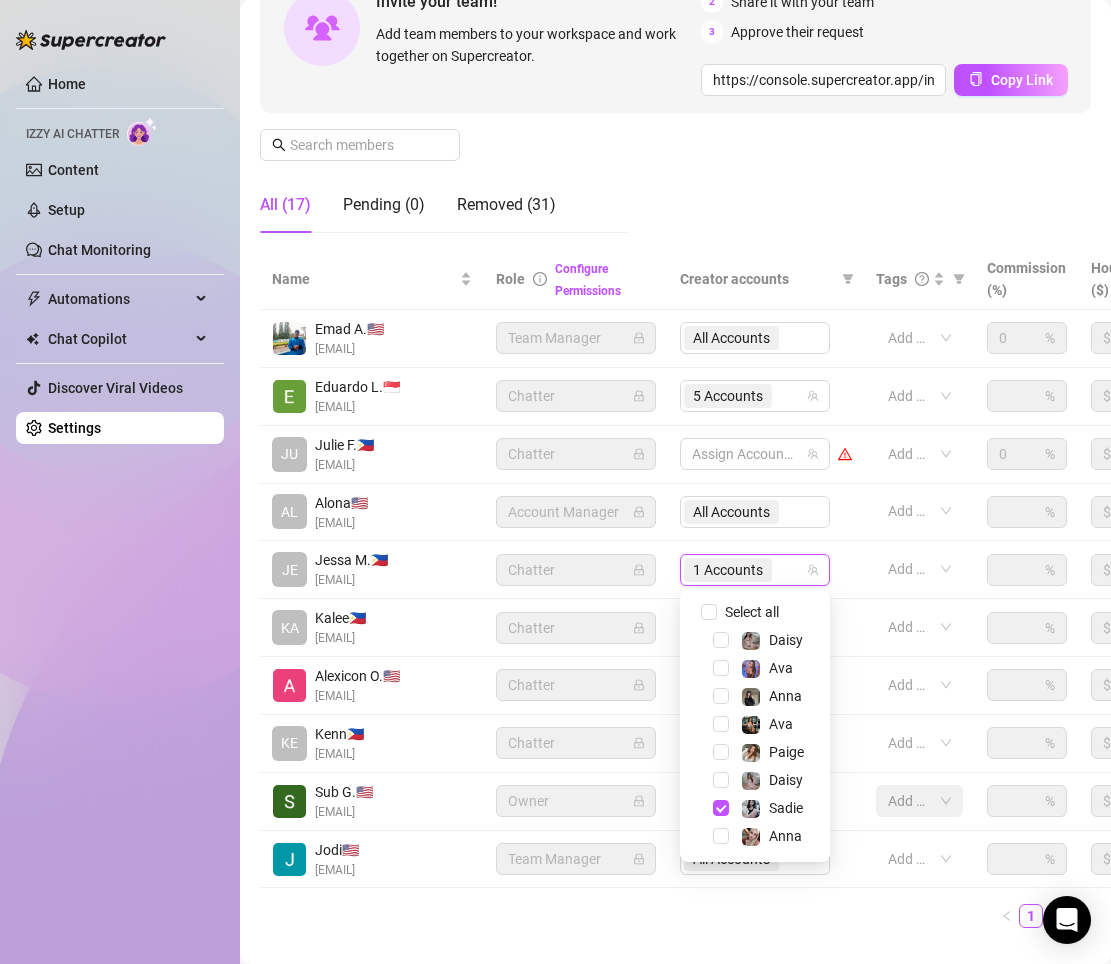 click on "Sadie" at bounding box center [755, 808] 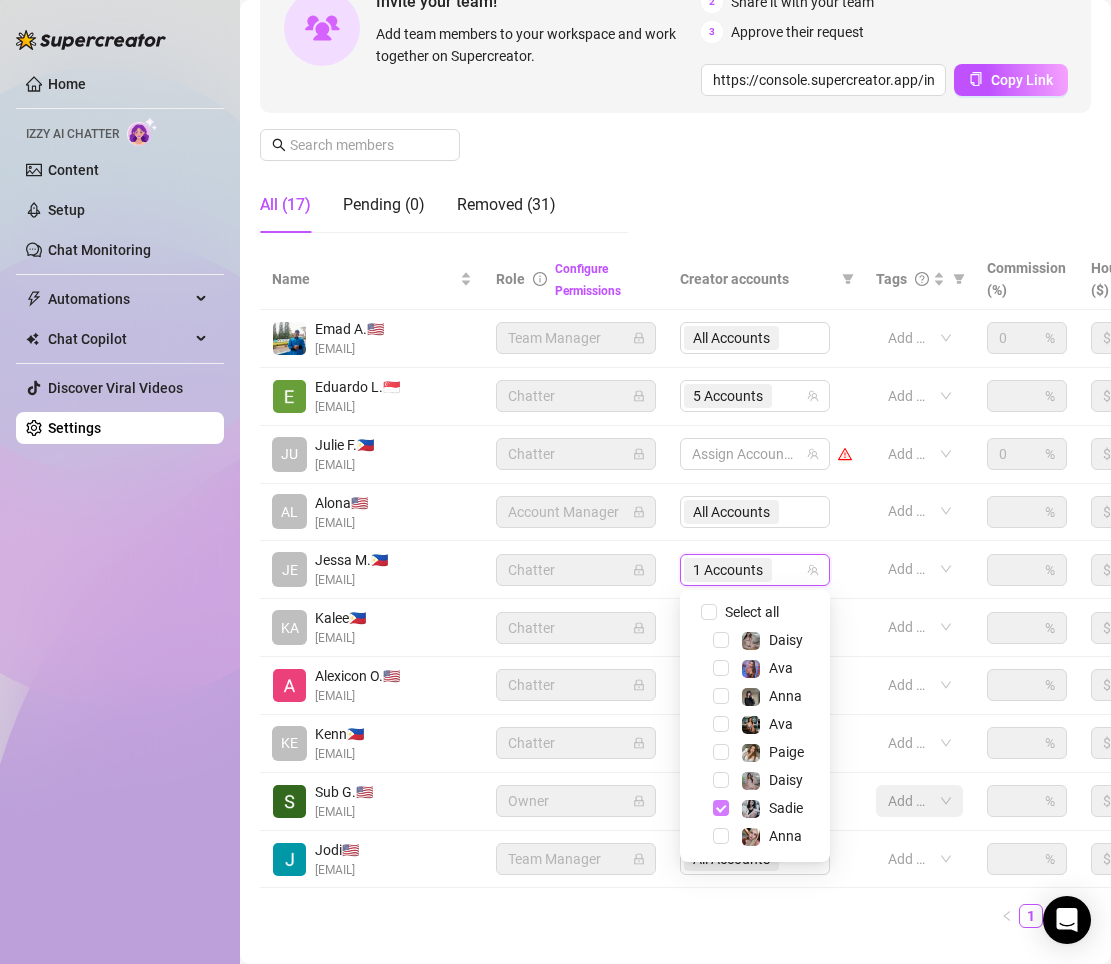 click at bounding box center [721, 808] 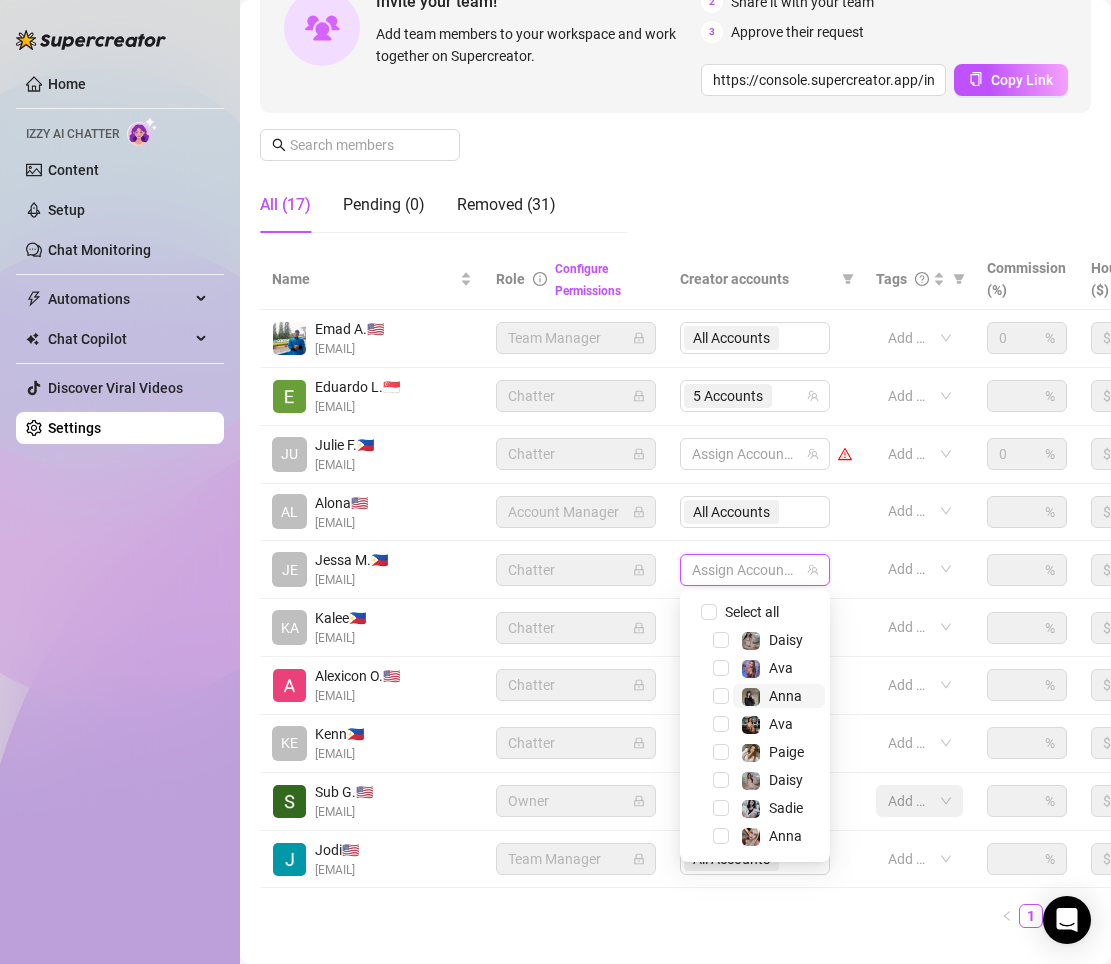 click on "Anna" at bounding box center [779, 696] 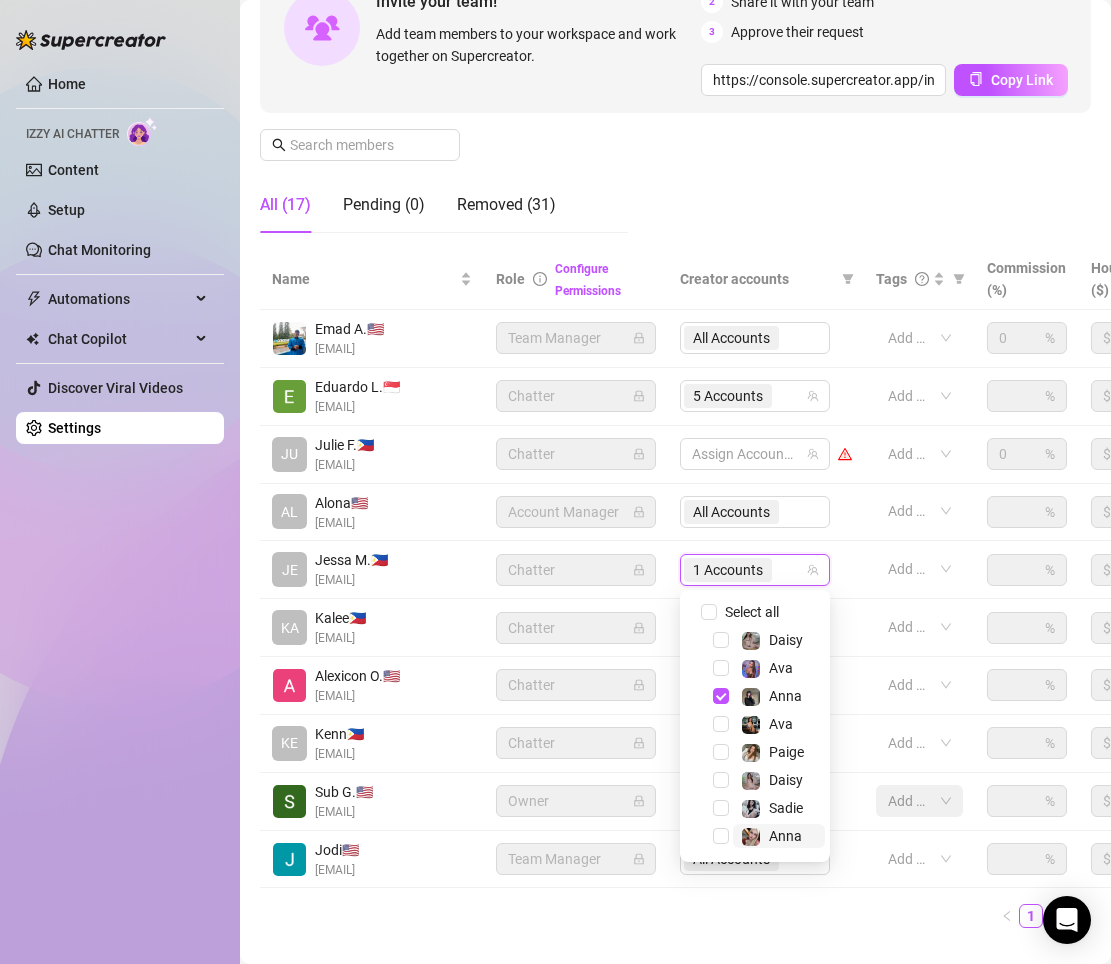 click at bounding box center [751, 837] 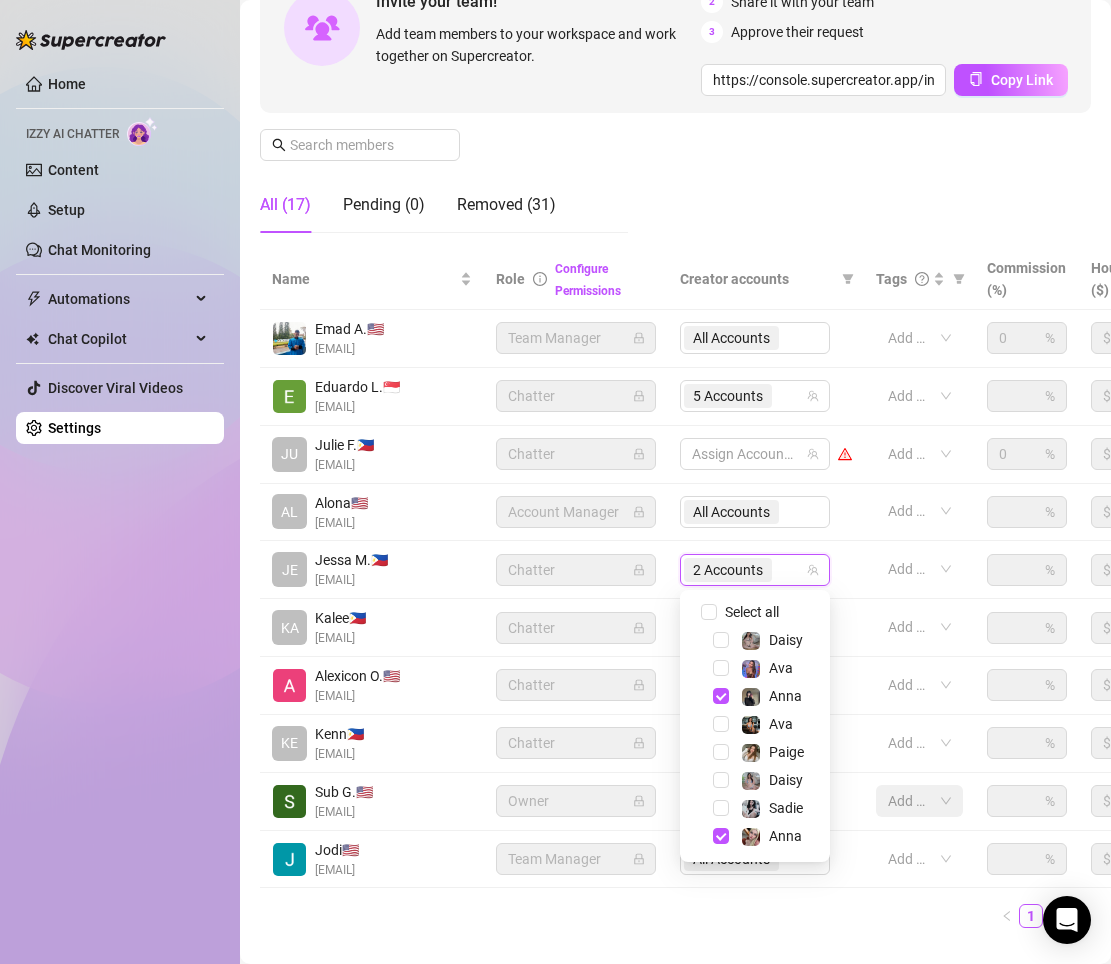 click on "All Accounts" at bounding box center (766, 513) 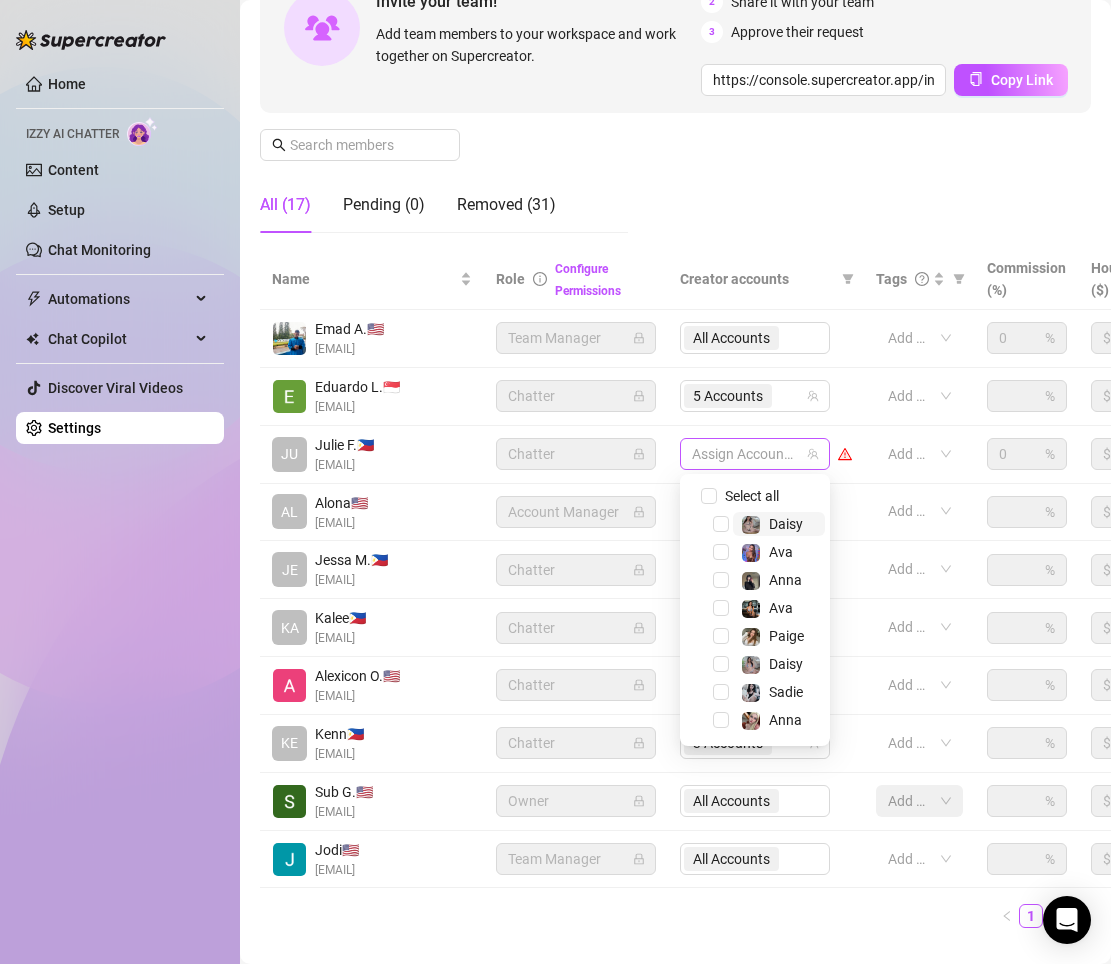 click at bounding box center (744, 454) 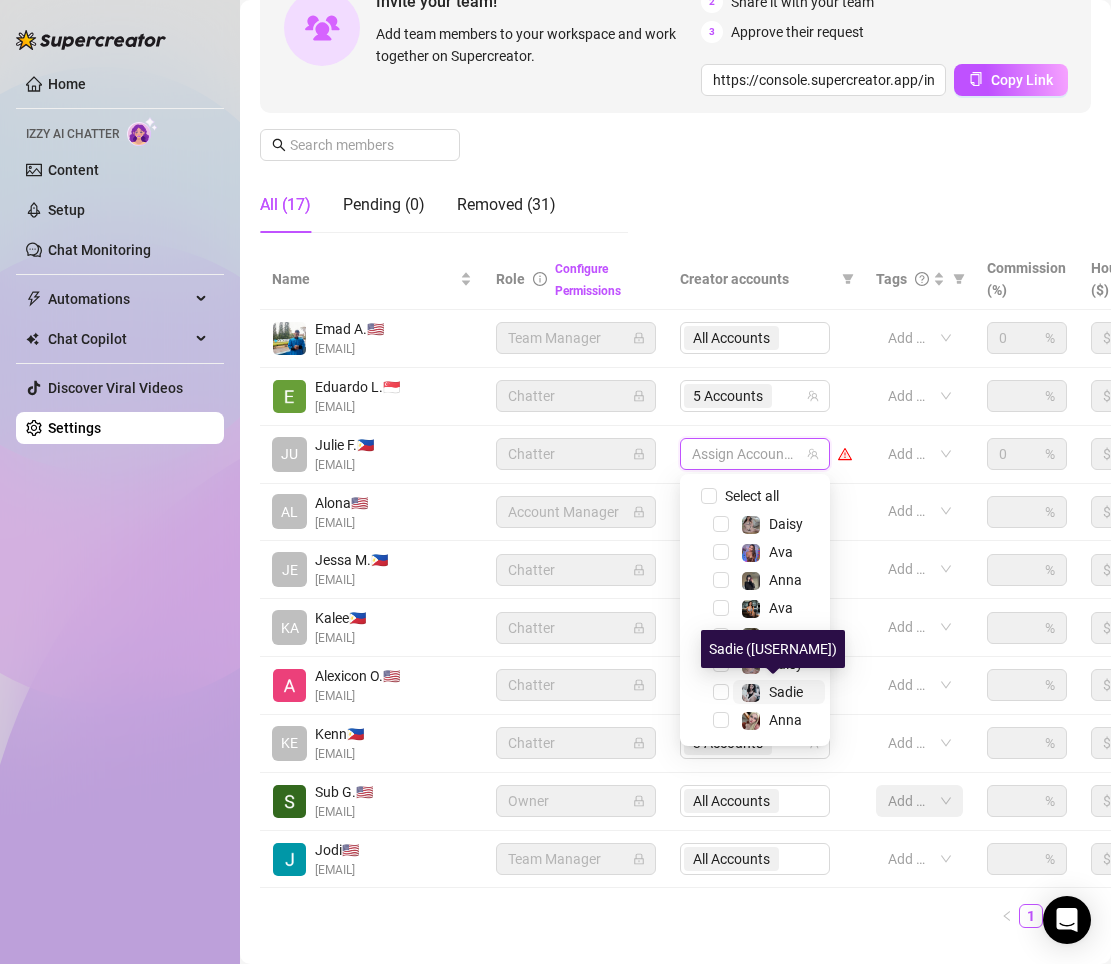 click on "Sadie" at bounding box center [772, 692] 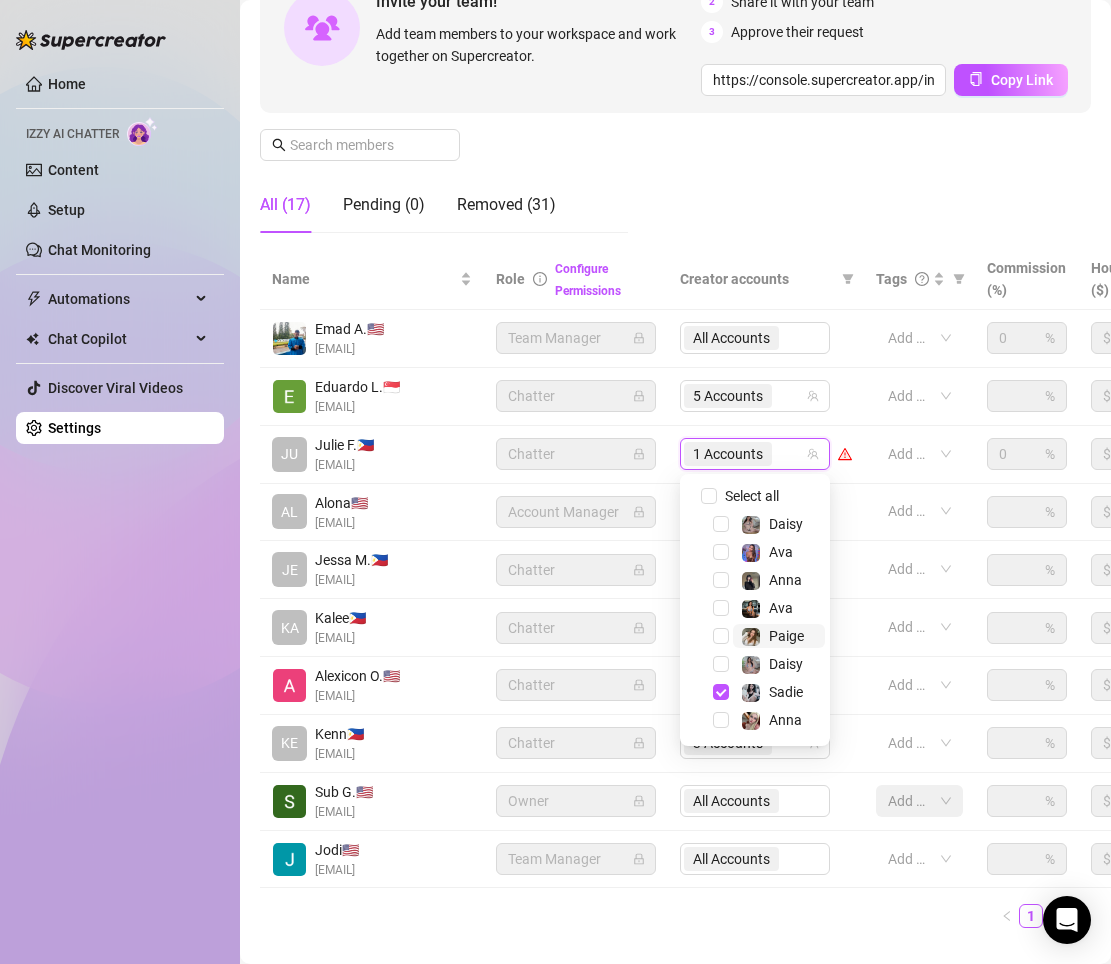 click on "Paige" at bounding box center (779, 636) 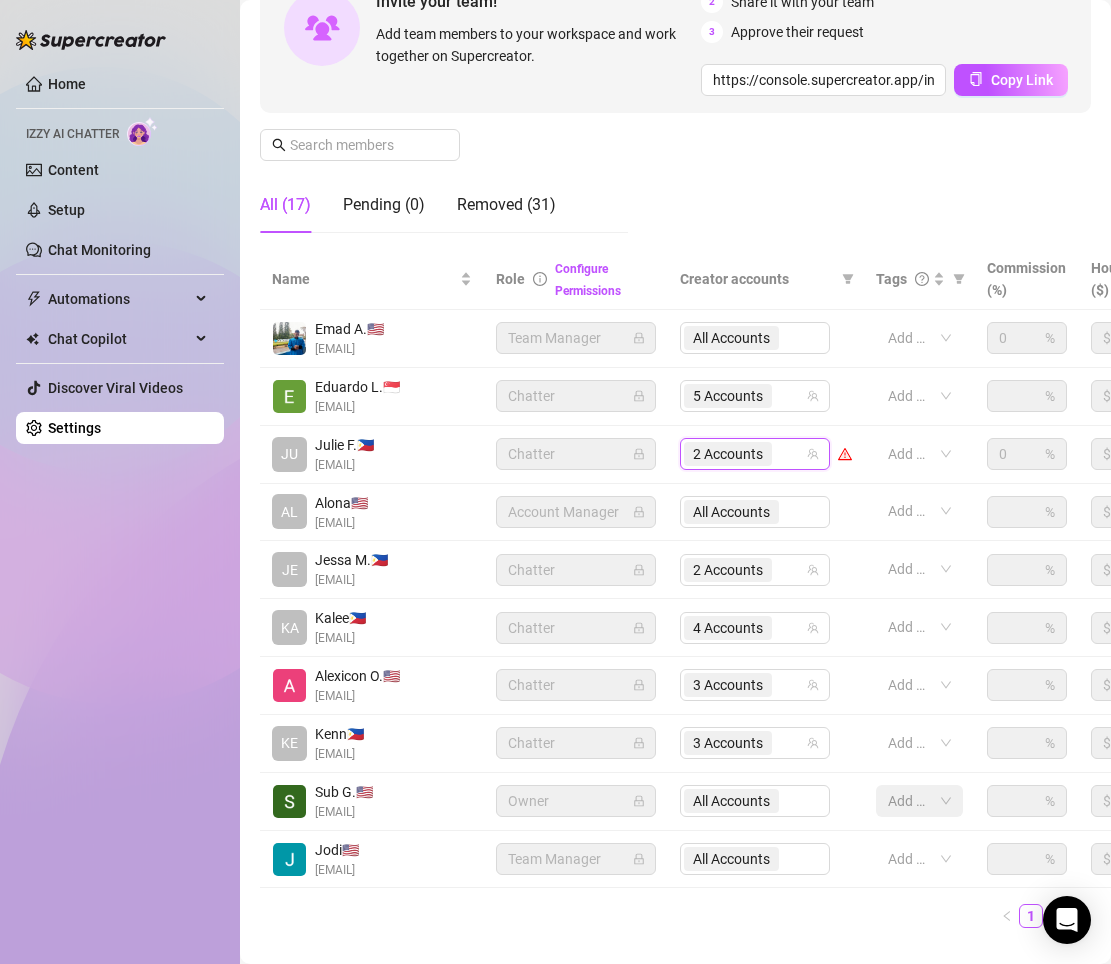 click on "All Accounts" at bounding box center (766, 513) 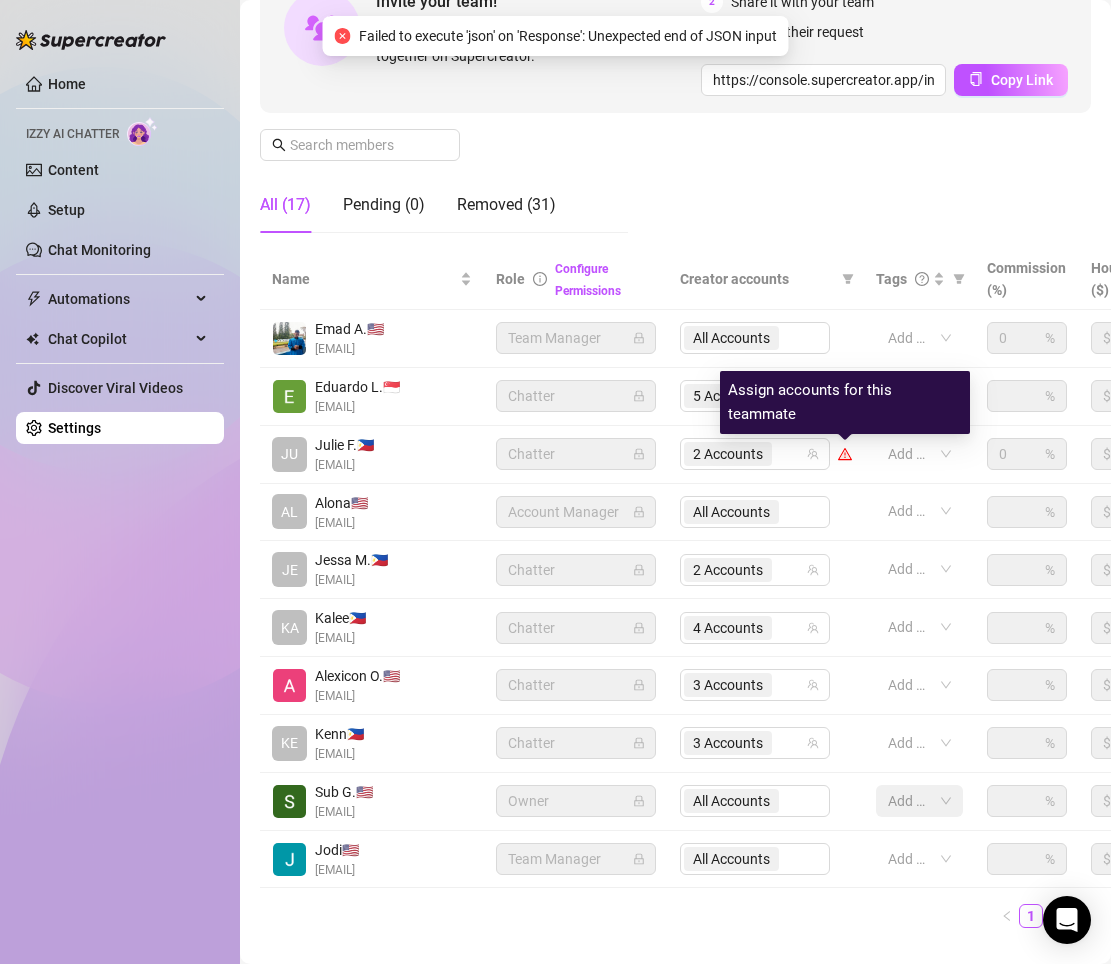 click 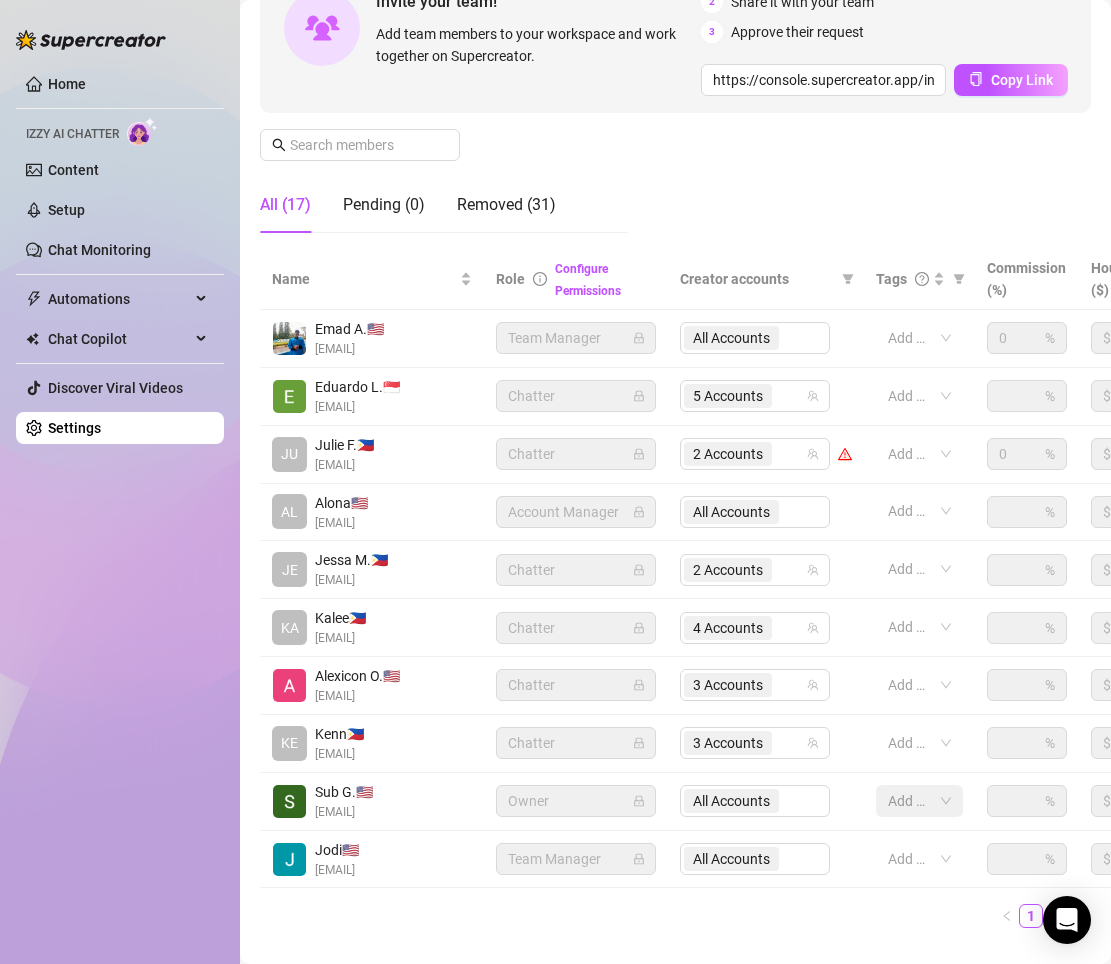 scroll, scrollTop: 337, scrollLeft: 0, axis: vertical 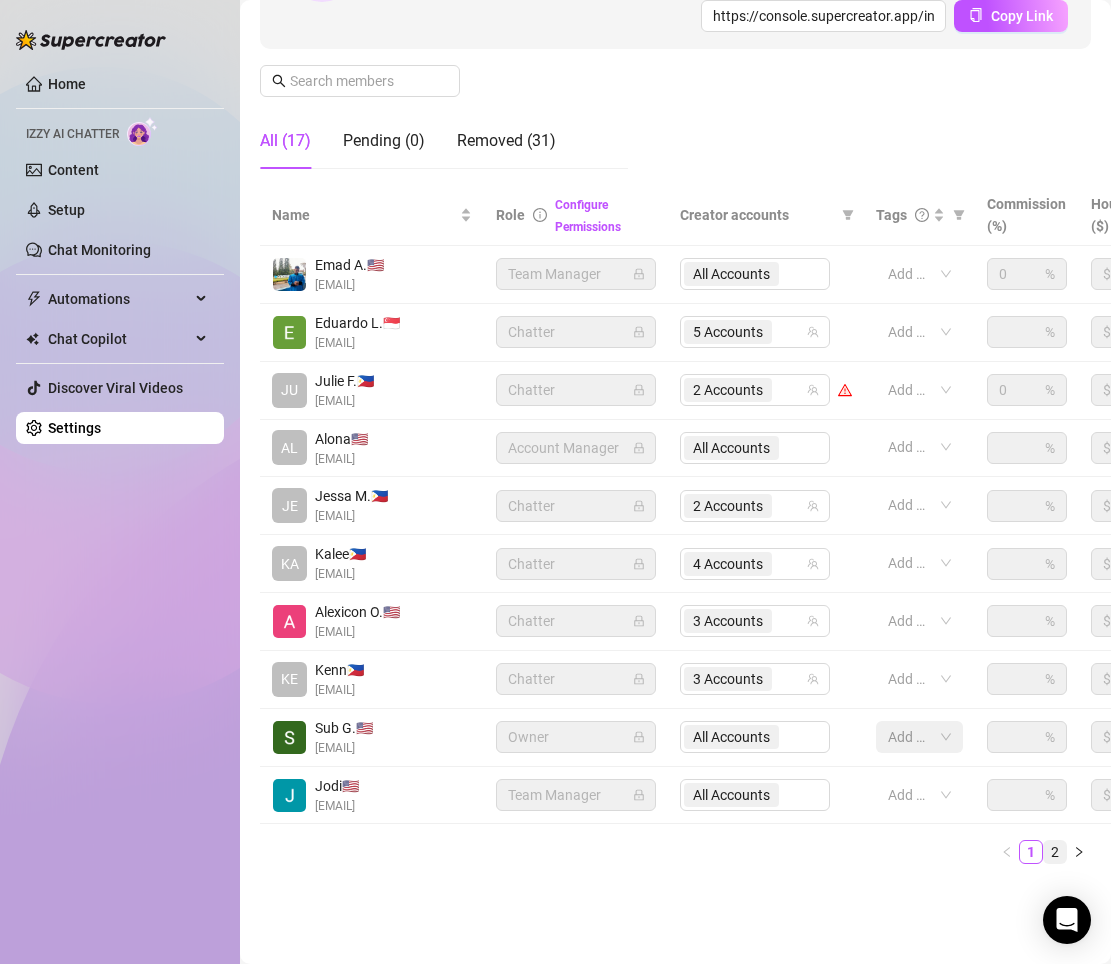 click on "2" at bounding box center (1055, 852) 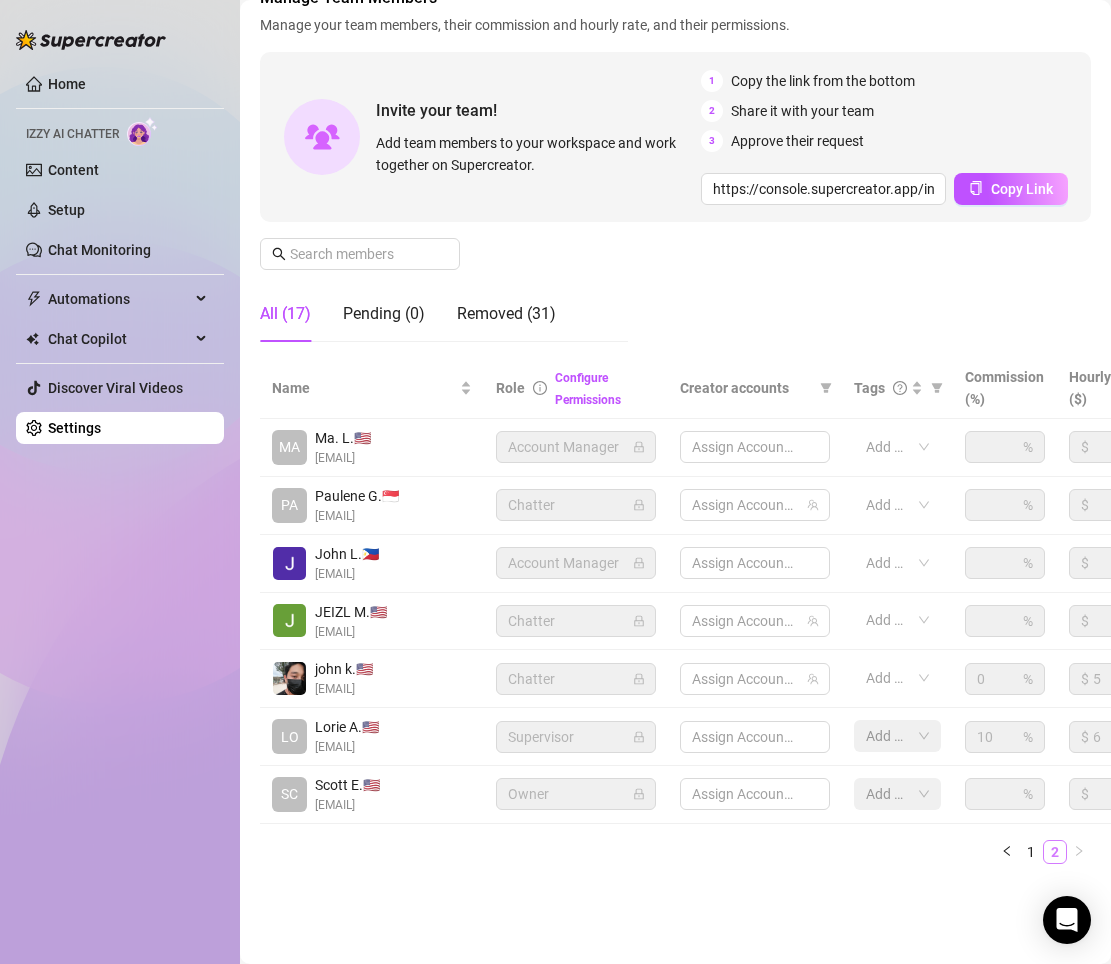 scroll, scrollTop: 220, scrollLeft: 0, axis: vertical 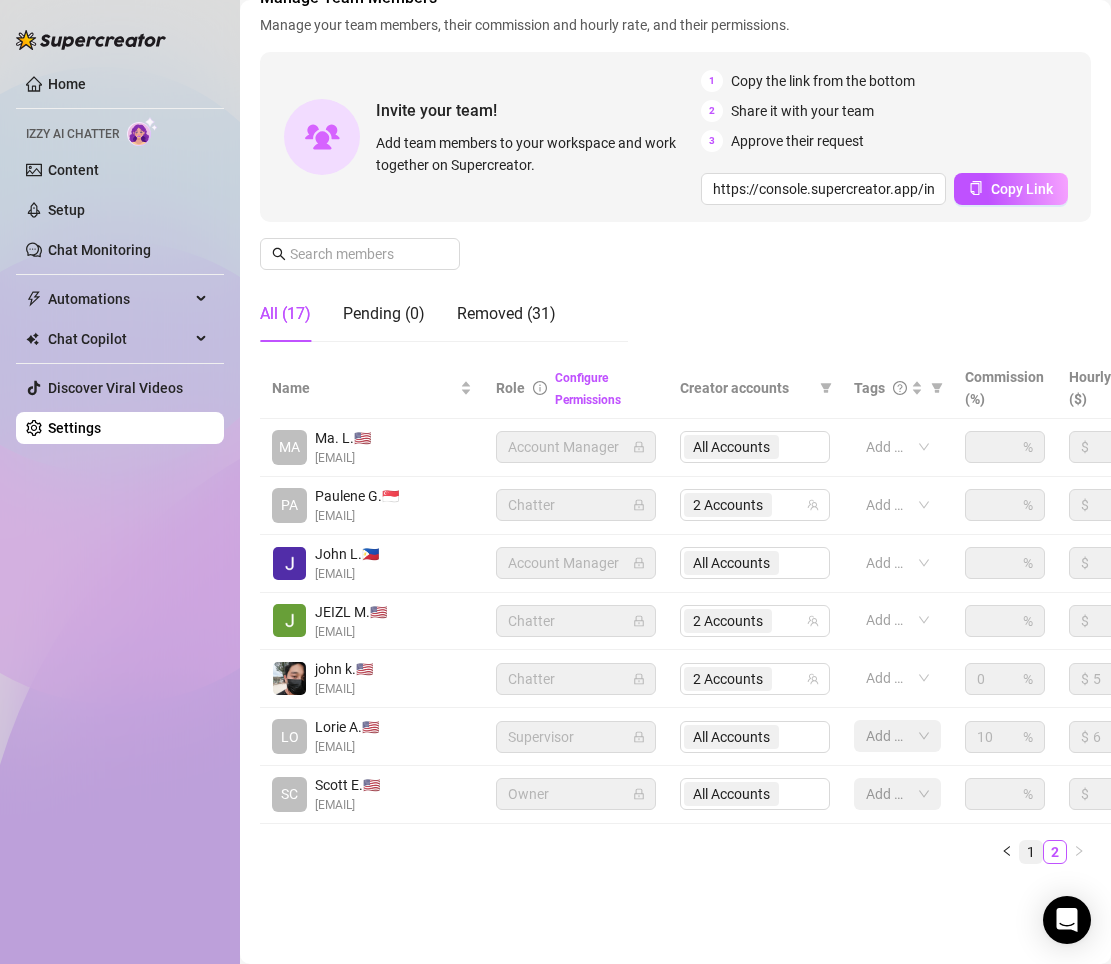 click on "1" at bounding box center [1031, 852] 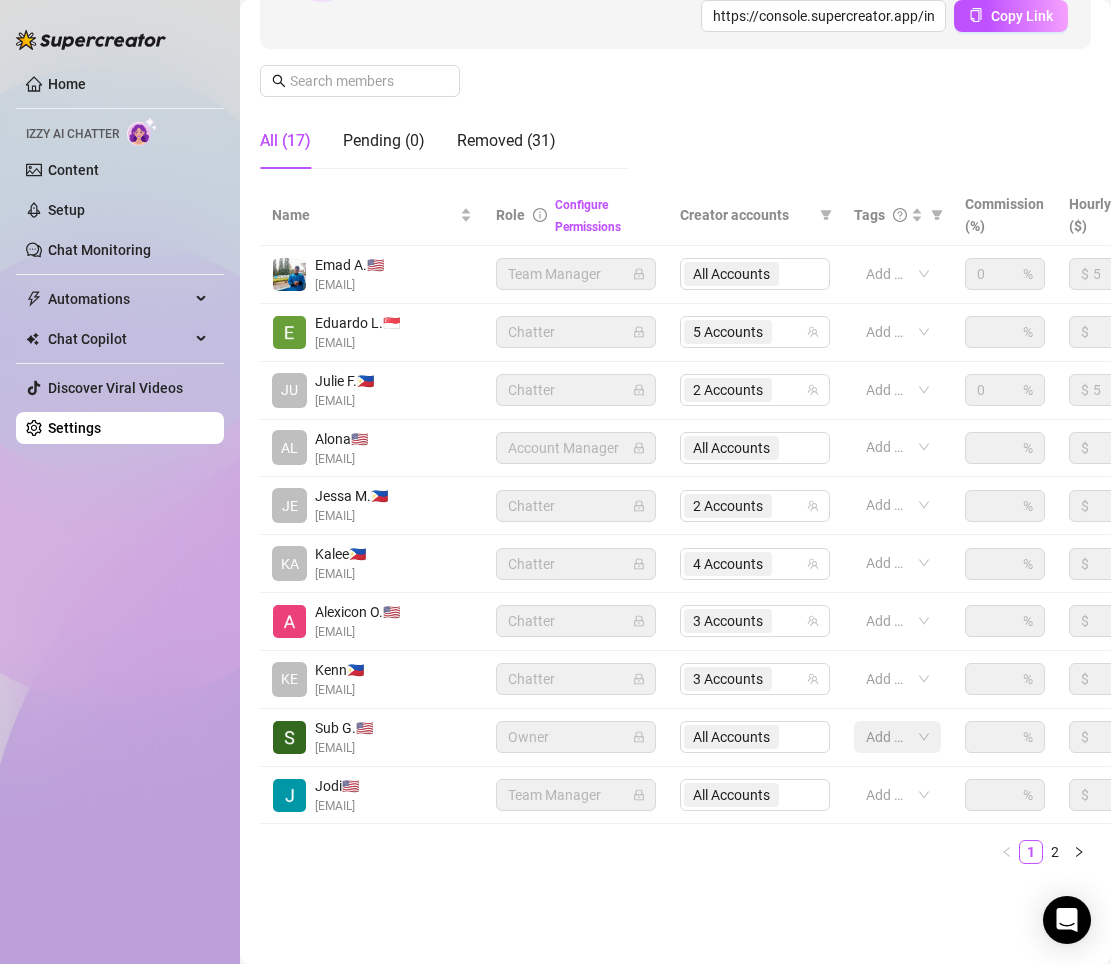 scroll, scrollTop: 337, scrollLeft: 0, axis: vertical 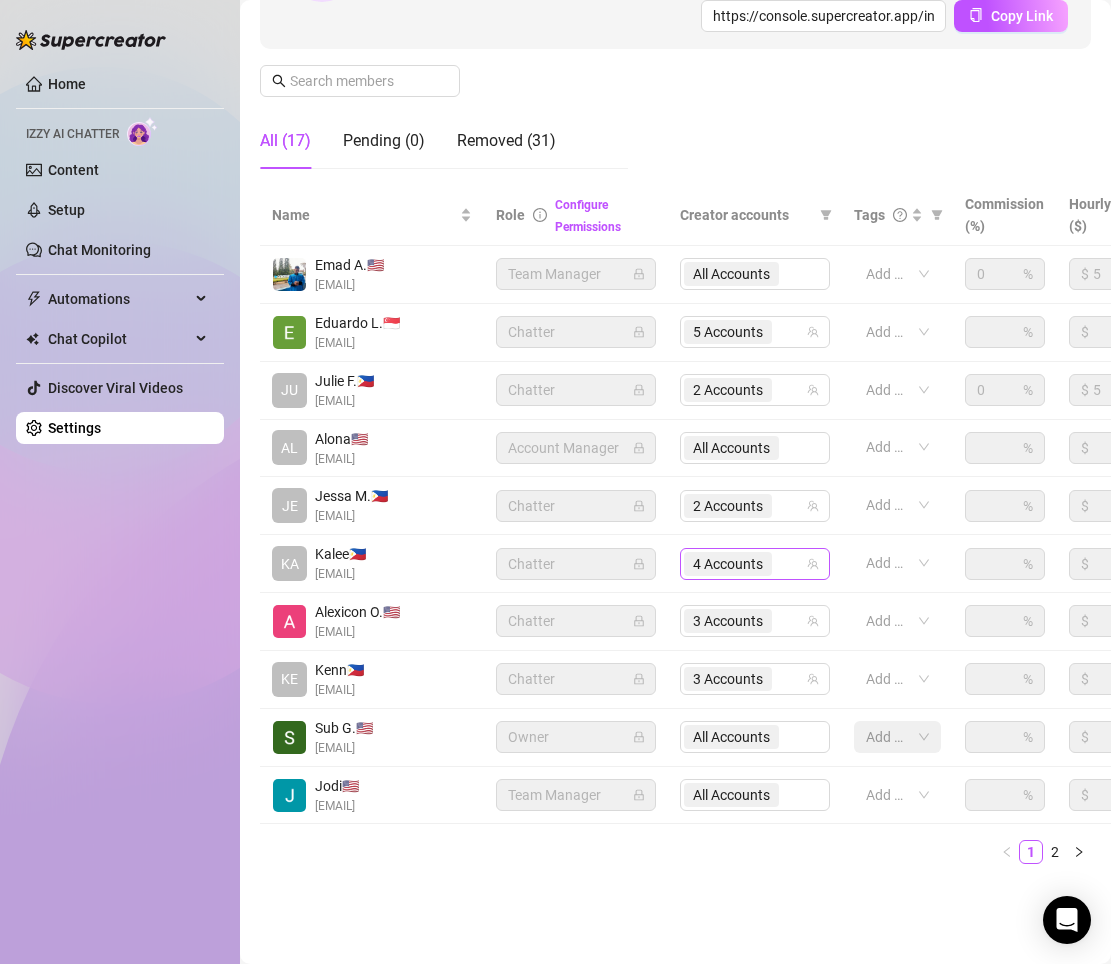 click on "4 Accounts" at bounding box center (744, 564) 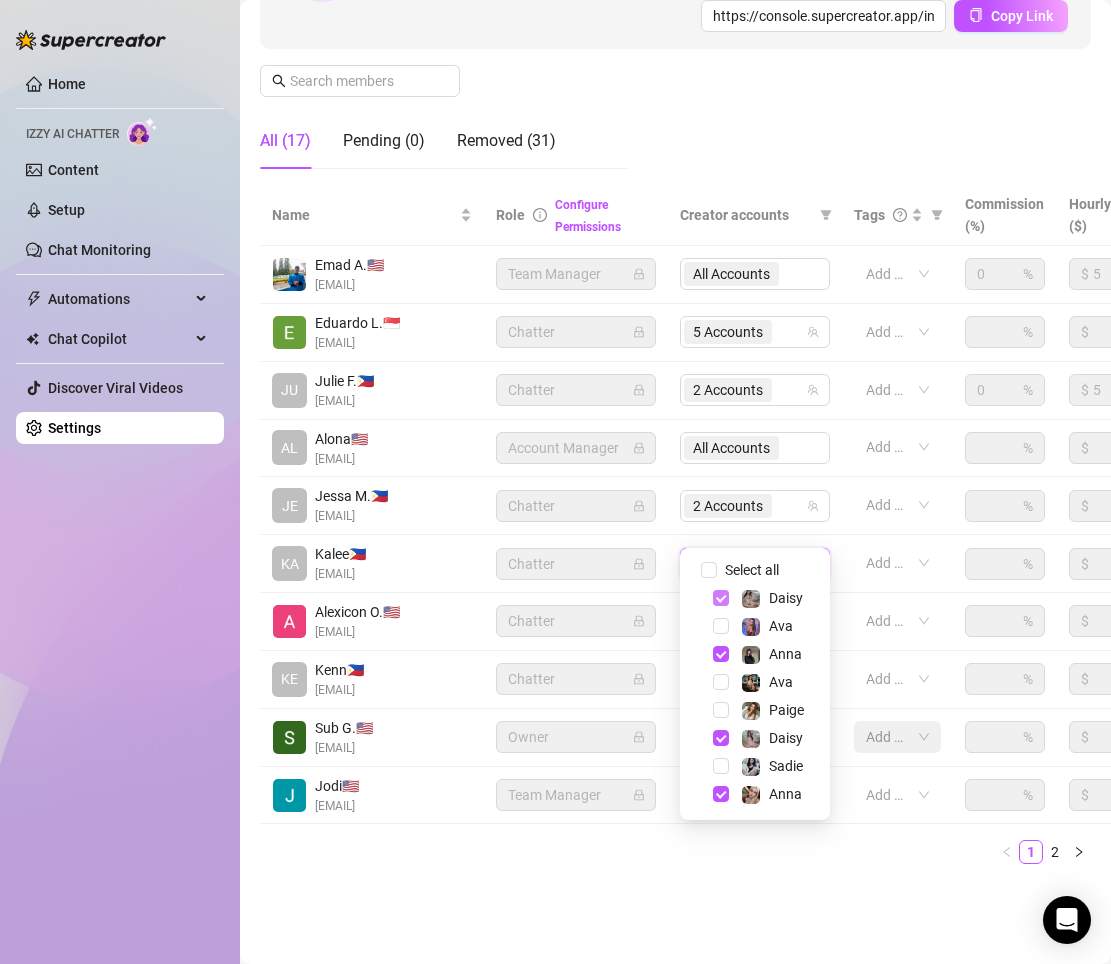 click at bounding box center (721, 598) 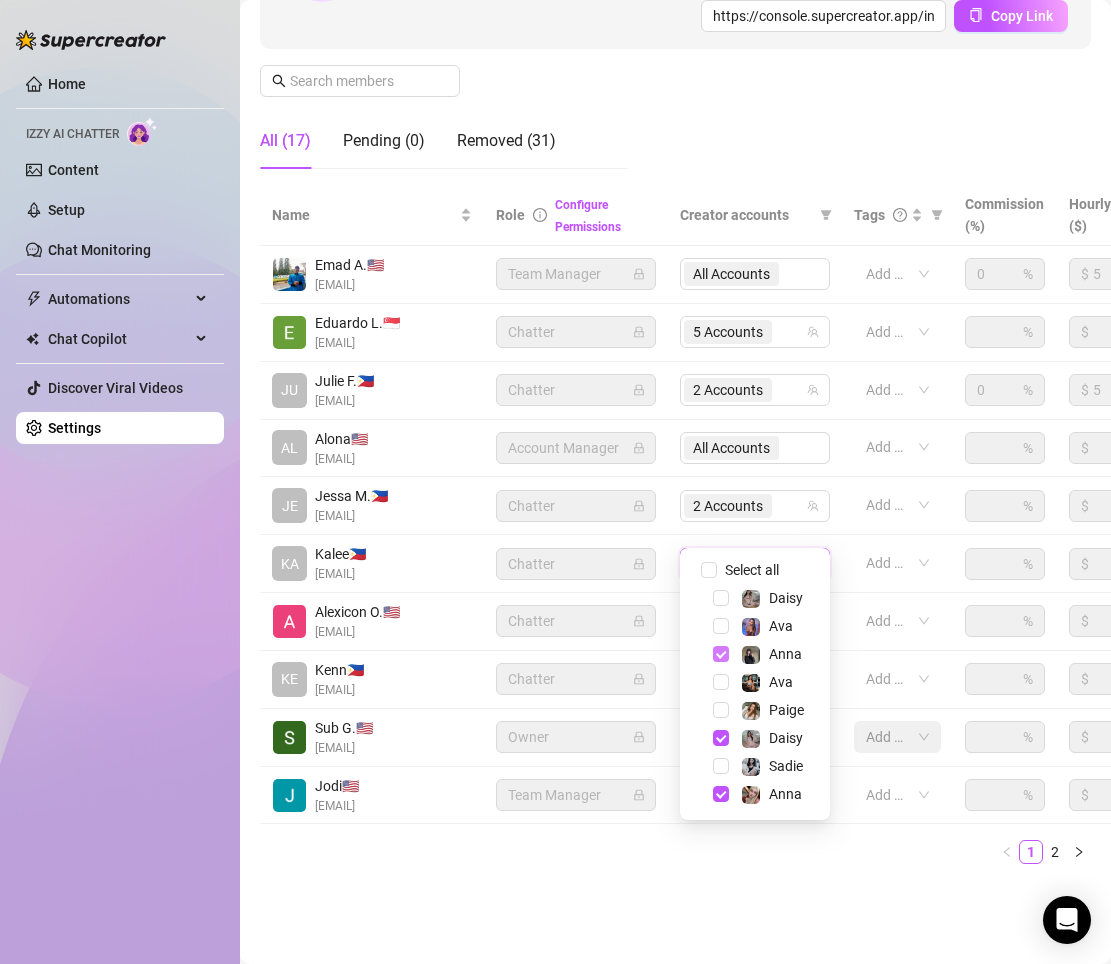 click at bounding box center [721, 654] 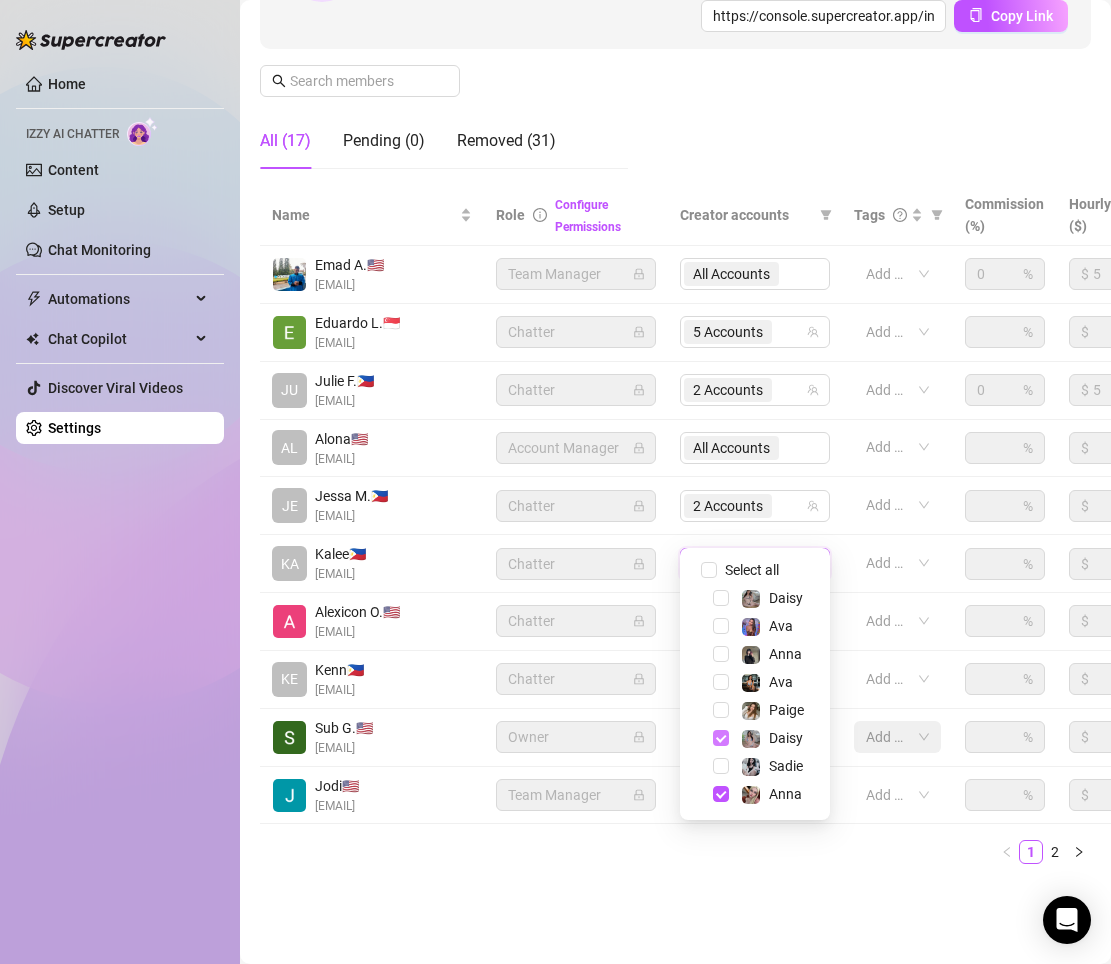 click at bounding box center (721, 738) 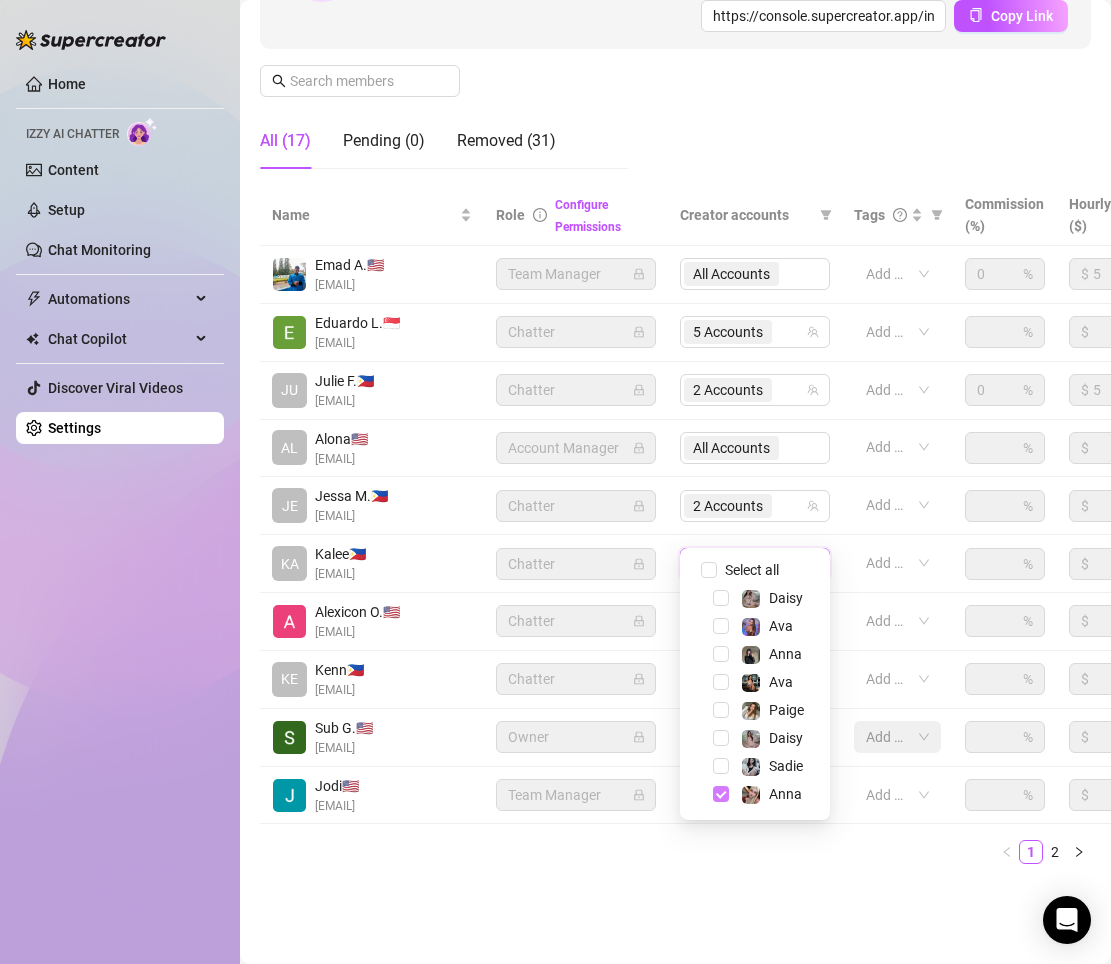 click at bounding box center [721, 794] 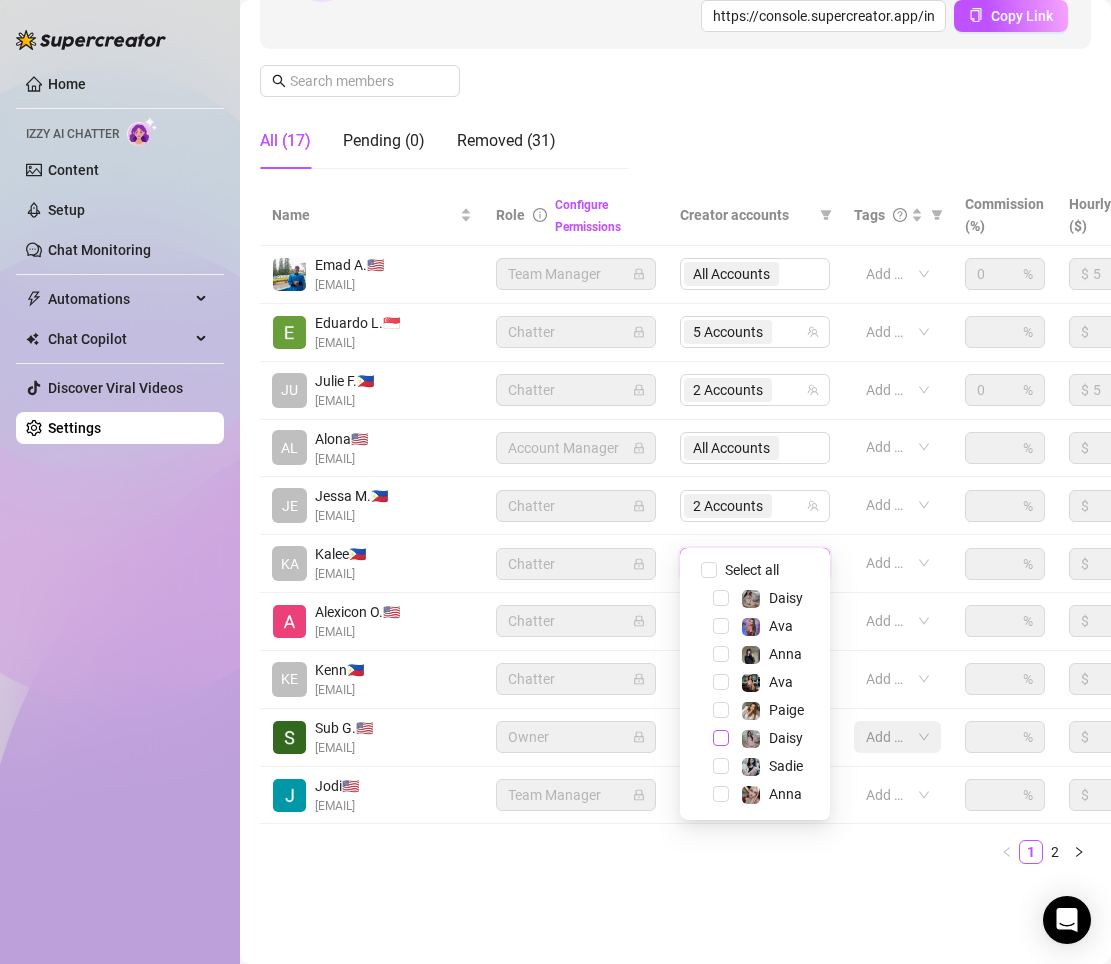 click at bounding box center (721, 738) 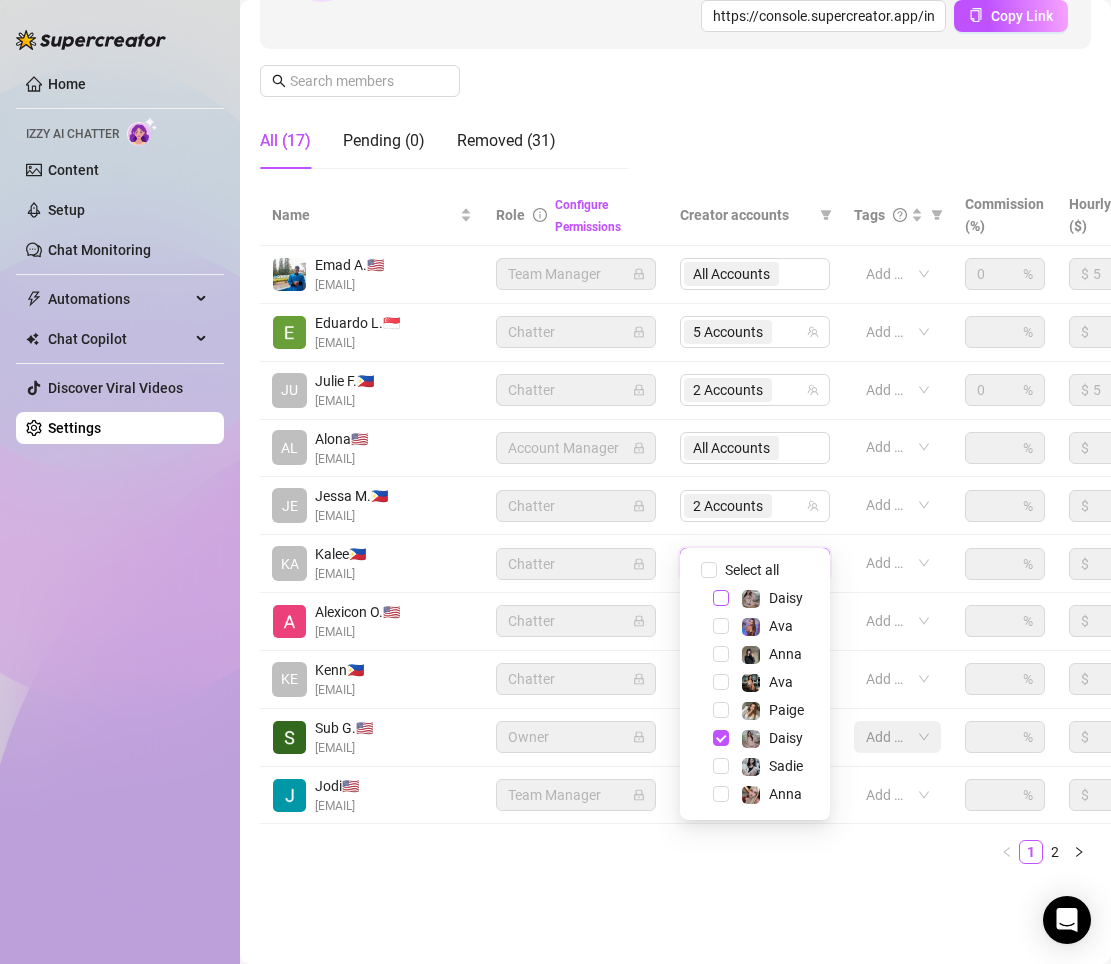 click at bounding box center (721, 598) 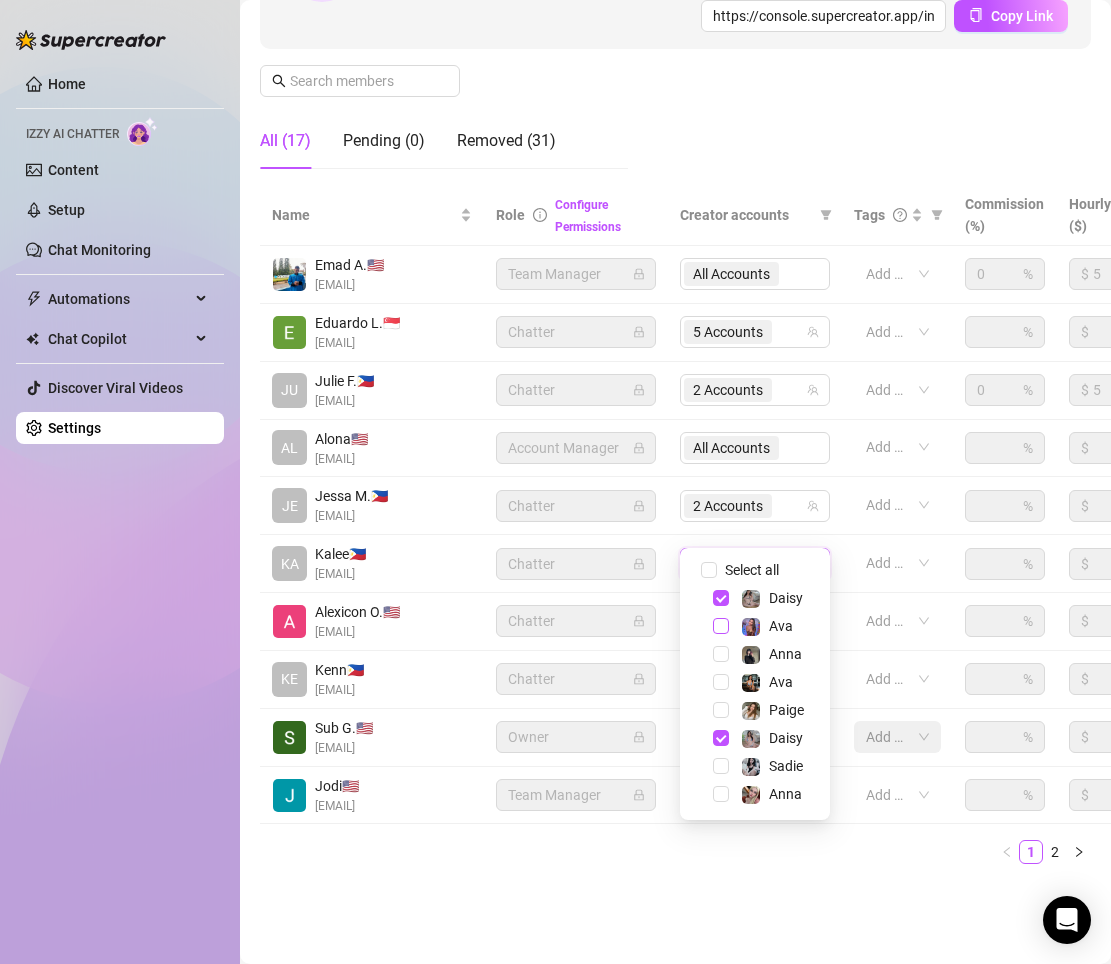 click at bounding box center [721, 626] 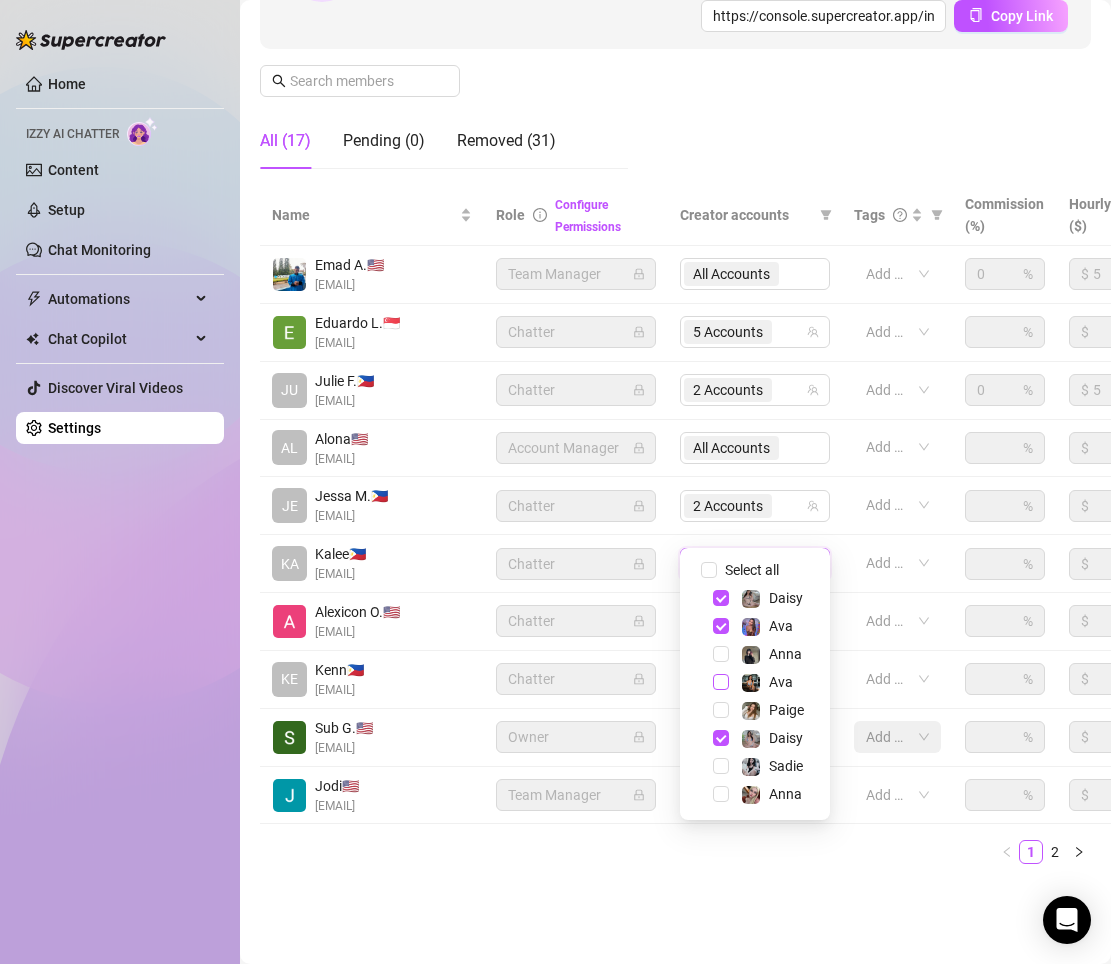 click at bounding box center [721, 682] 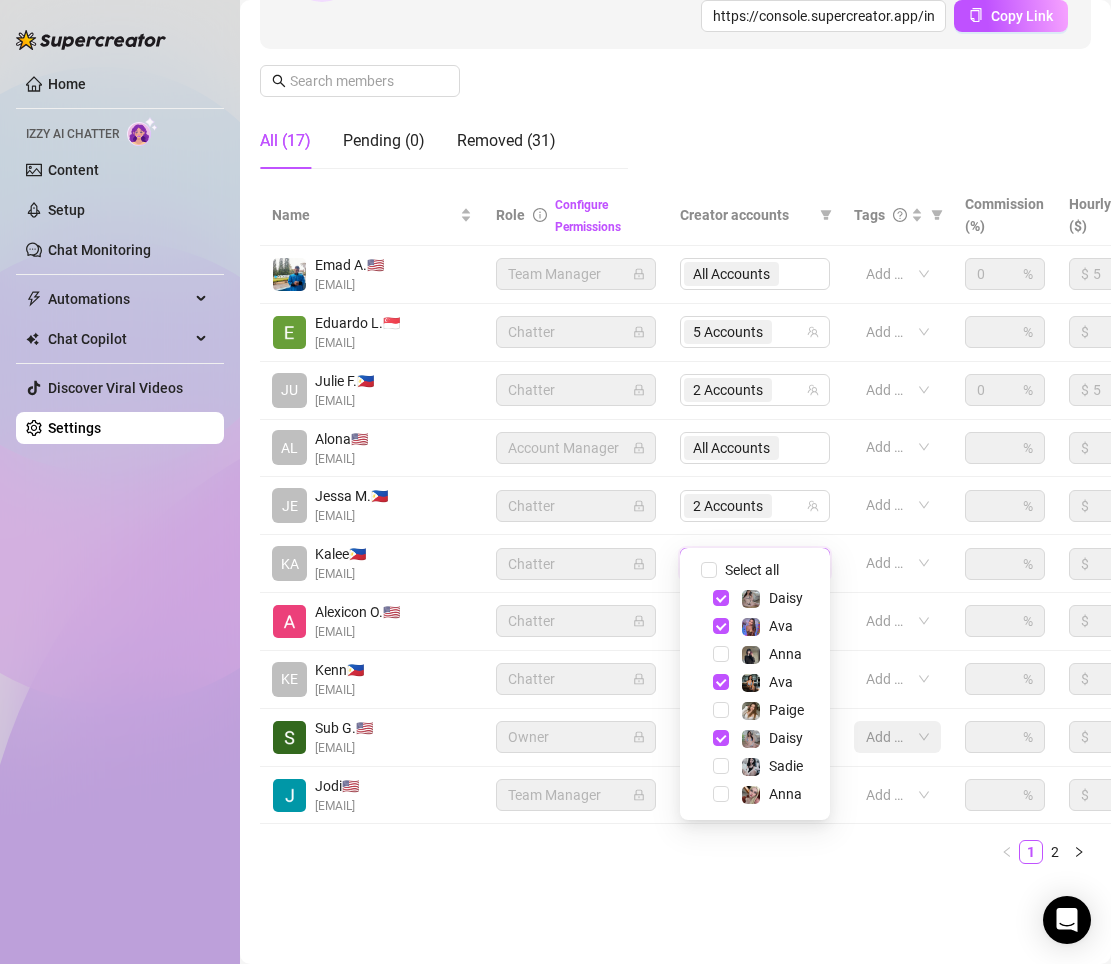 click on "Name Role Configure Permissions Creator accounts Tags Commission (%) Hourly rate ($) Emad A. [COUNTRY_CODE] [EMAIL] Team Manager All Accounts     Add or enter new 0 % $ 5 Remove Eduardo L. [COUNTRY_CODE] [EMAIL] Chatter 5 Accounts     Add or enter new % $ Remove JU Julie F. [COUNTRY_CODE] [EMAIL] Chatter 2 Accounts     Add or enter new 0 % $ 5 Remove AL Alona [COUNTRY_CODE] [EMAIL] Account Manager All Accounts     Add or enter new % $ Remove JE Jessa M. [COUNTRY_CODE] [EMAIL] Chatter 2 Accounts     Add or enter new % $ Remove KA Kalee [COUNTRY_CODE] [EMAIL] Chatter 4 Accounts     Add or enter new % $ Remove Alexicon O. [COUNTRY_CODE] [EMAIL] Chatter 3 Accounts     Add or enter new % $ Remove KE Kenn [COUNTRY_CODE] [EMAIL] Chatter 3 Accounts     Add or enter new % $ Remove Sub G. [COUNTRY_CODE] [EMAIL] Owner All Accounts     Add or enter new % $ Remove Jodi [COUNTRY_CODE] [EMAIL]" at bounding box center [675, 532] 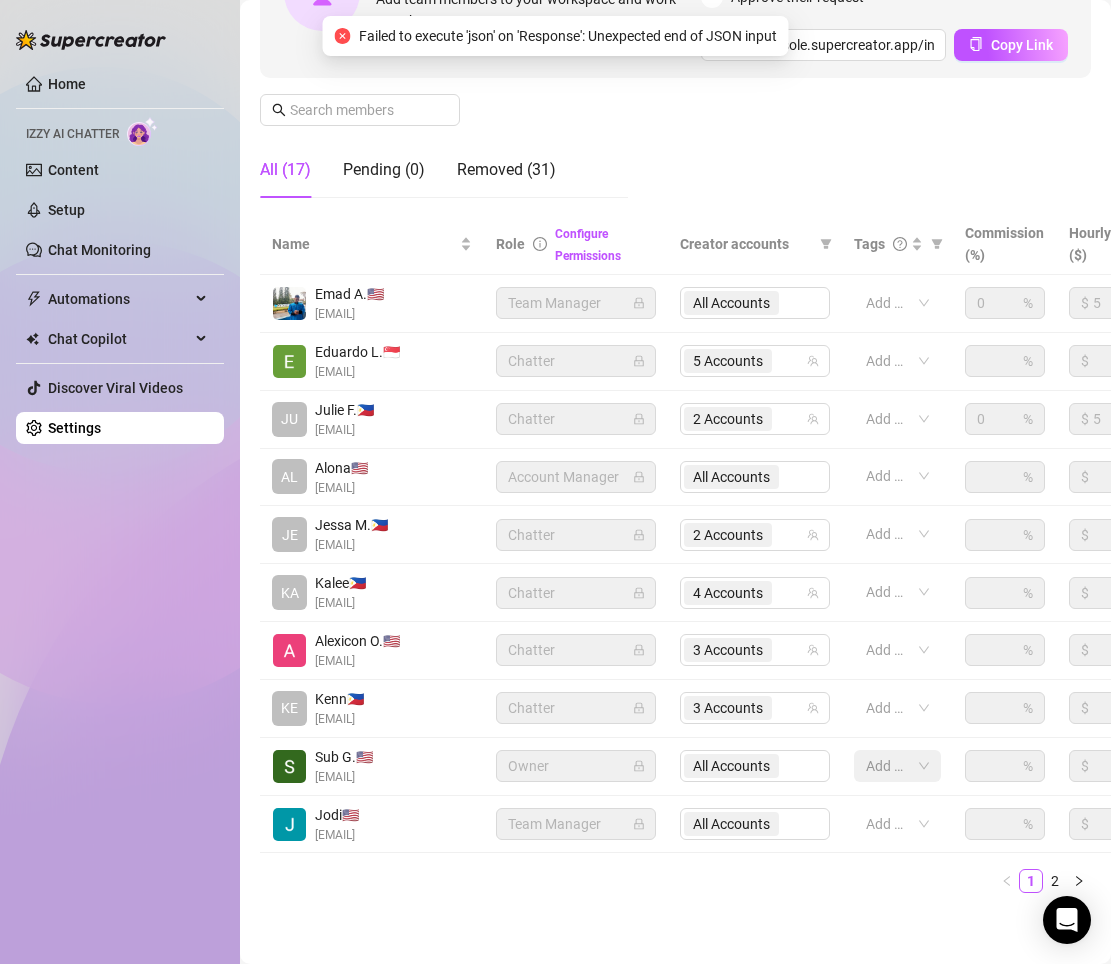 scroll, scrollTop: 300, scrollLeft: 0, axis: vertical 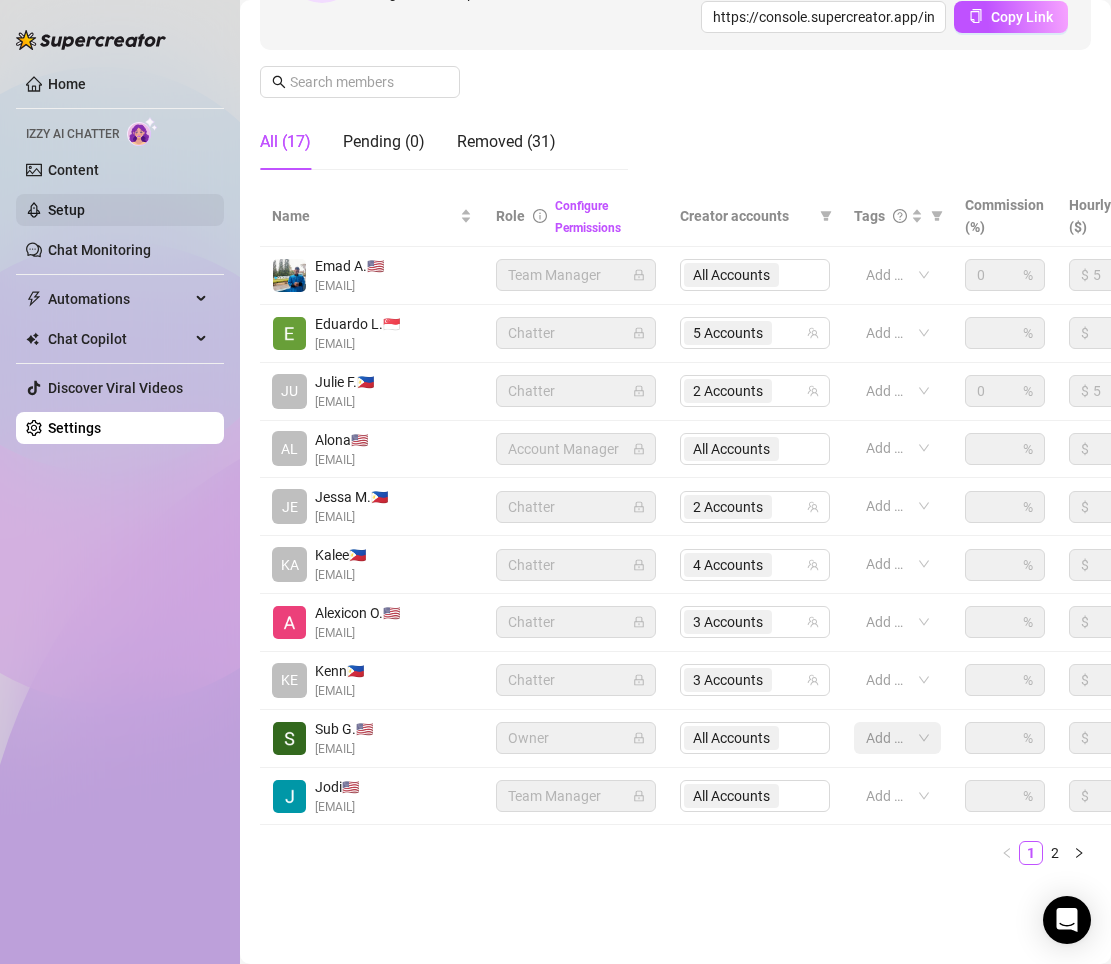 click on "Setup" at bounding box center (66, 210) 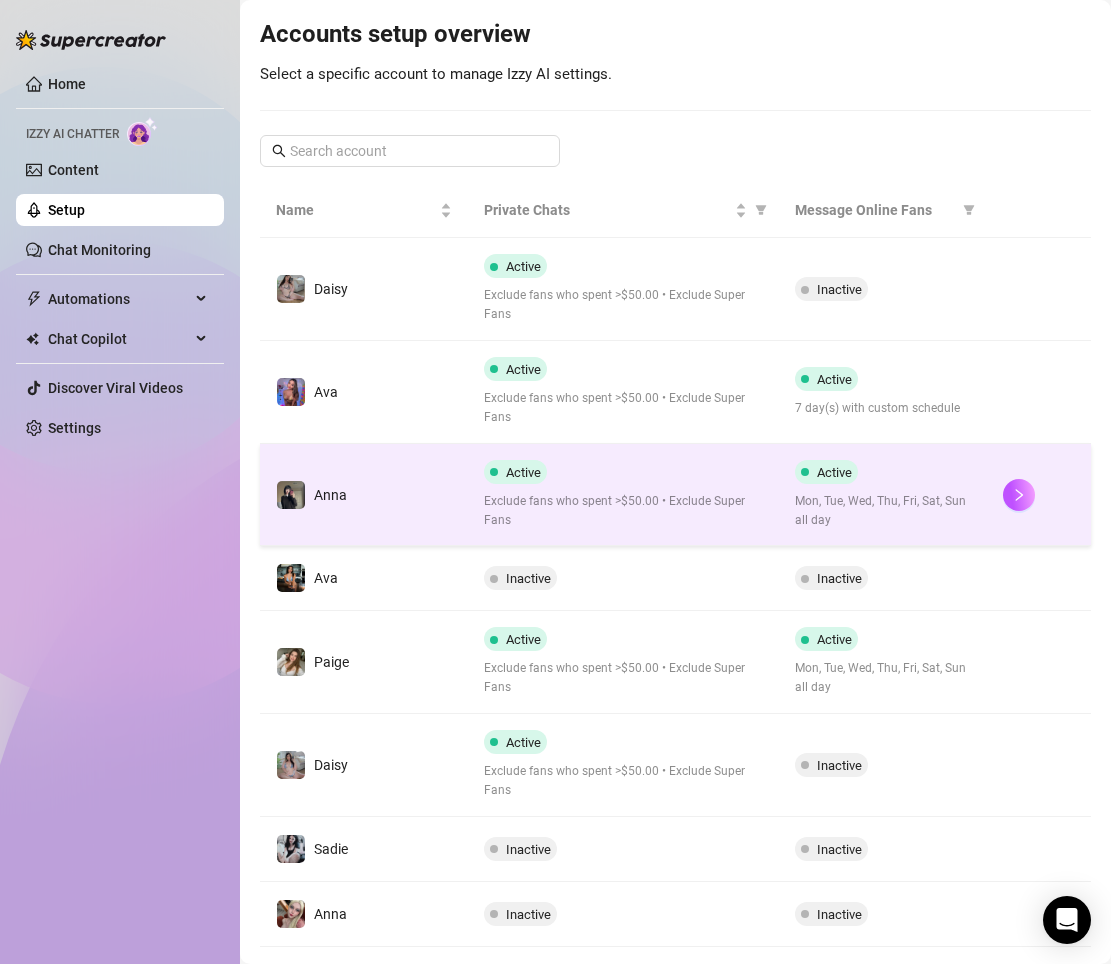 scroll, scrollTop: 243, scrollLeft: 0, axis: vertical 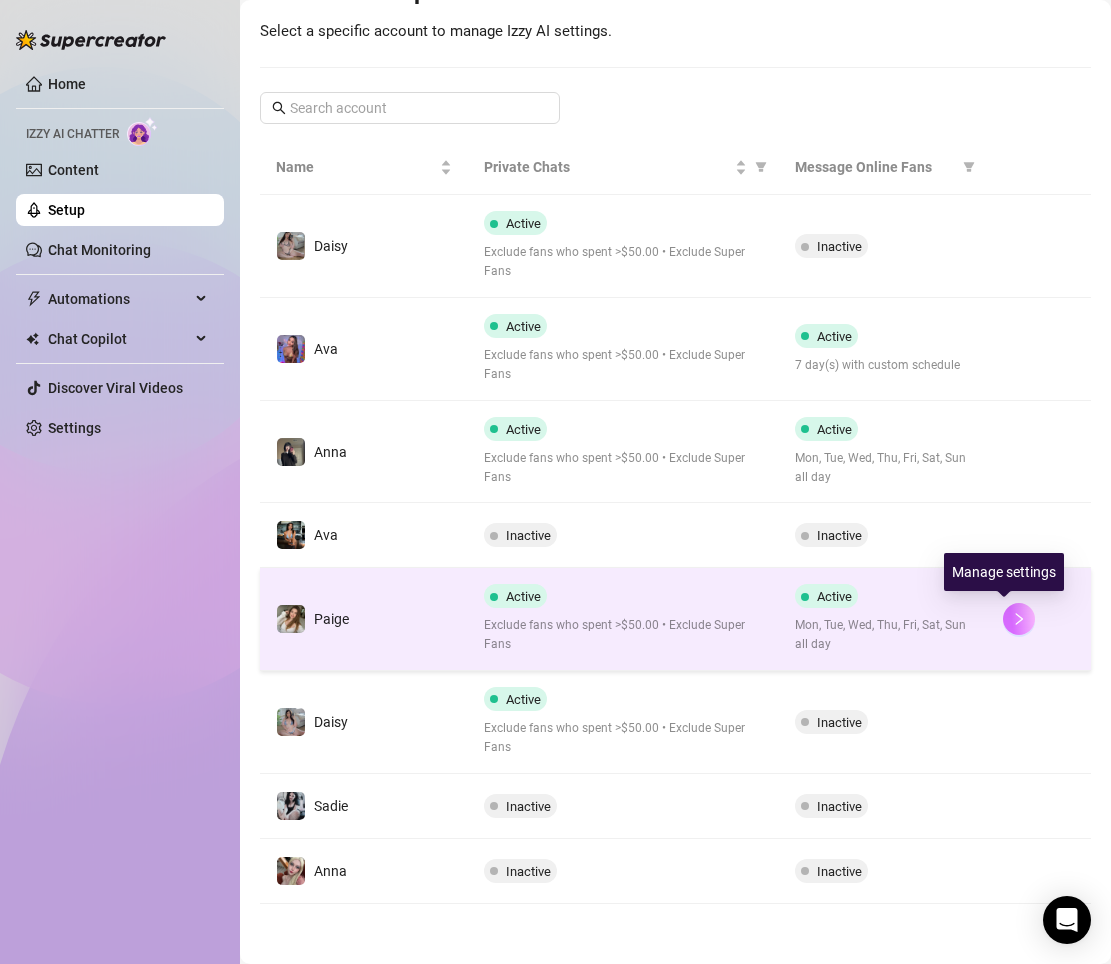 click 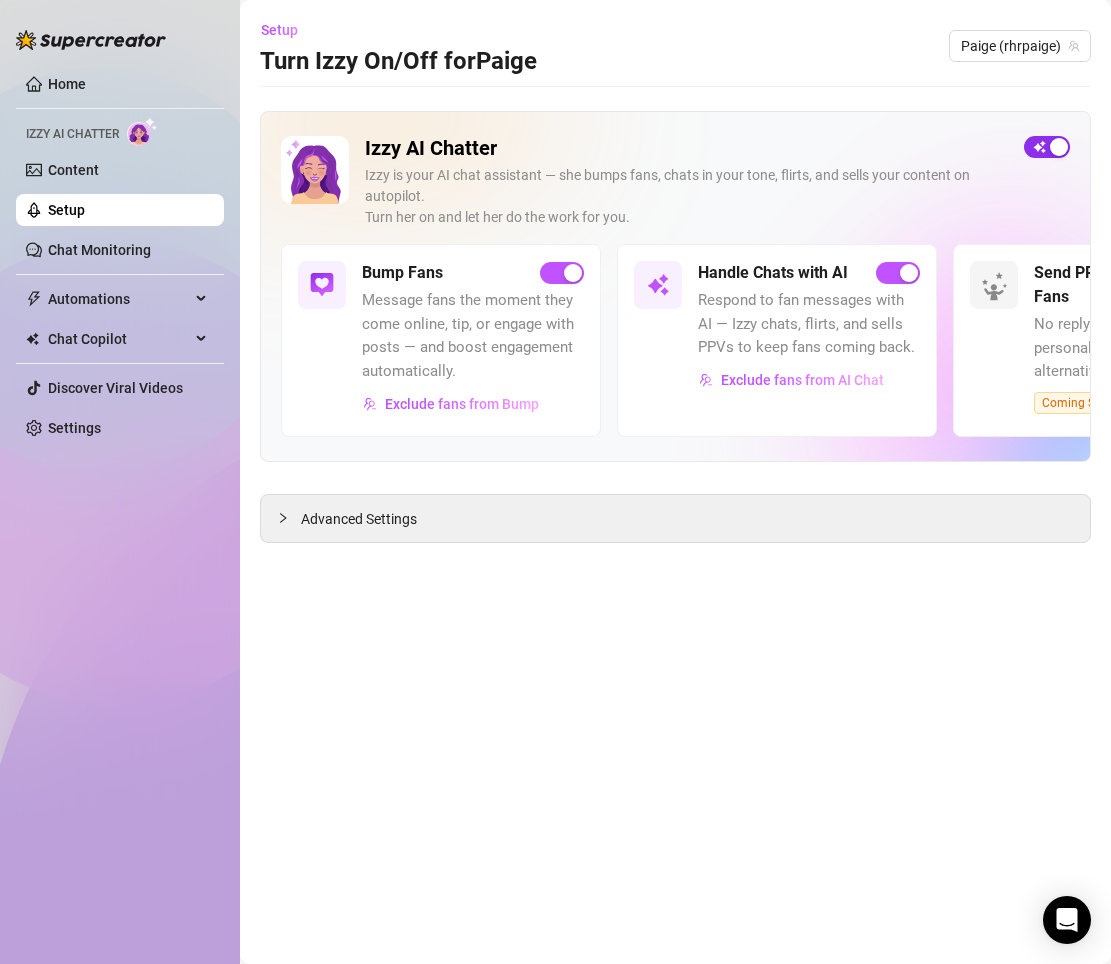click at bounding box center (1047, 147) 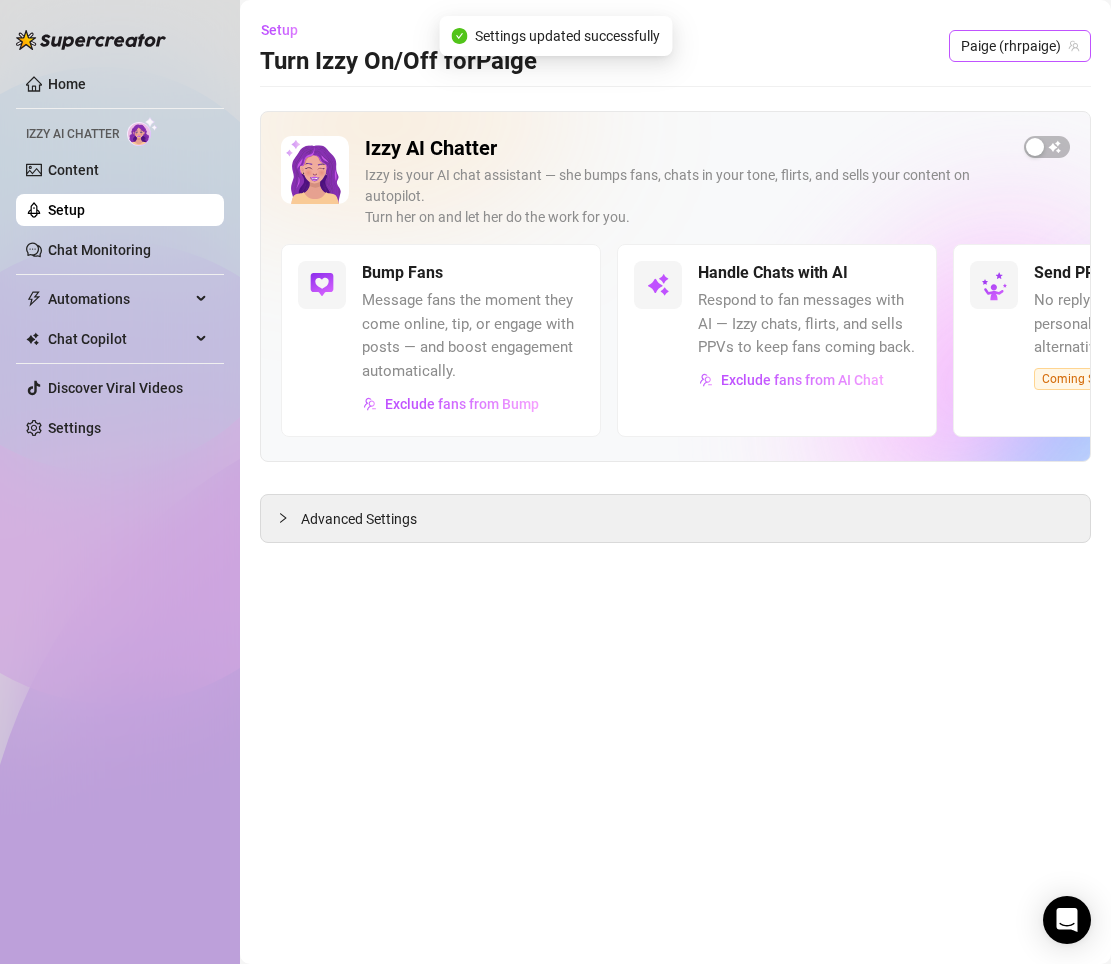 click on "Paige (rhrpaige)" at bounding box center (1020, 46) 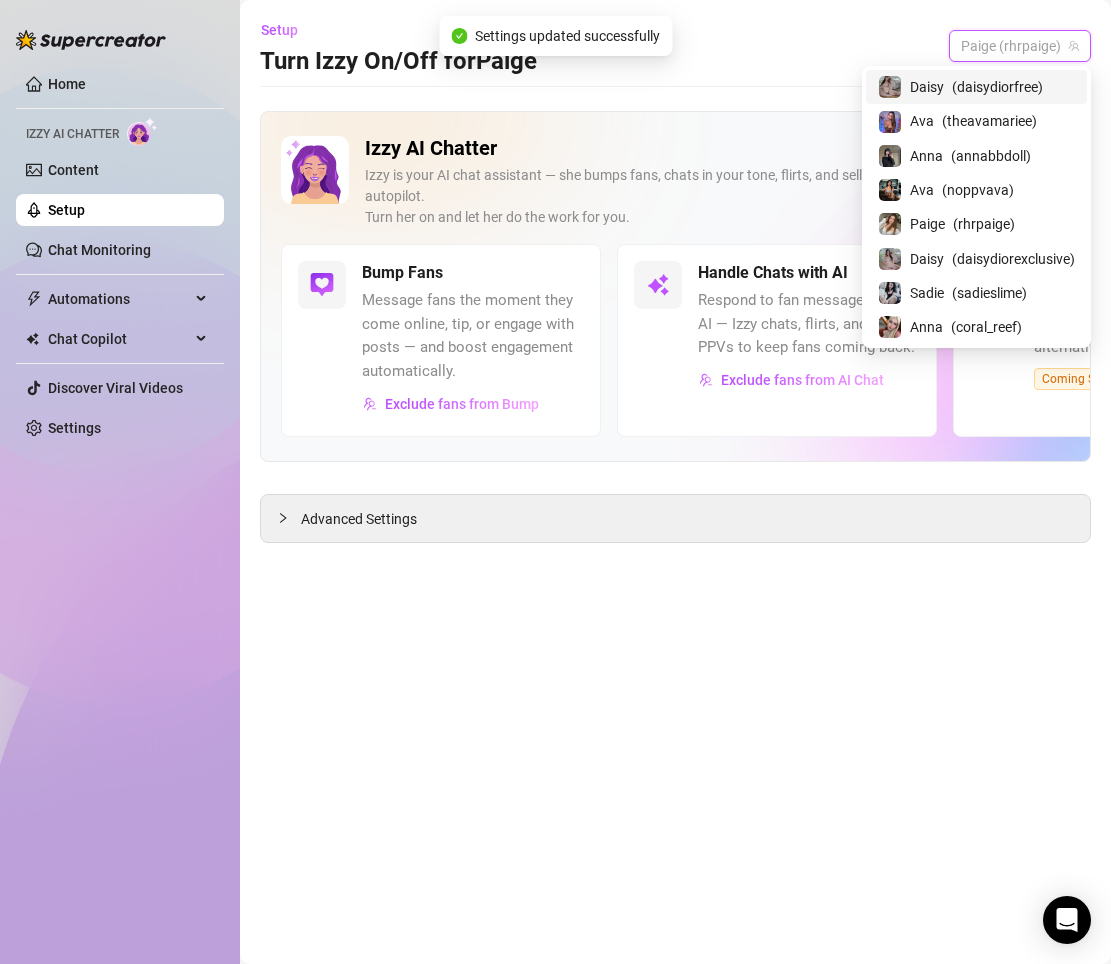 click on "Daisy (daisydiorfree)" at bounding box center (976, 87) 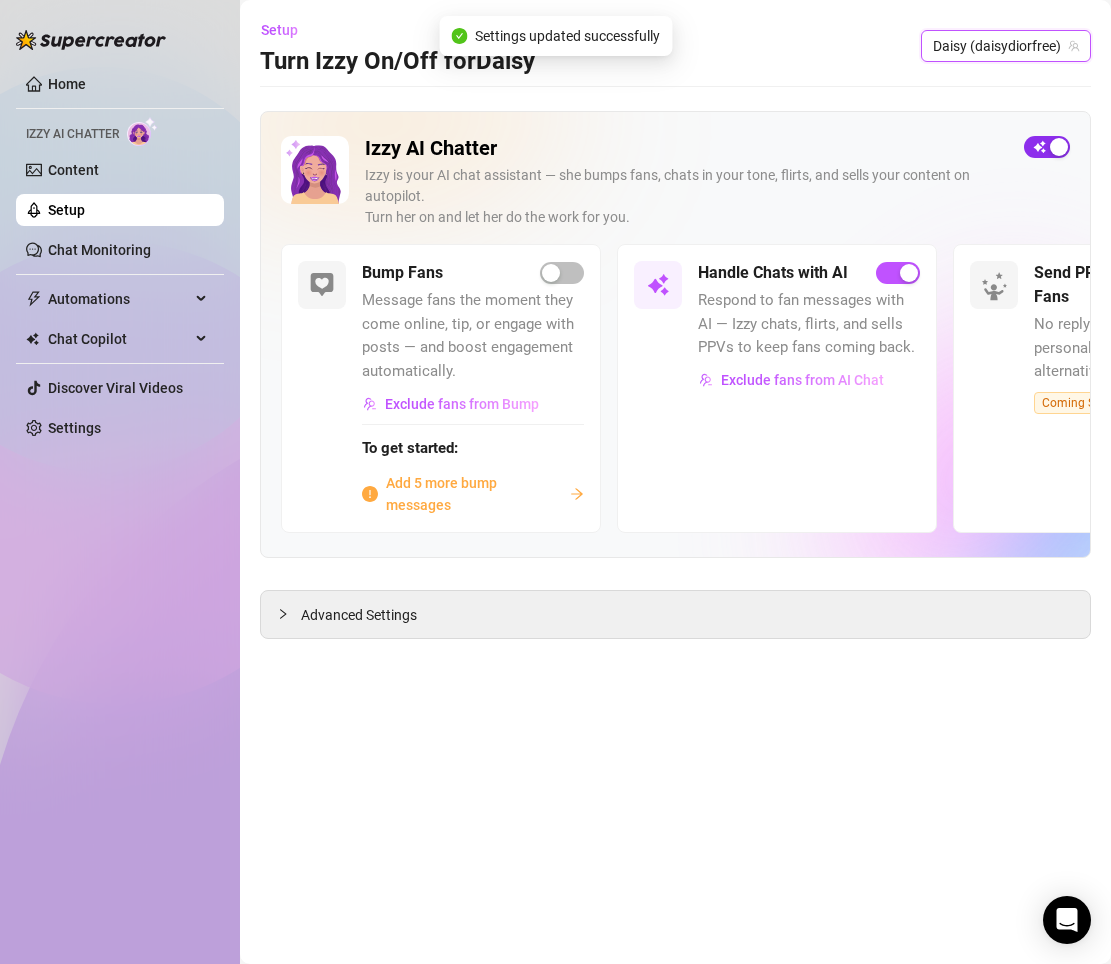 click at bounding box center [1059, 147] 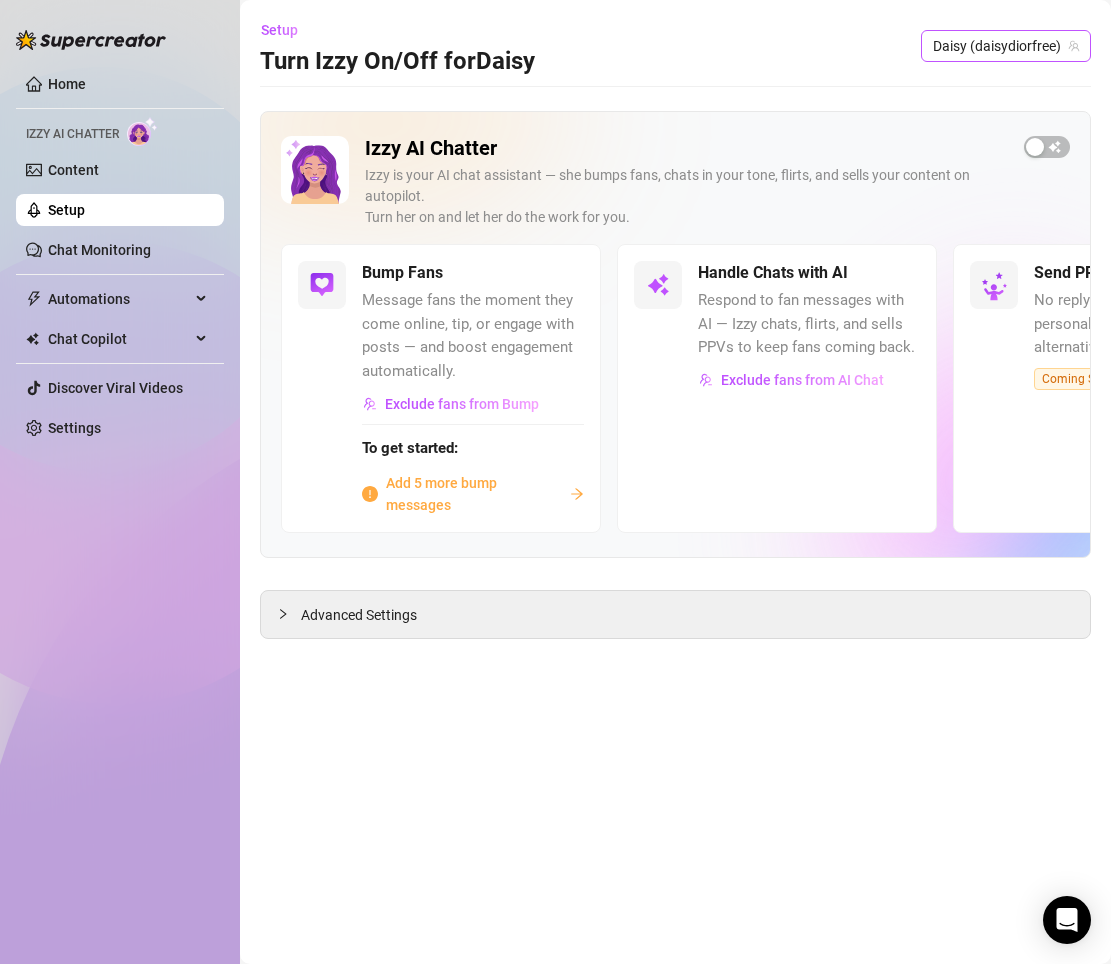 drag, startPoint x: 1001, startPoint y: 45, endPoint x: 983, endPoint y: 76, distance: 35.846897 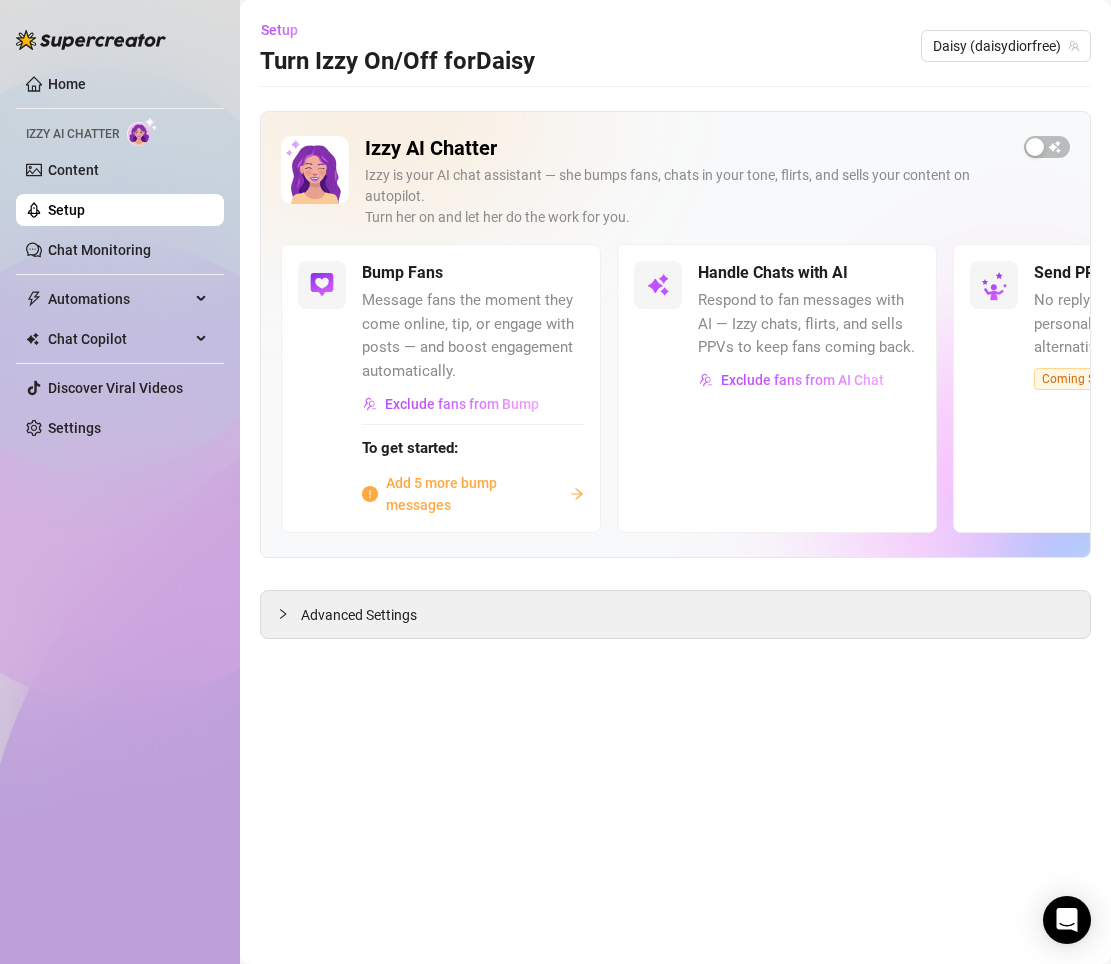 click on "Daisy (daisydiorfree)" at bounding box center [1006, 46] 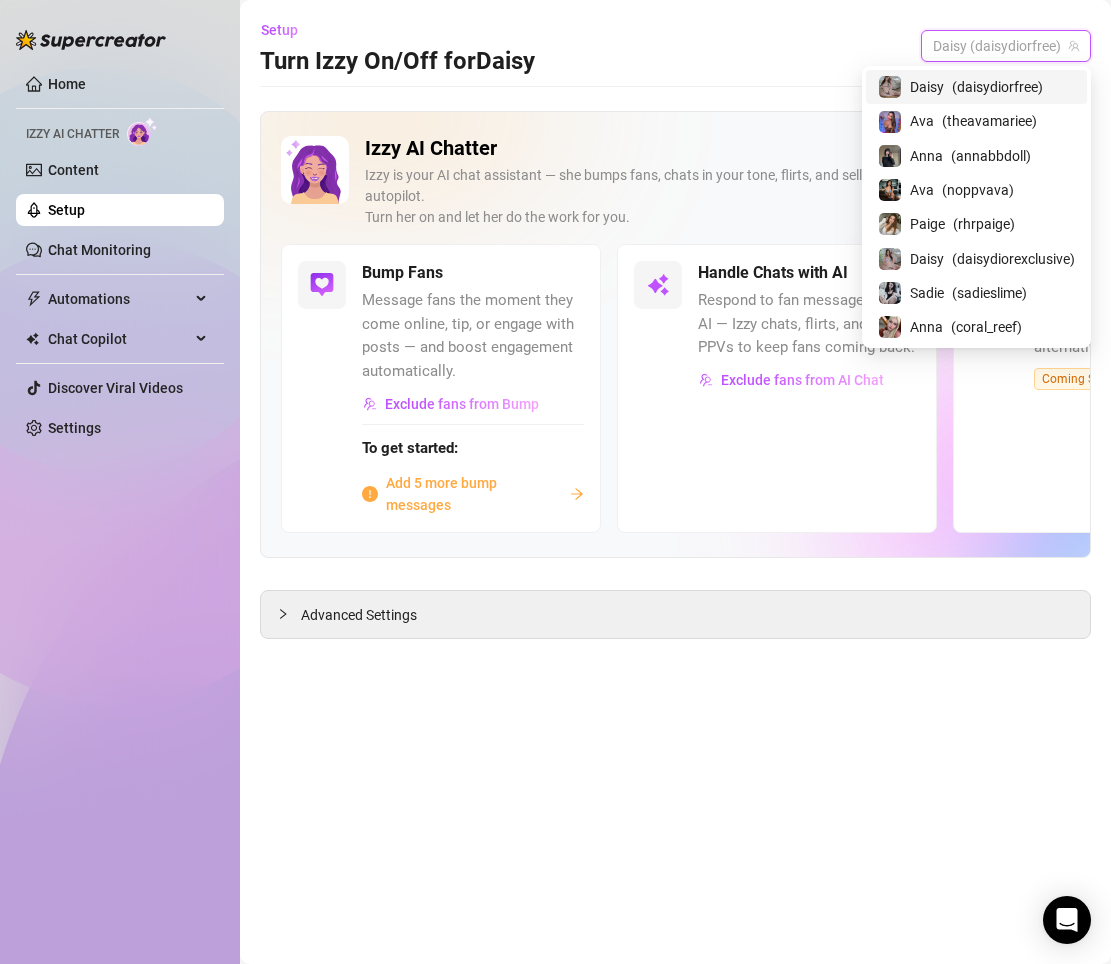 click on "(daisydiorfree)" at bounding box center (997, 87) 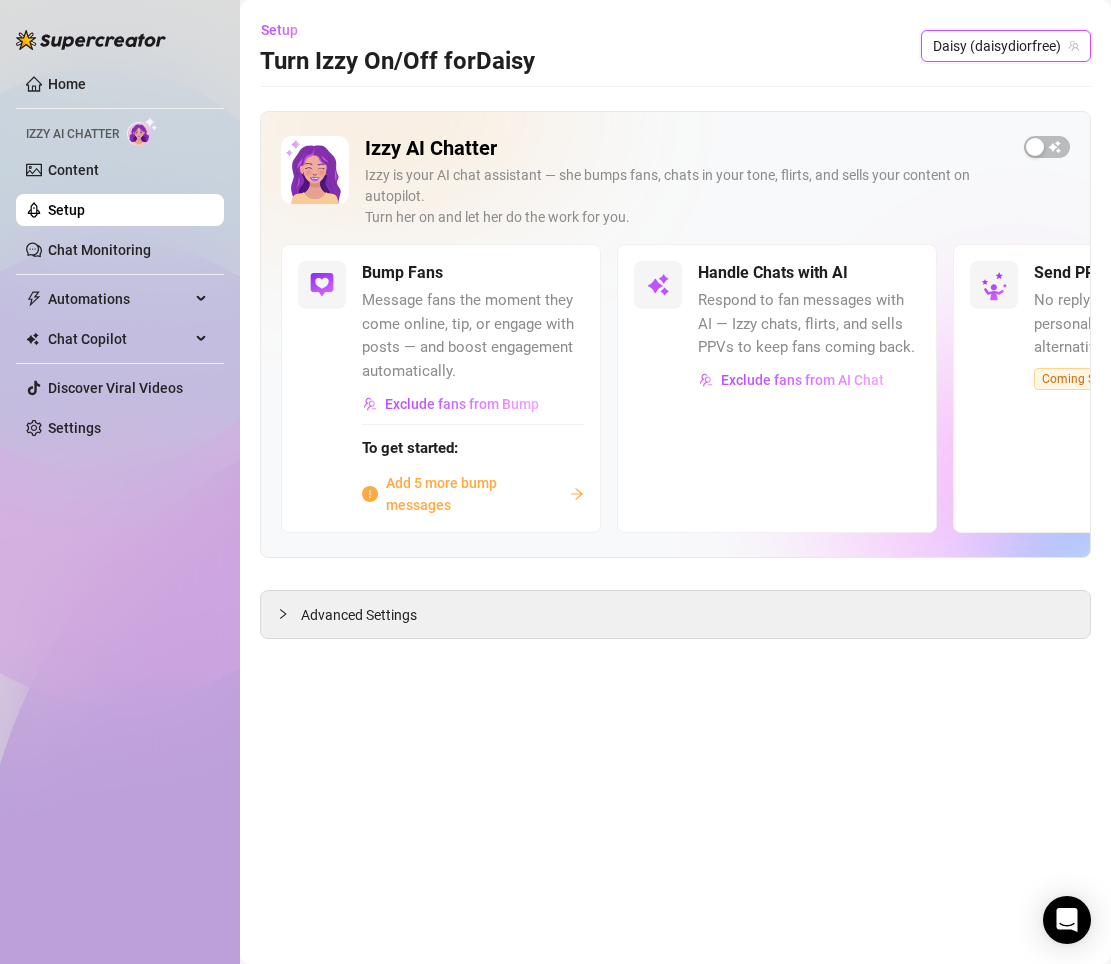 click on "Daisy (daisydiorfree)" at bounding box center (1006, 46) 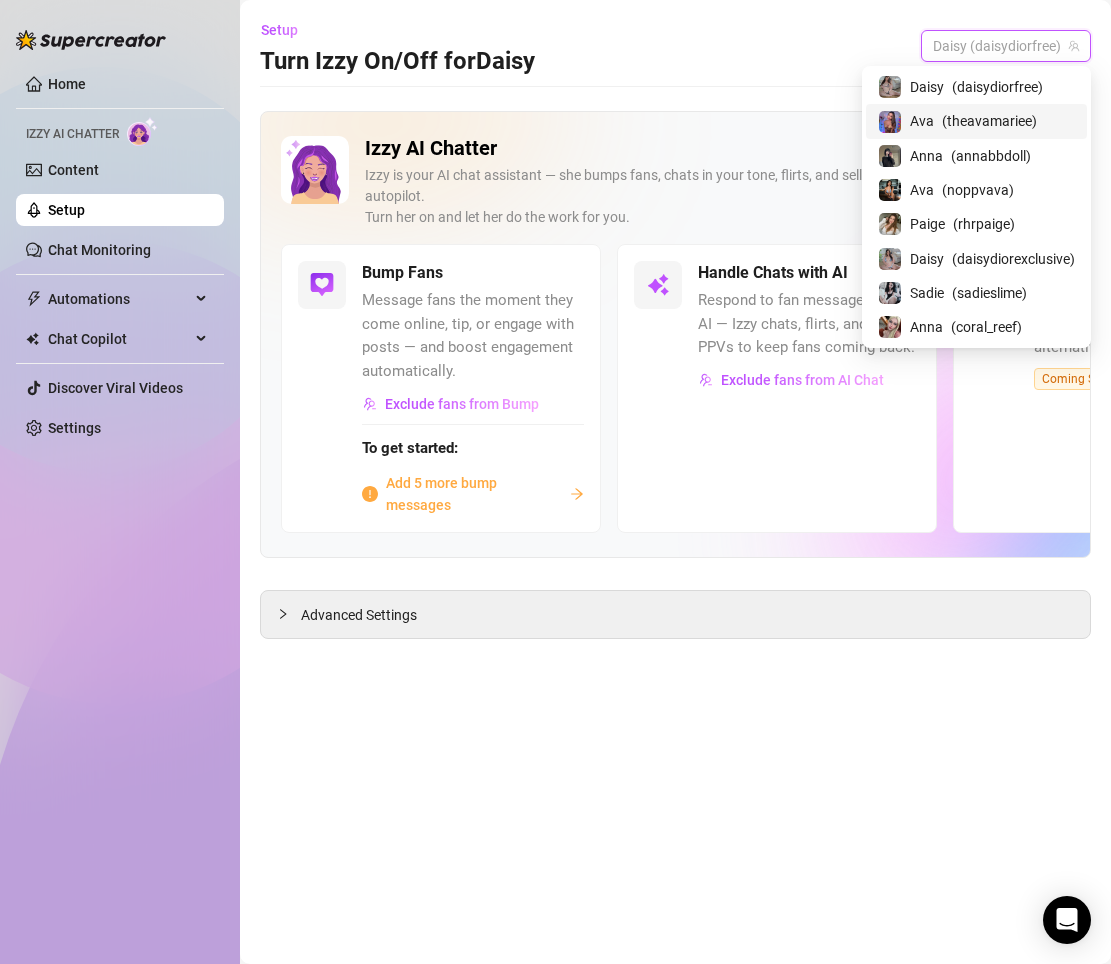 click on "( theavamariee )" at bounding box center [989, 121] 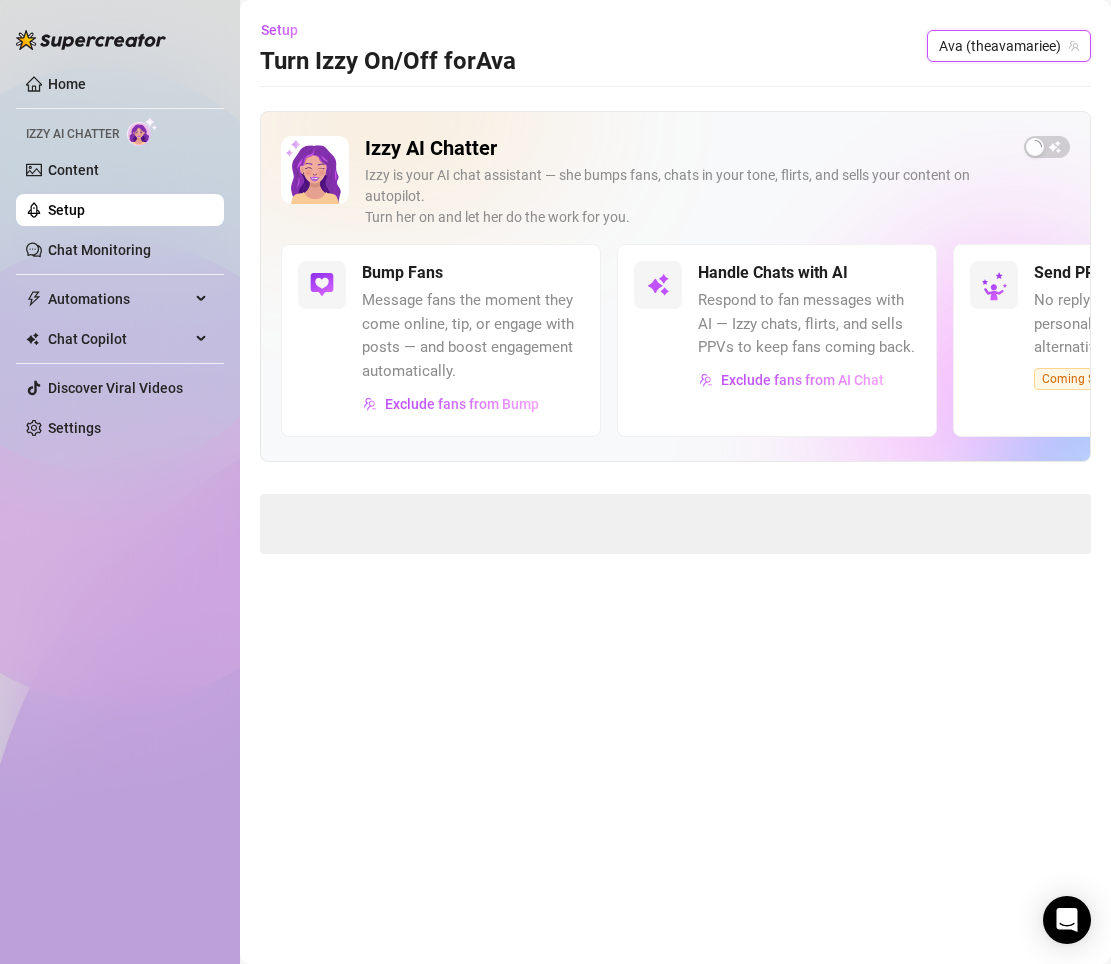 click on "Ava (theavamariee)" at bounding box center (1009, 46) 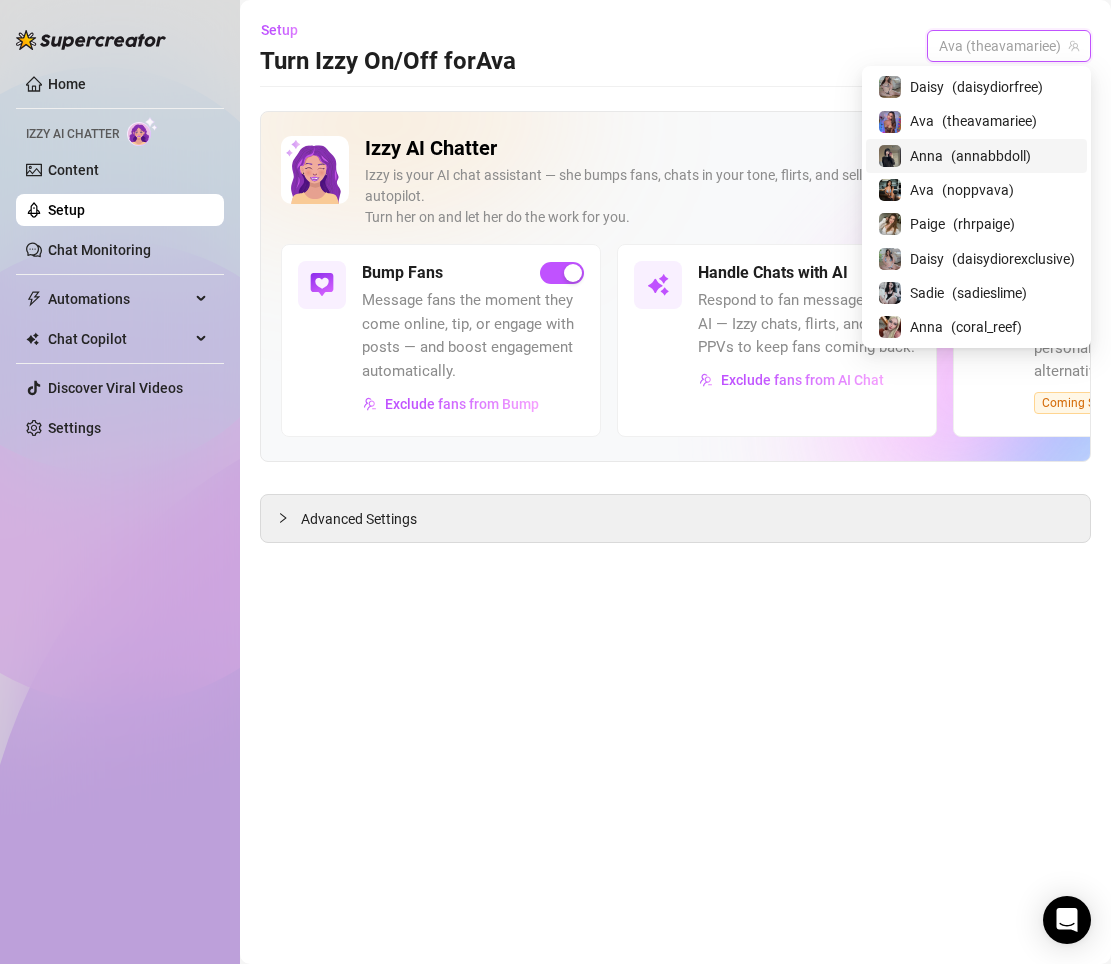 click on "(annabbdoll)" at bounding box center (991, 156) 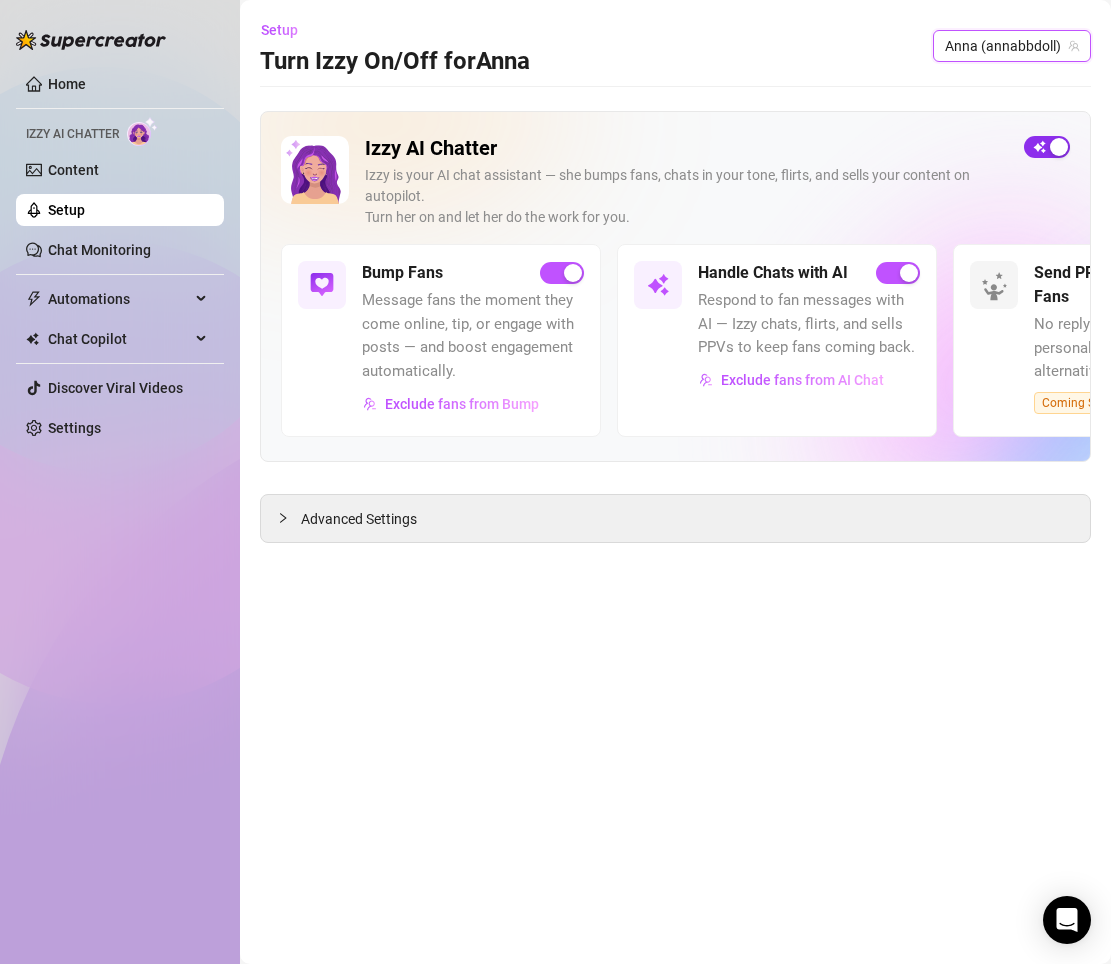 click at bounding box center [1047, 147] 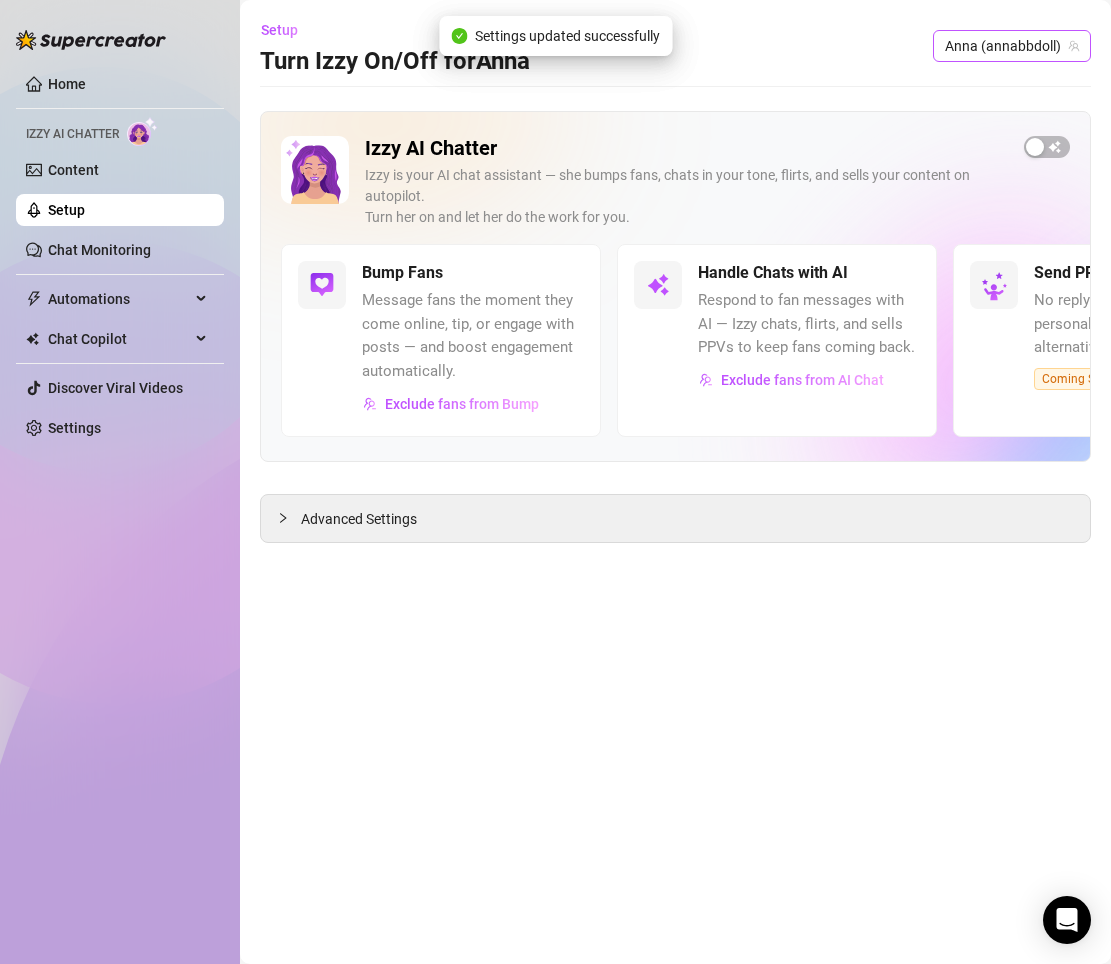 click on "Anna (annabbdoll)" at bounding box center [1012, 46] 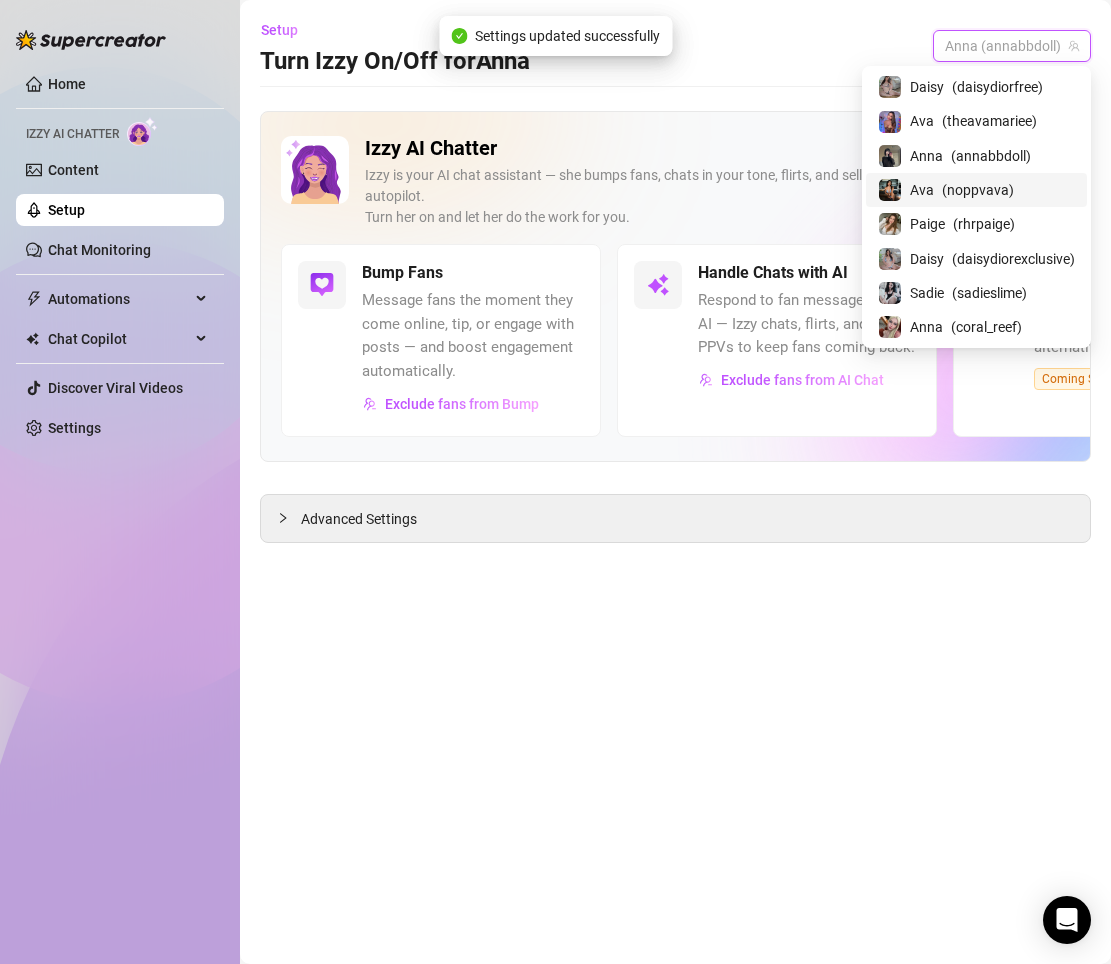 click on "Ava (noppvava)" at bounding box center [976, 190] 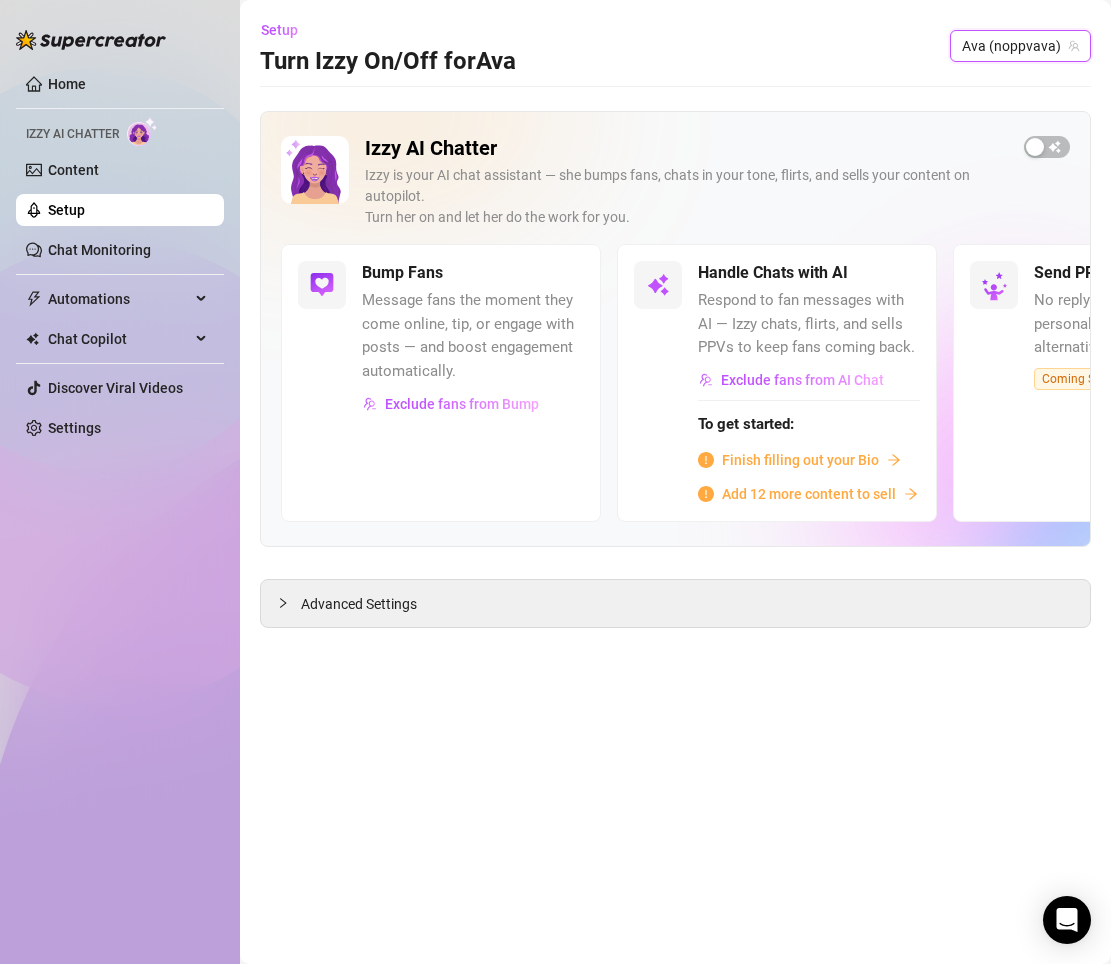 click on "Ava (noppvava)" at bounding box center [1020, 46] 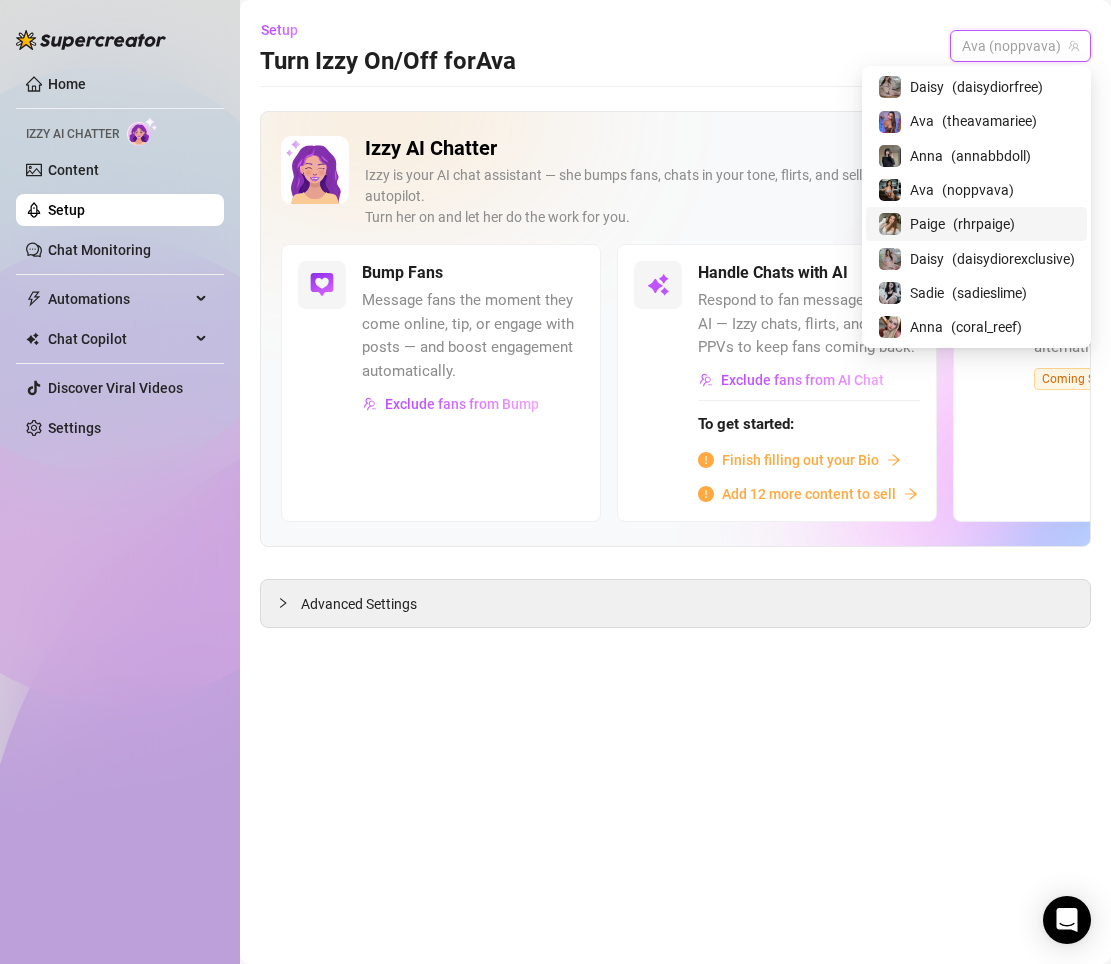 click on "Paige ([USERNAME])" at bounding box center [976, 224] 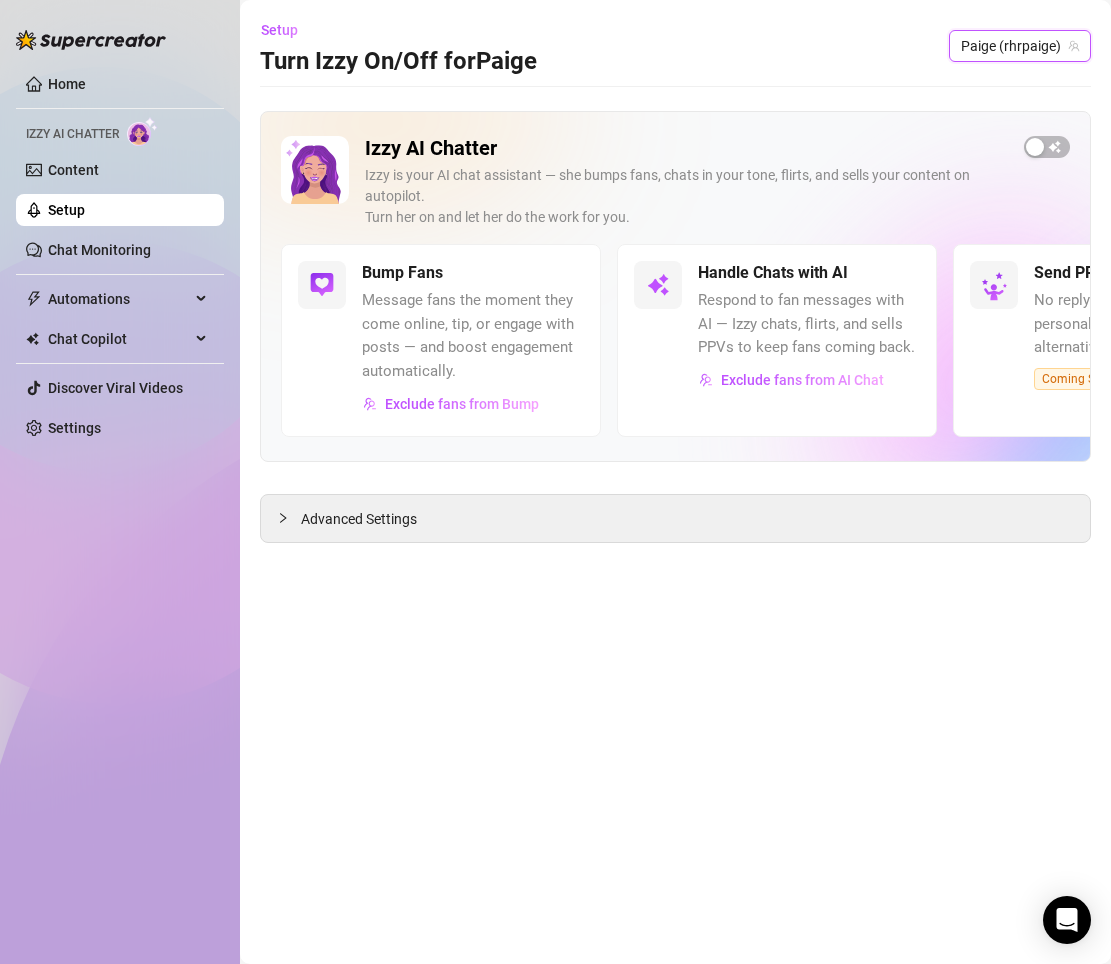 click on "Paige (rhrpaige)" at bounding box center (1020, 46) 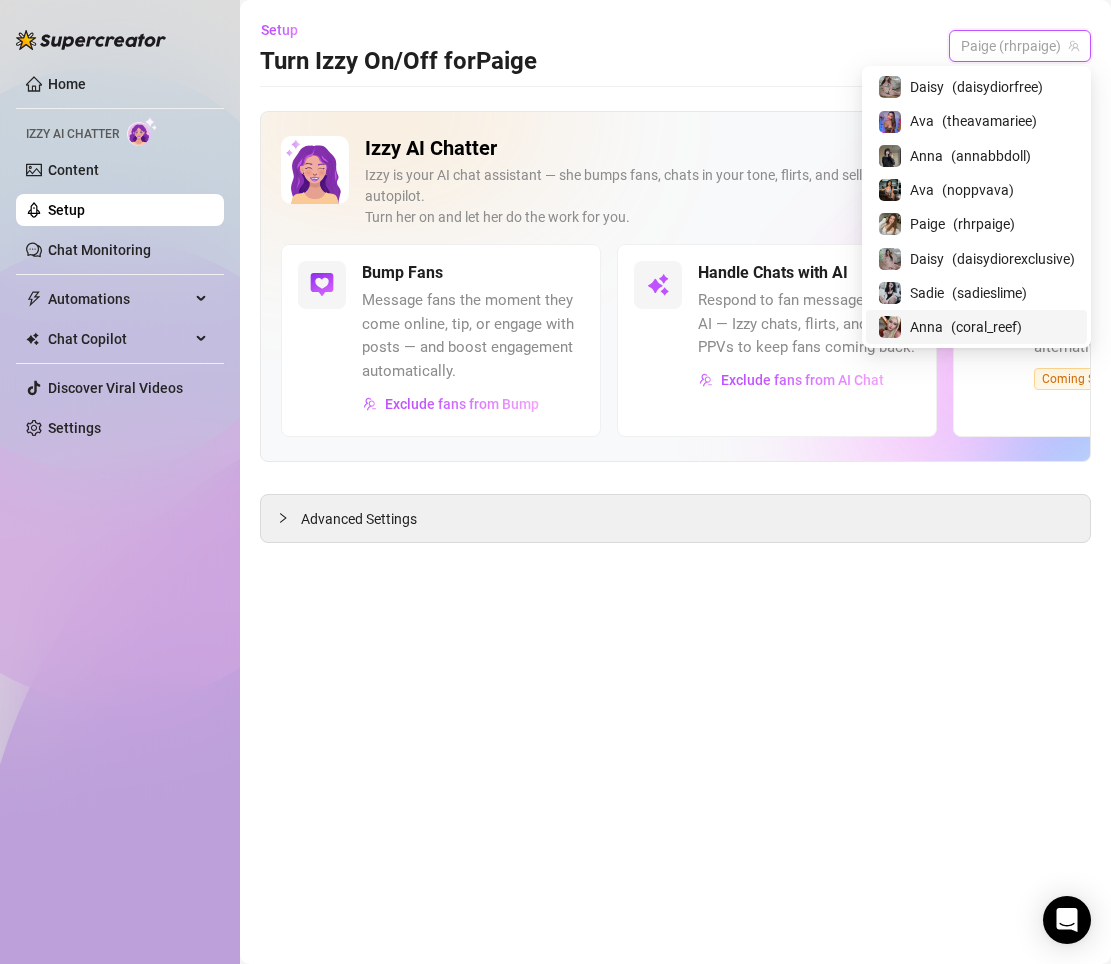 click on "Anna (coral_reef)" at bounding box center (976, 327) 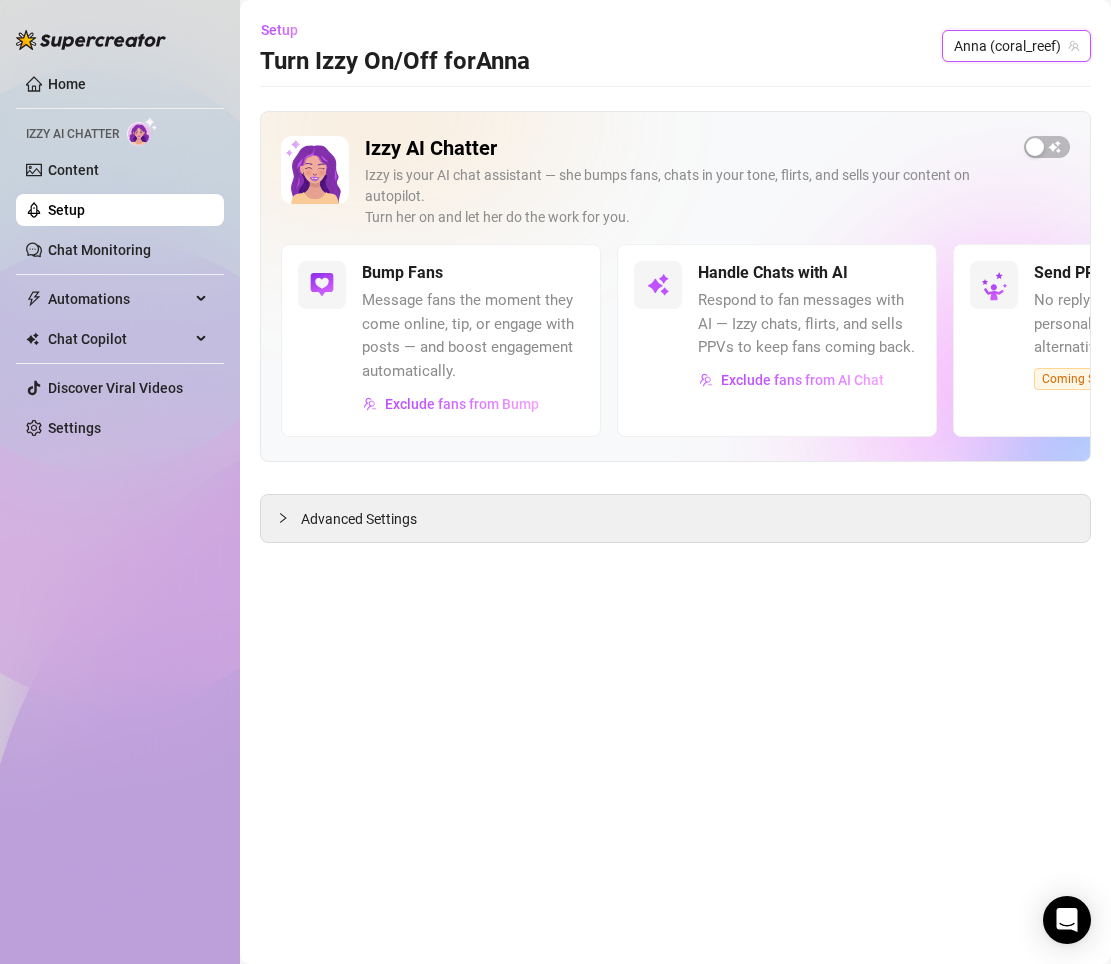 click on "Anna (coral_reef)" at bounding box center (1016, 46) 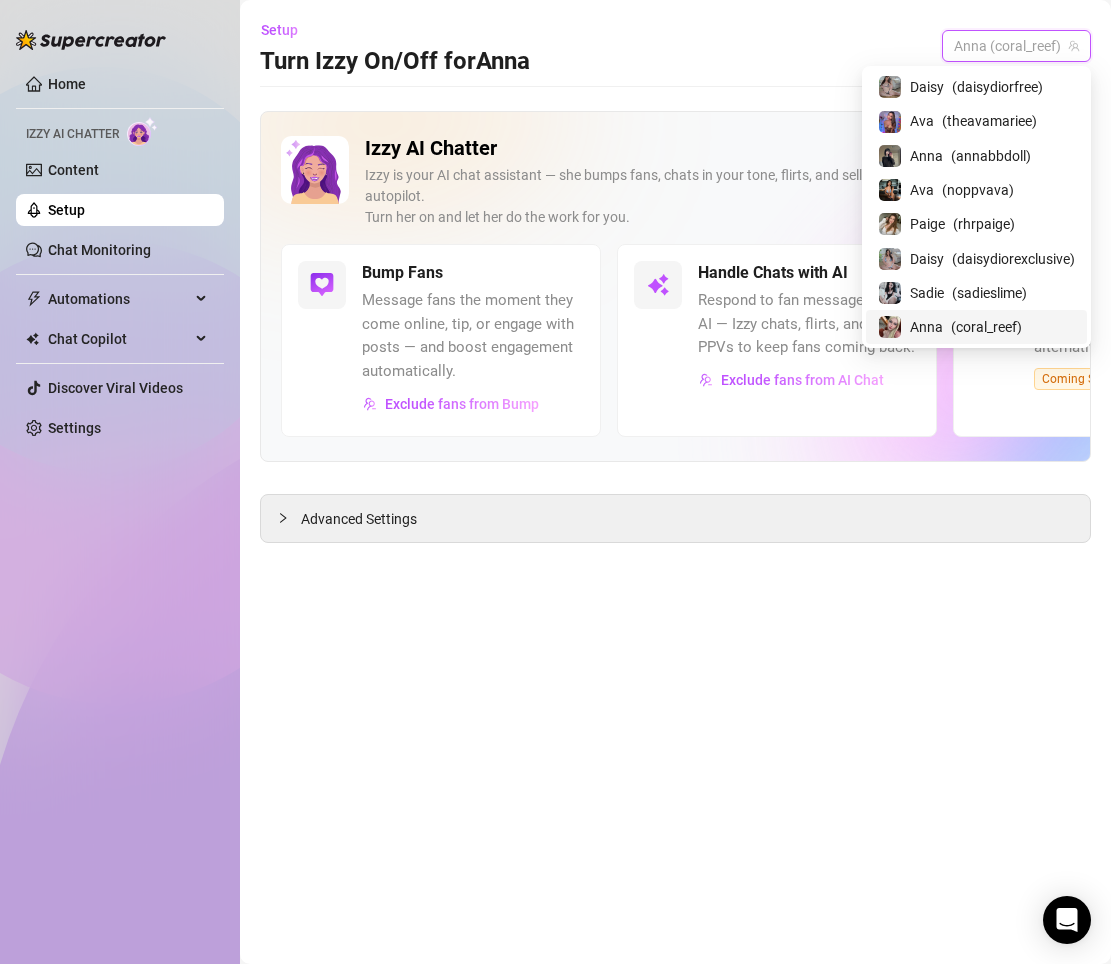 click on "Anna (coral_reef)" at bounding box center (976, 327) 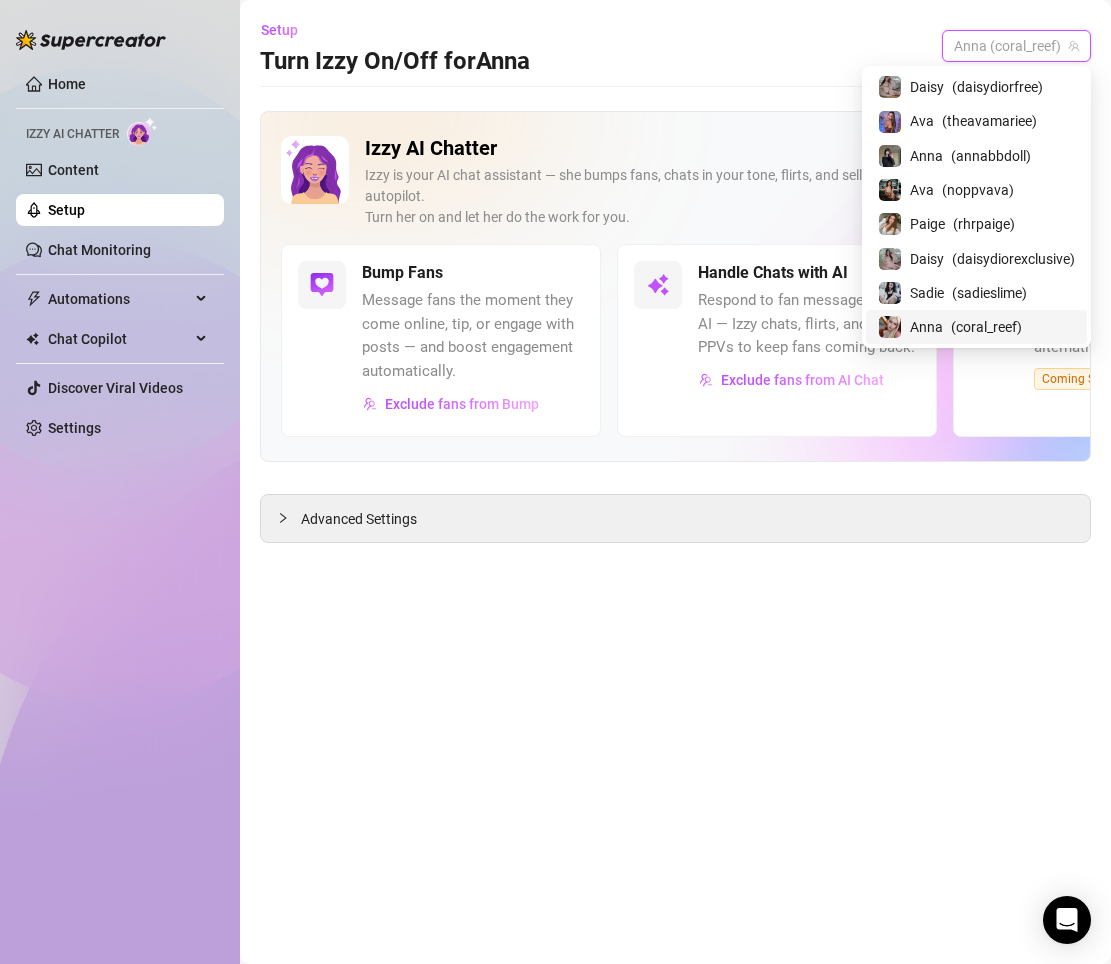 click on "Anna (coral_reef)" at bounding box center (1016, 46) 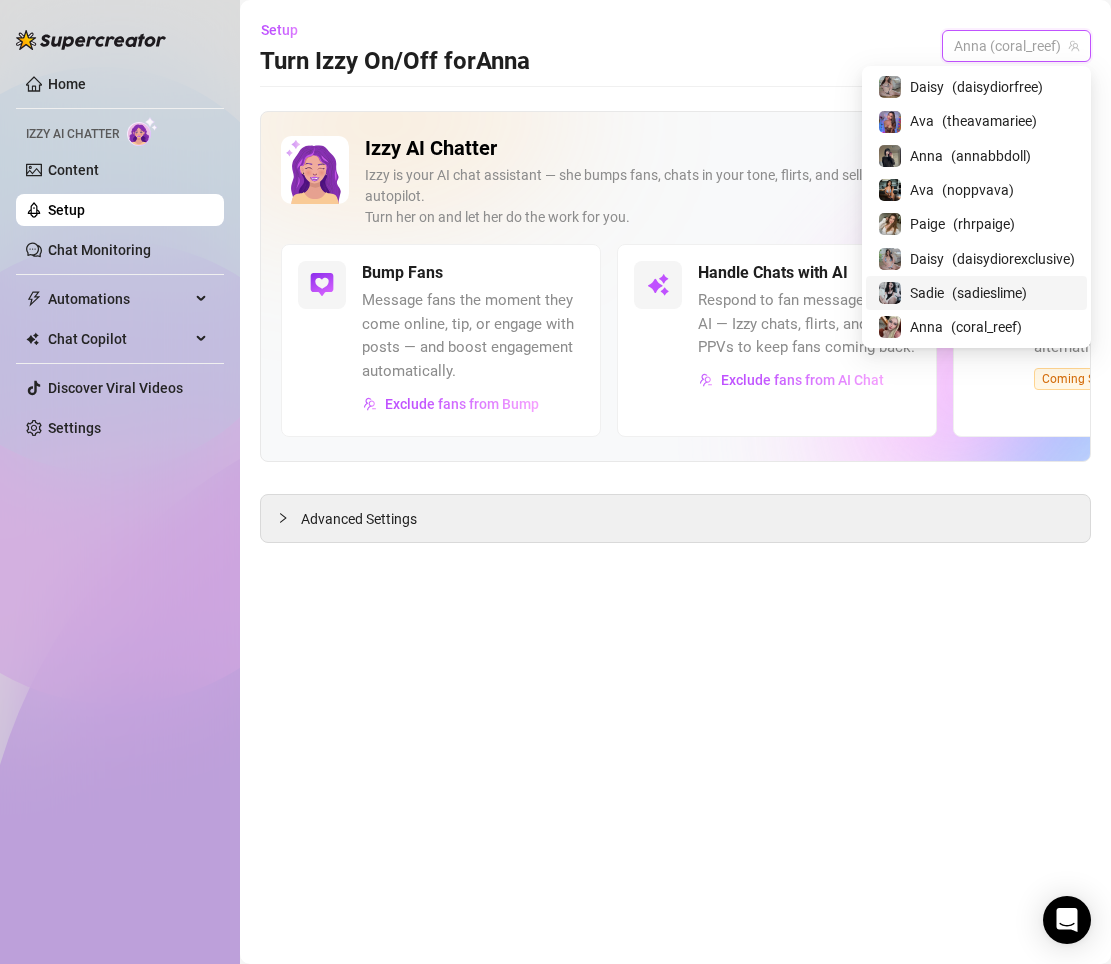 click on "Sadie (sadieslime)" at bounding box center [976, 293] 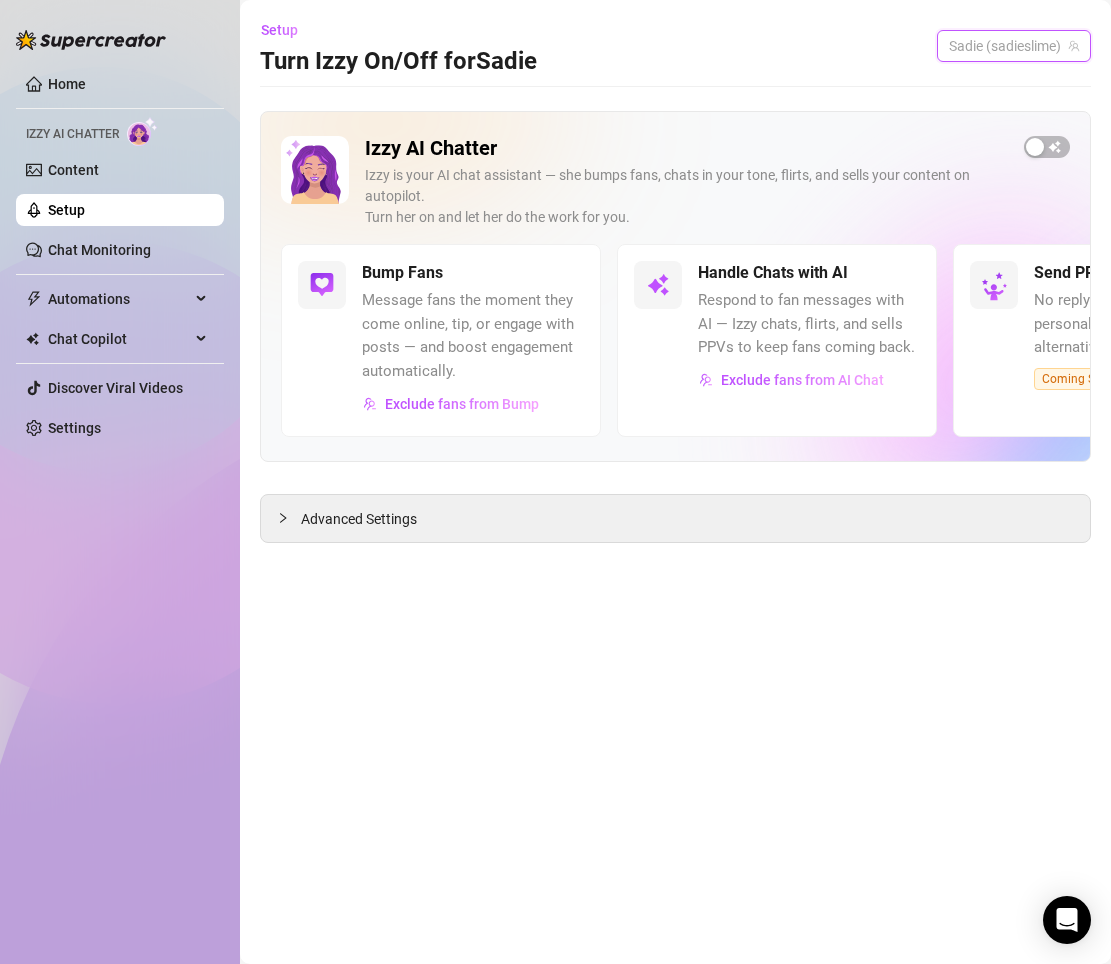 click on "Sadie (sadieslime)" at bounding box center (1014, 46) 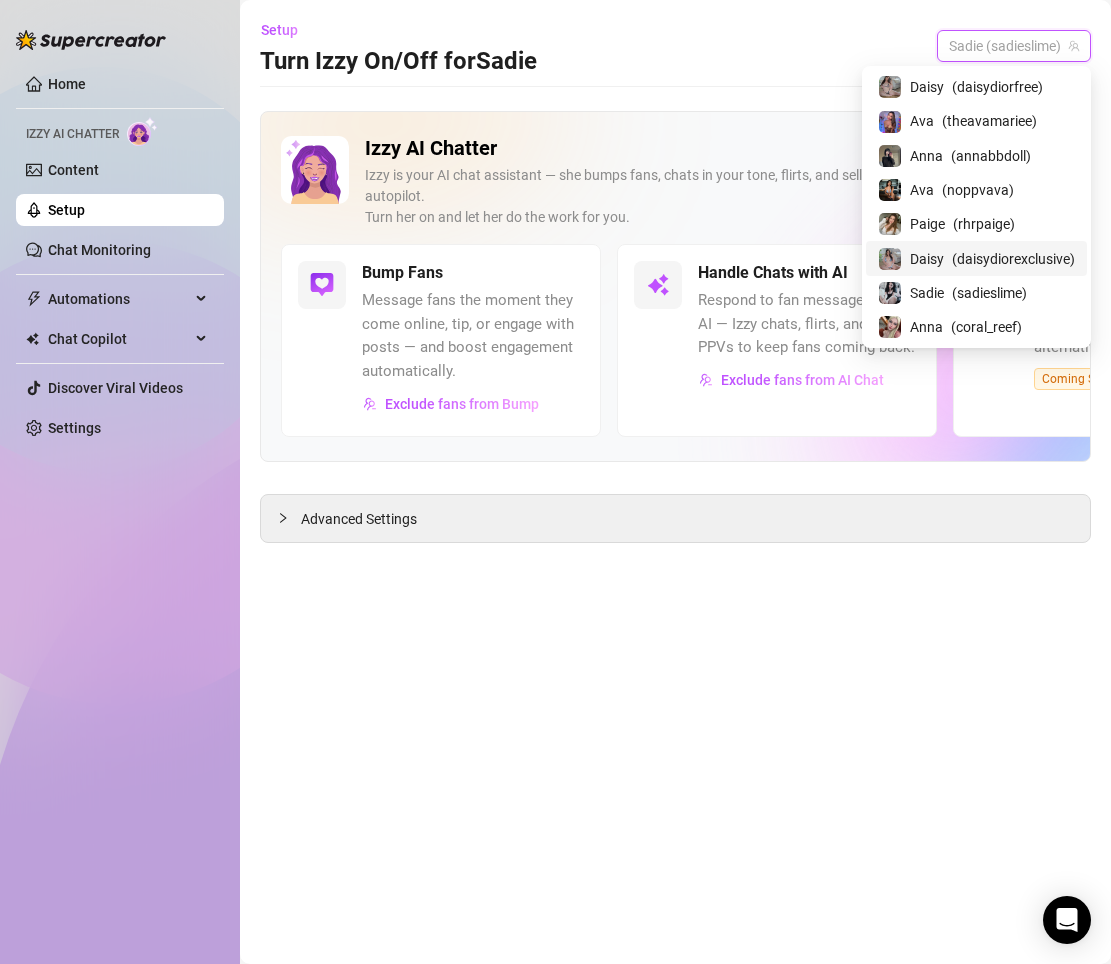 click on "( daisydiorexclusive )" at bounding box center [1013, 259] 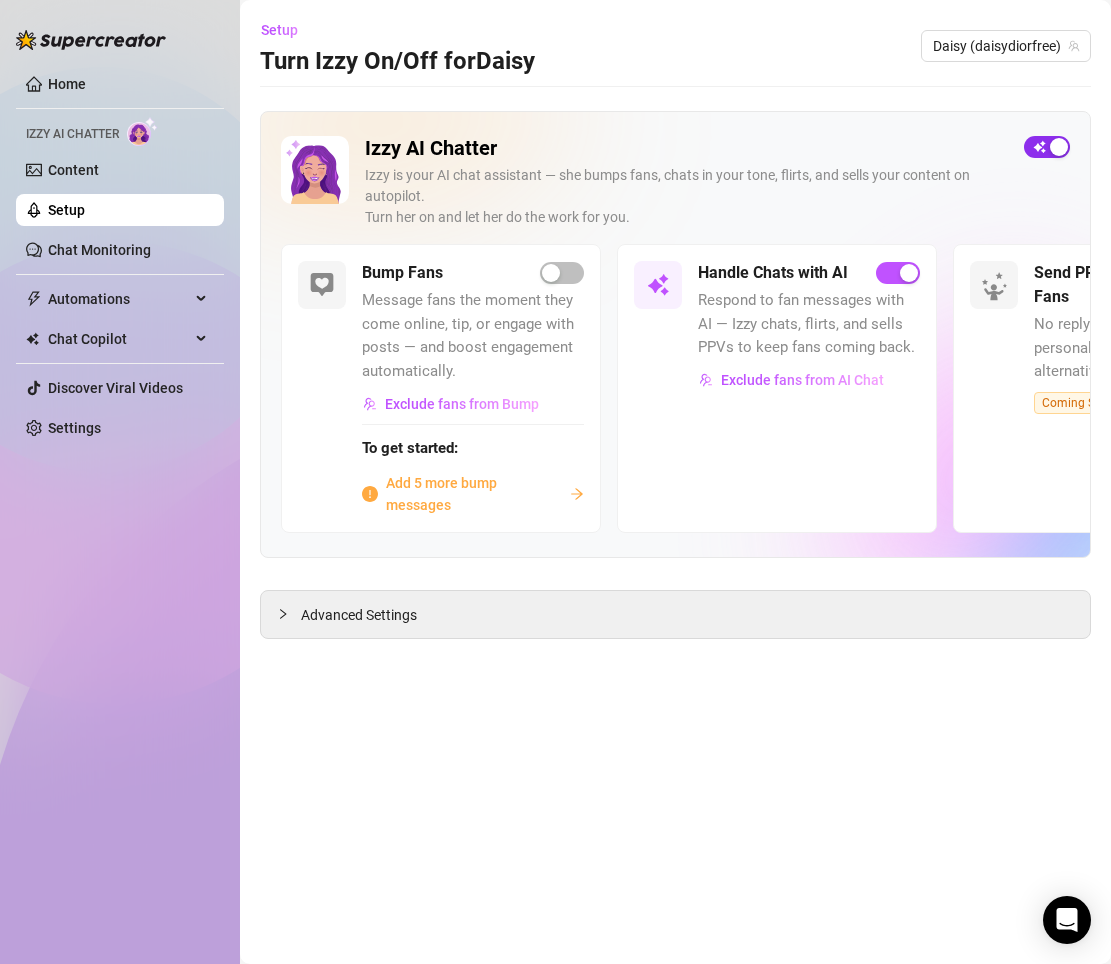 click at bounding box center (1047, 147) 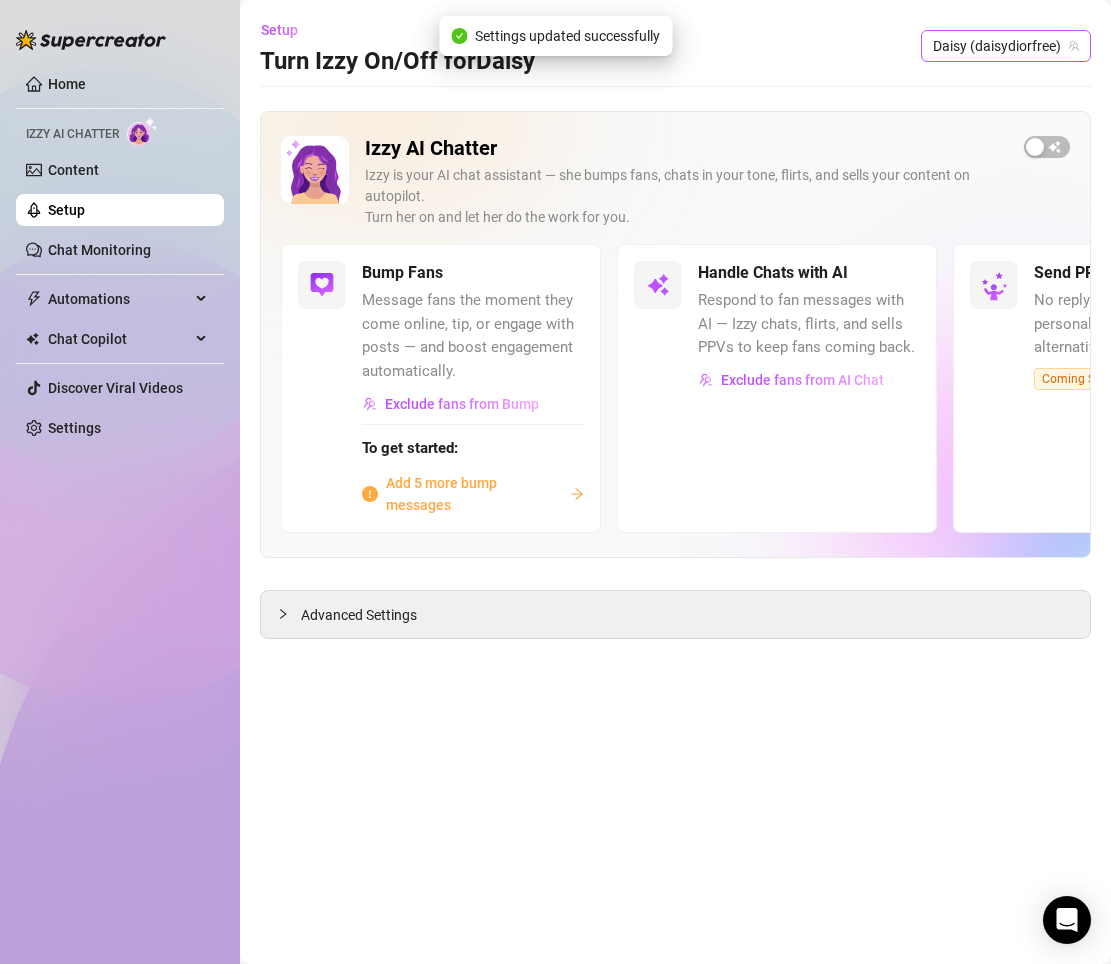 click on "Daisy (daisydiorfree)" at bounding box center [1006, 46] 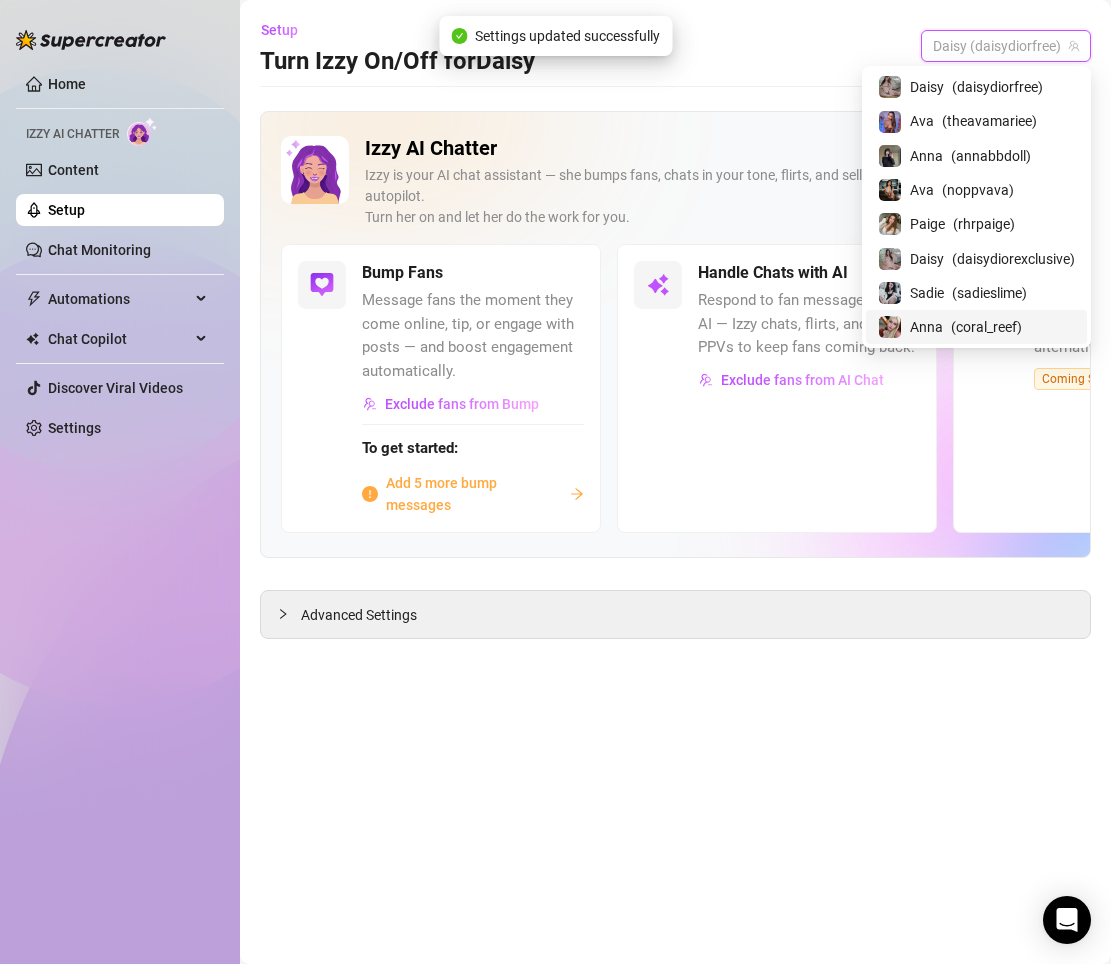 click on "(coral_reef)" at bounding box center (986, 327) 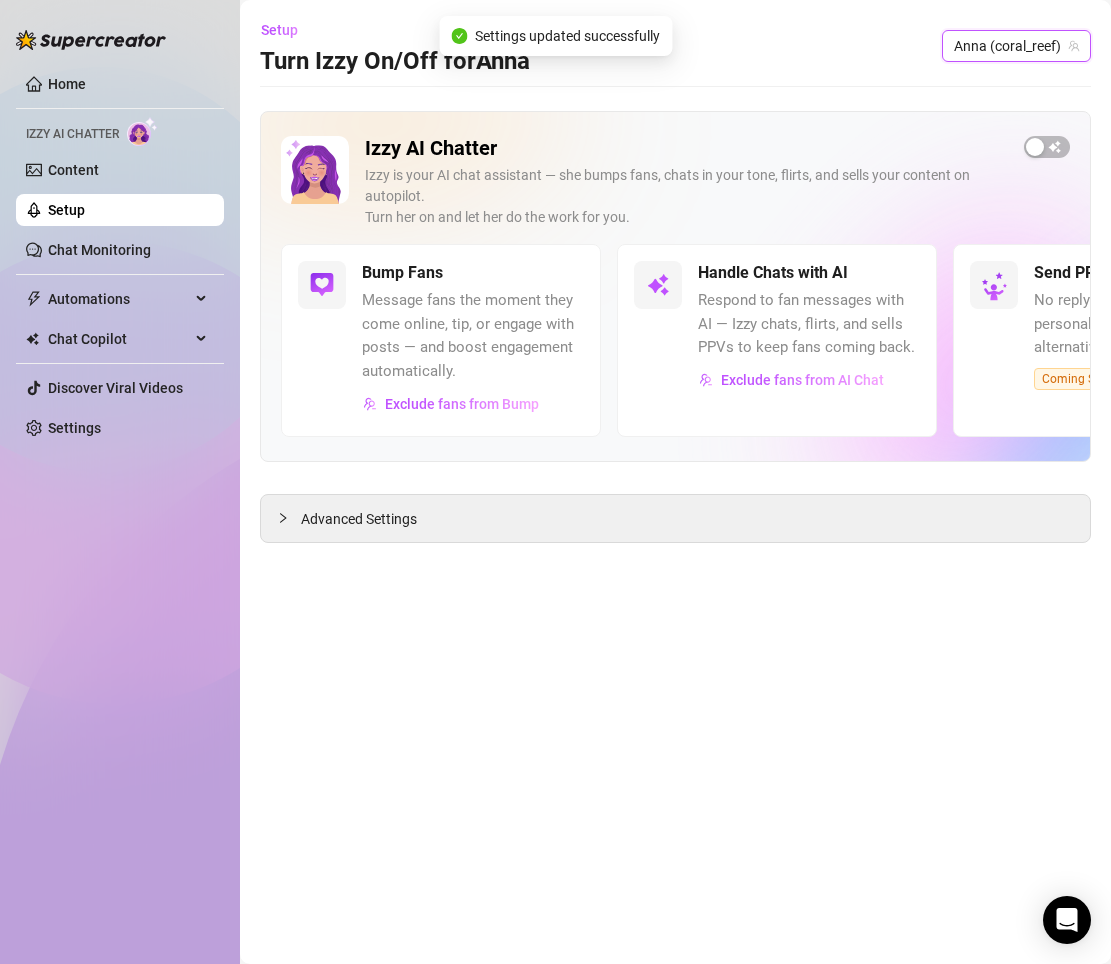 click on "Anna (coral_reef)" at bounding box center [1016, 46] 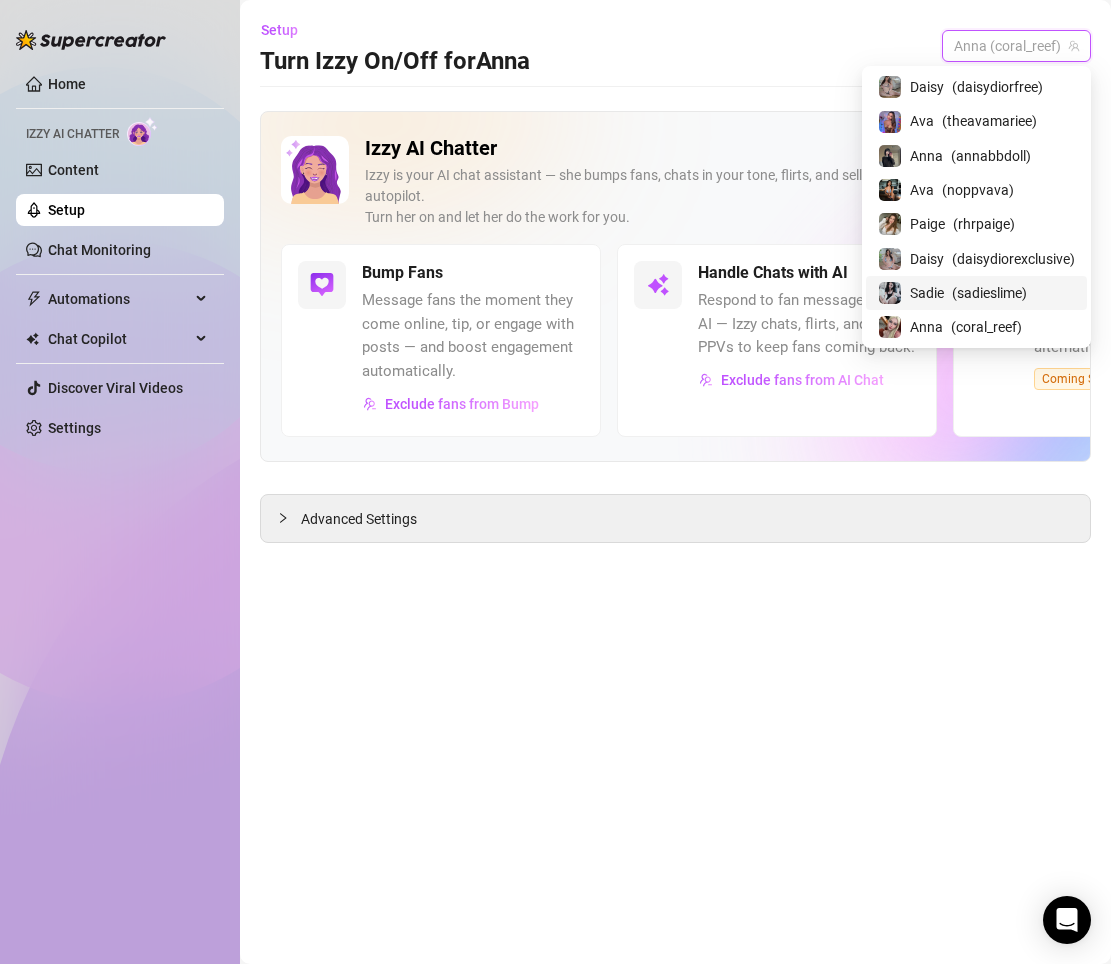 click on "Sadie (sadieslime)" at bounding box center [976, 293] 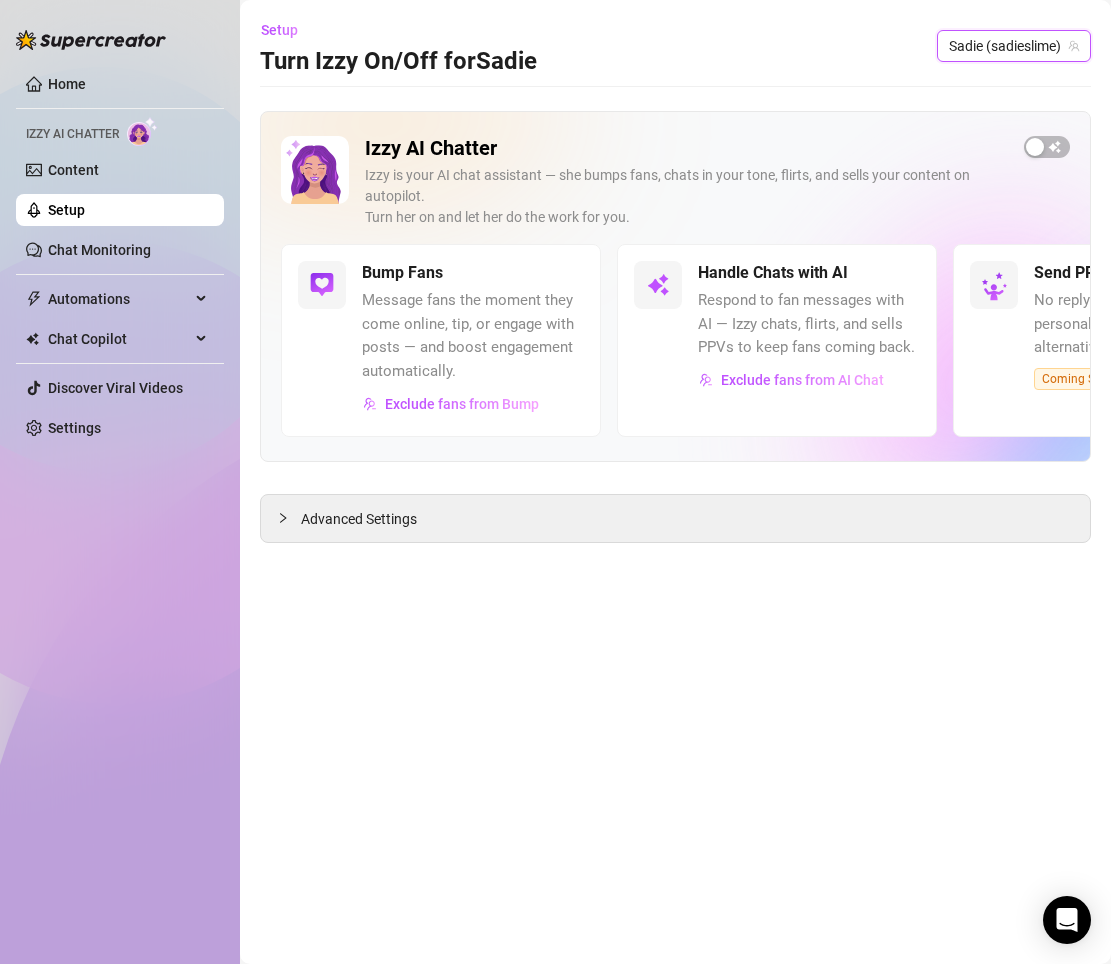 click on "Sadie (sadieslime)" at bounding box center [1014, 46] 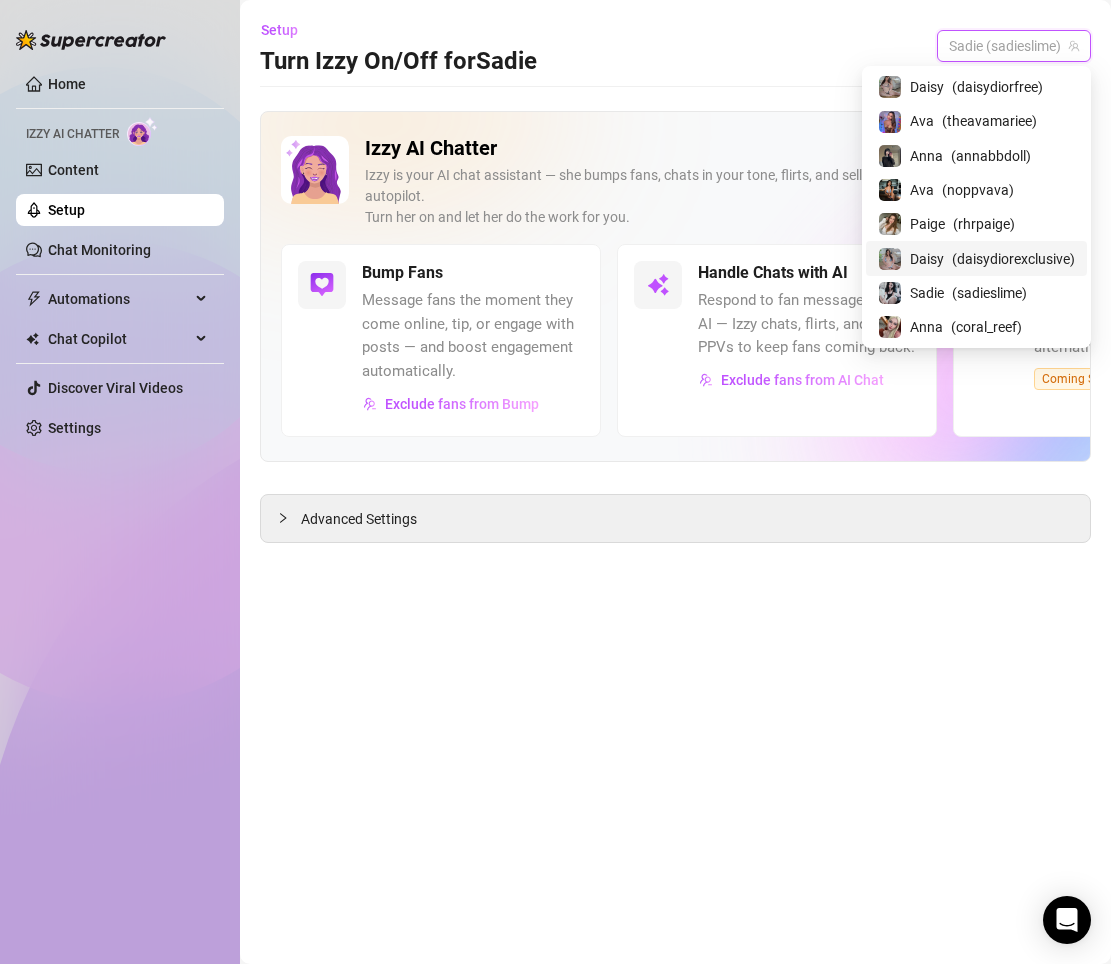 click on "( daisydiorexclusive )" at bounding box center [1013, 259] 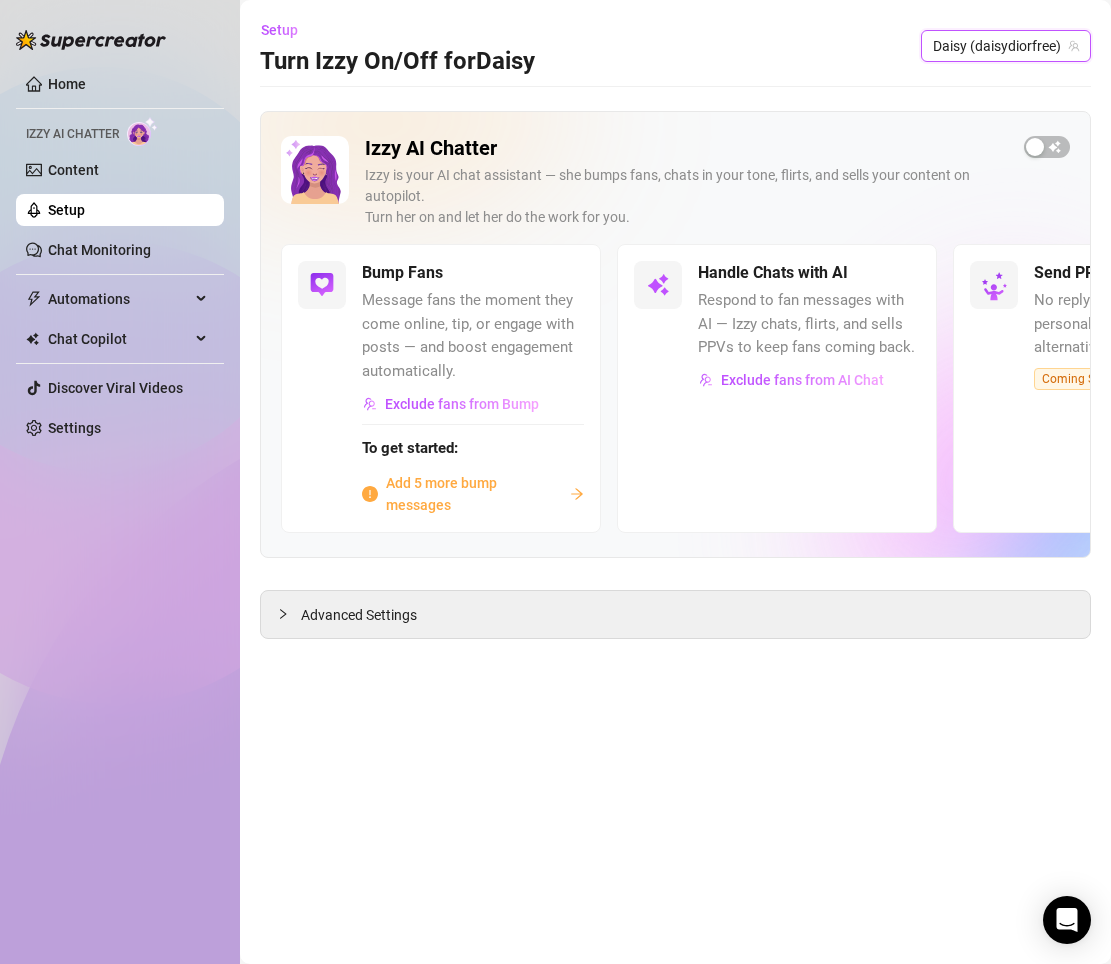 click on "Daisy (daisydiorfree)" at bounding box center [1006, 46] 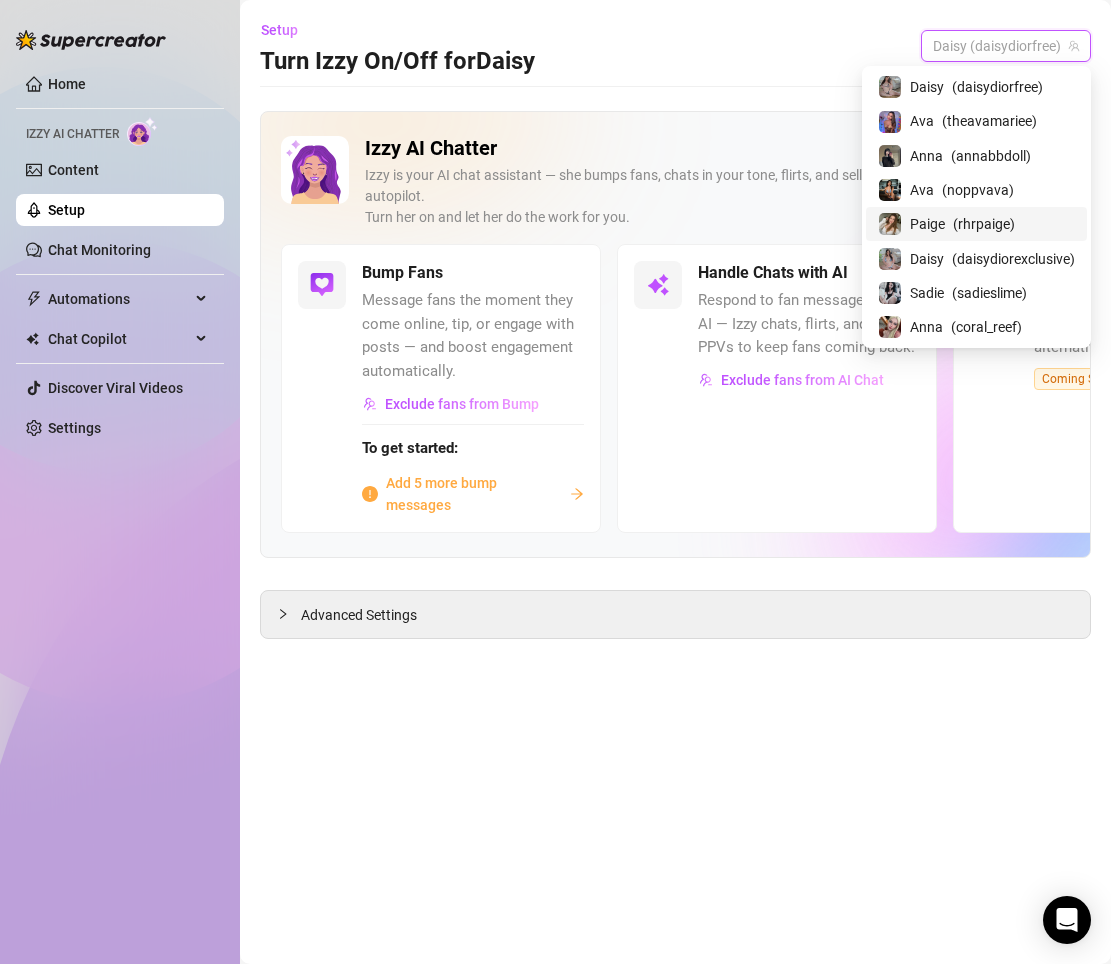 click on "( rhrpaige )" at bounding box center (984, 224) 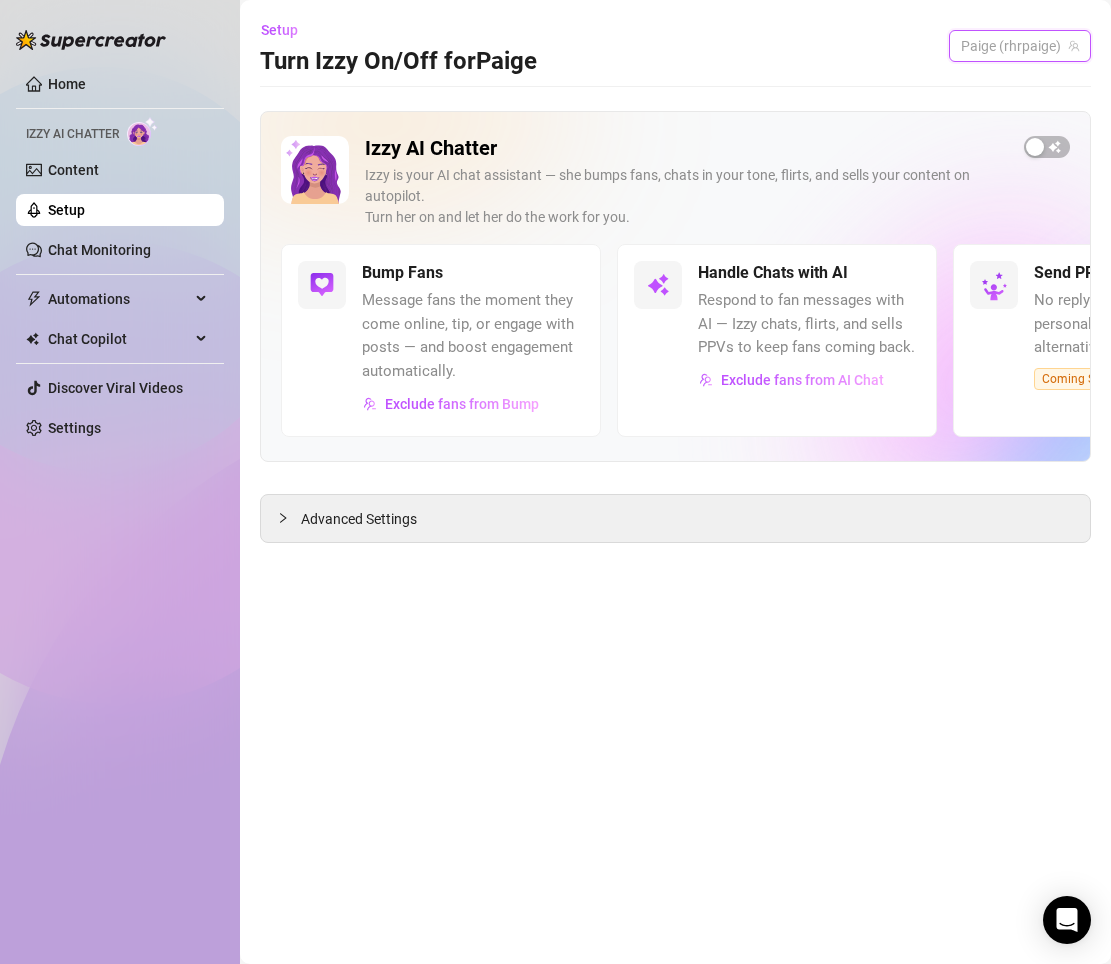 click on "Paige (rhrpaige)" at bounding box center [1020, 46] 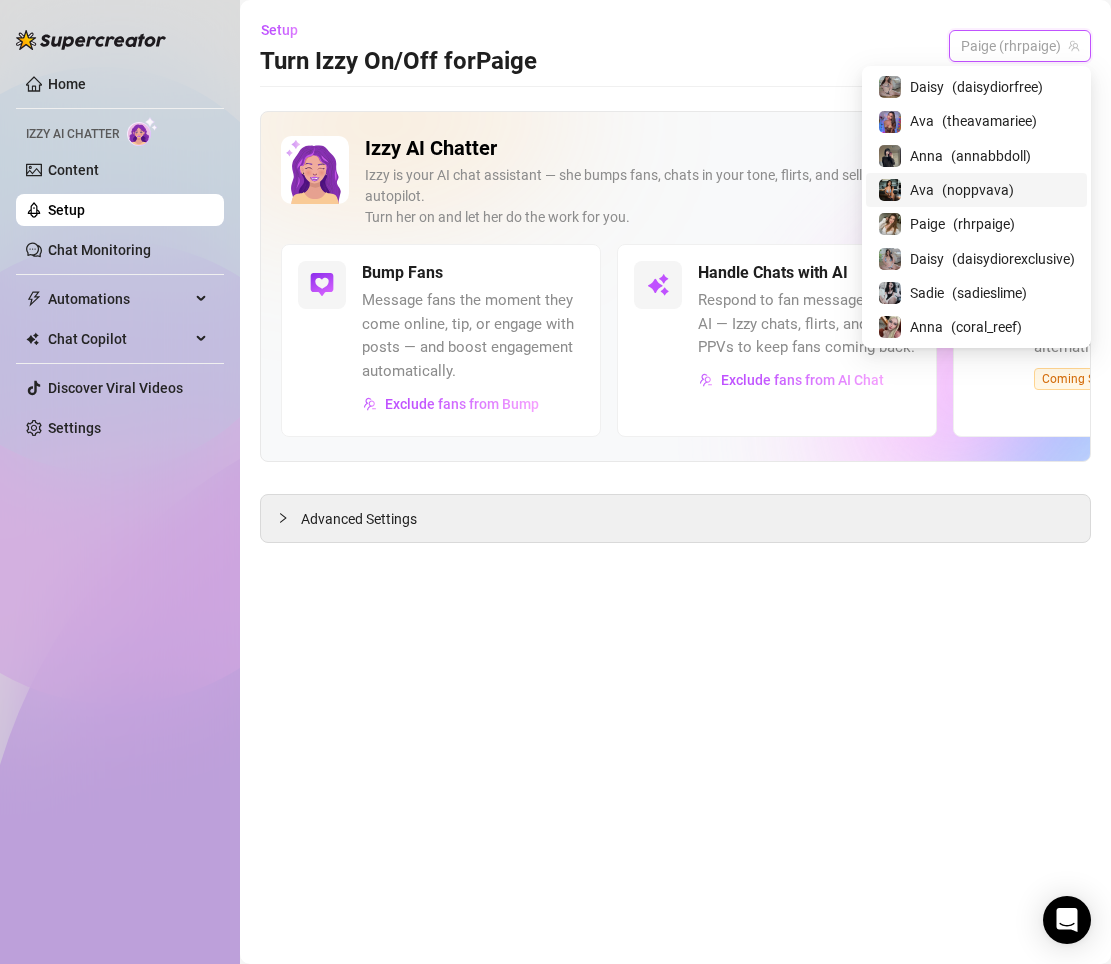 click on "Ava (noppvava)" at bounding box center (976, 190) 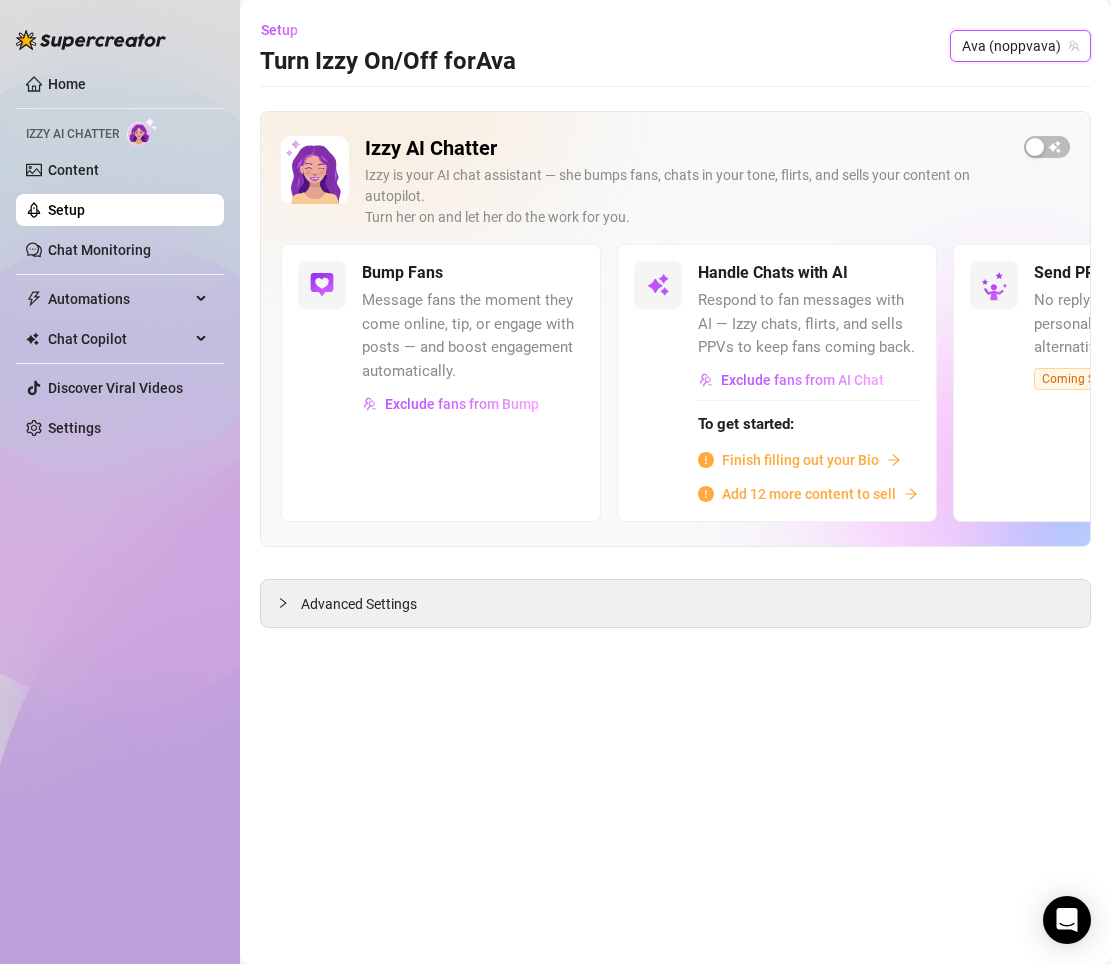 click on "Ava (noppvava)" at bounding box center [1020, 46] 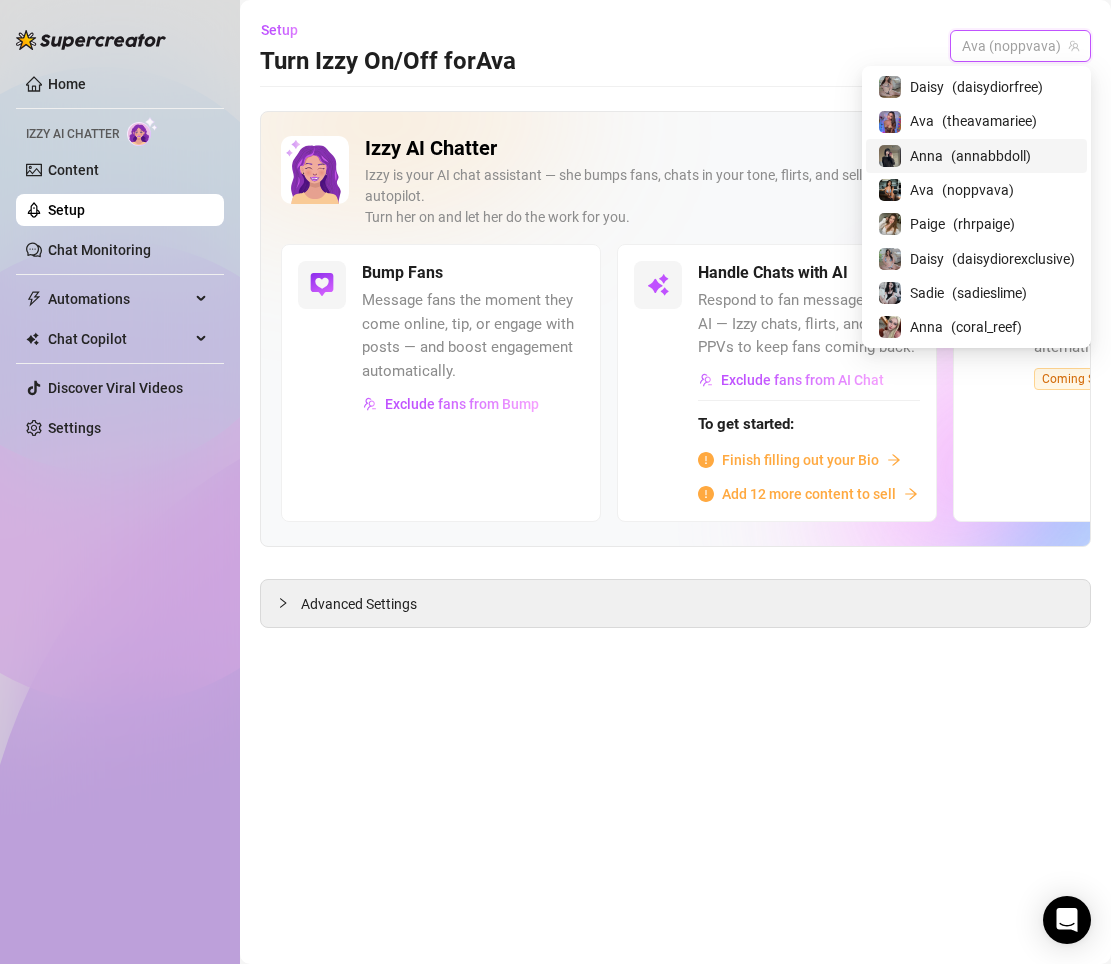 click on "Anna (annabbdoll)" at bounding box center [976, 156] 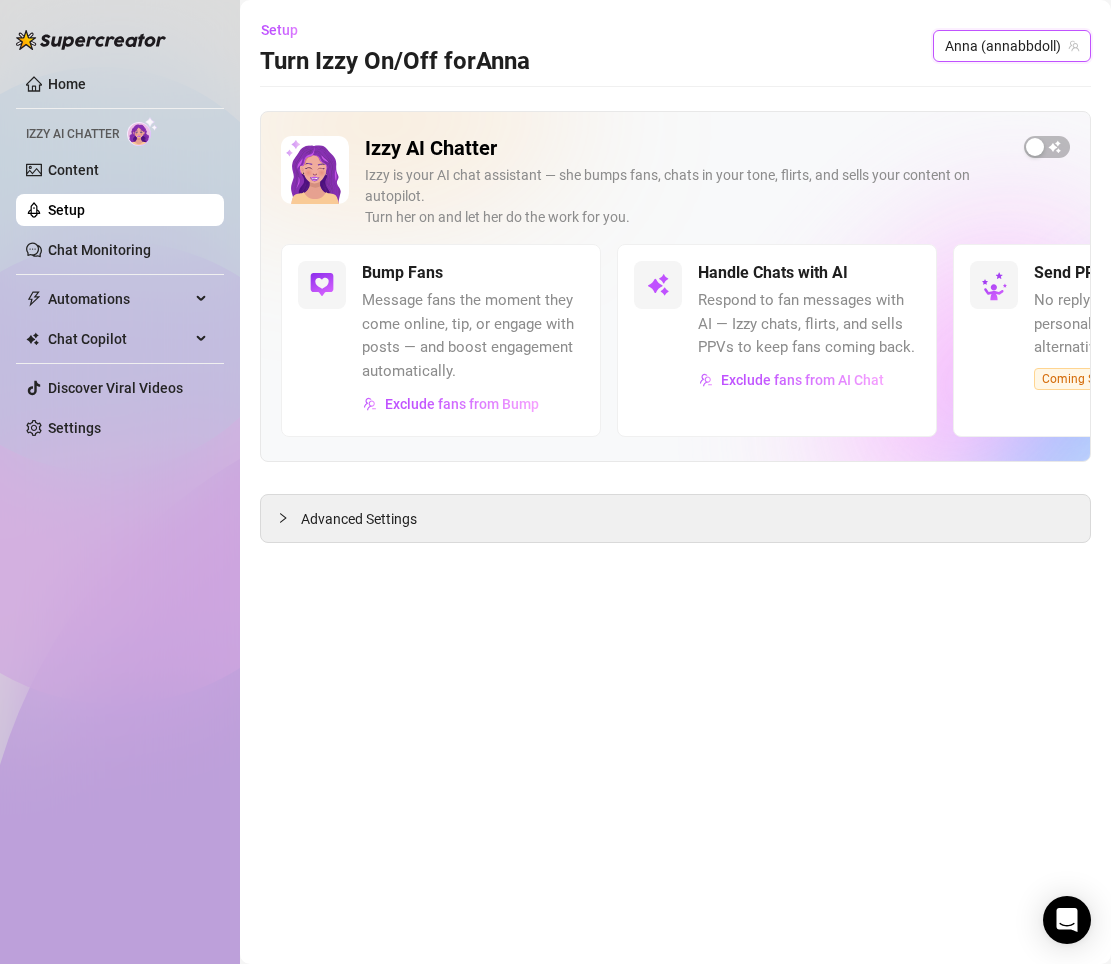 click on "Anna (annabbdoll)" at bounding box center (1012, 46) 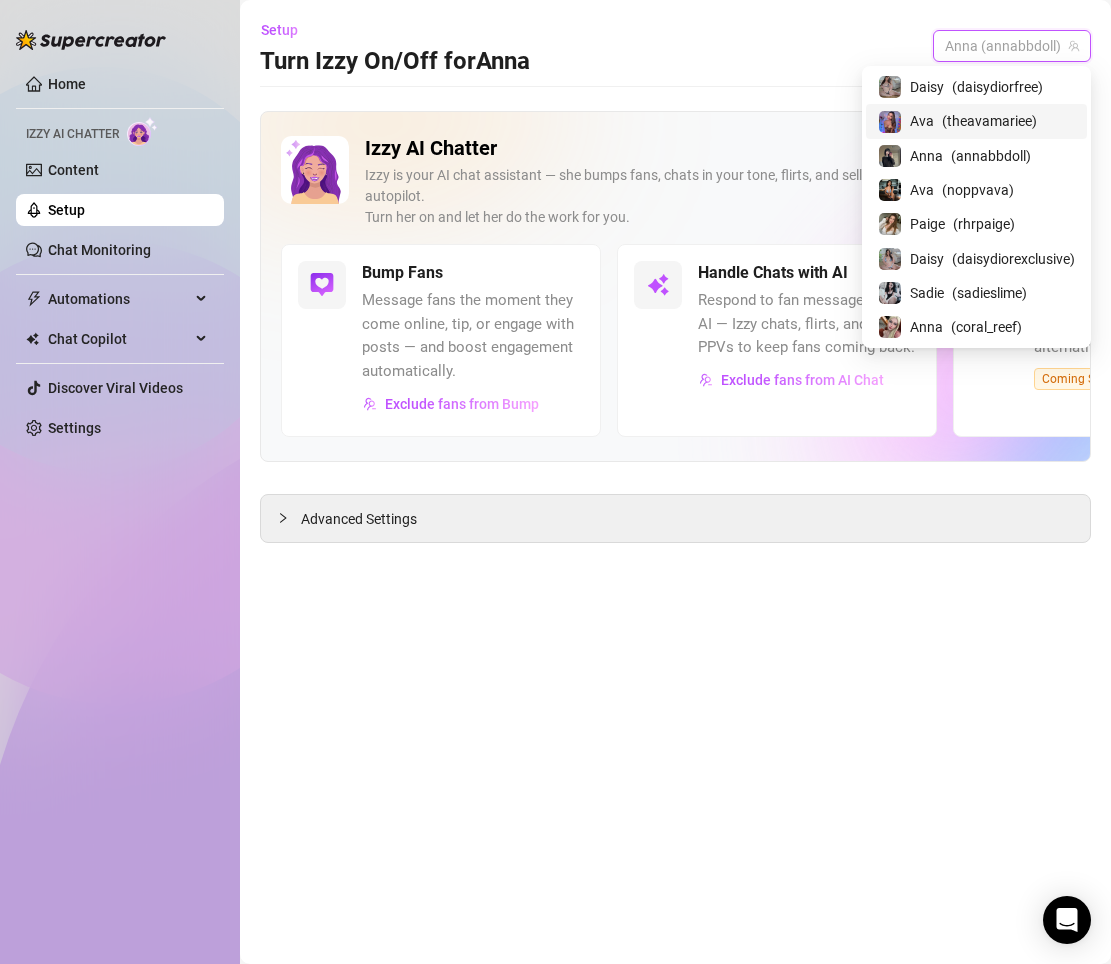 click on "Ava ([USERNAME])" at bounding box center [976, 121] 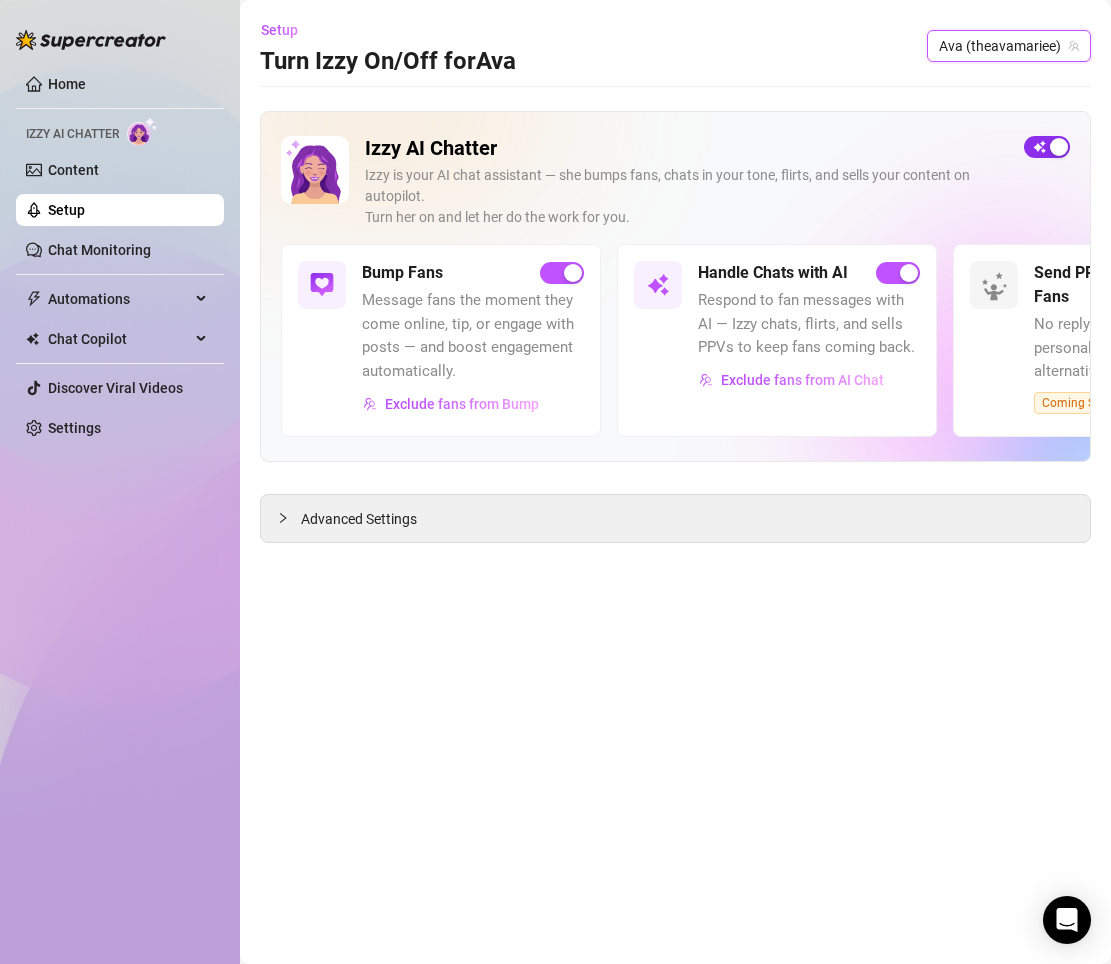 click at bounding box center [1059, 147] 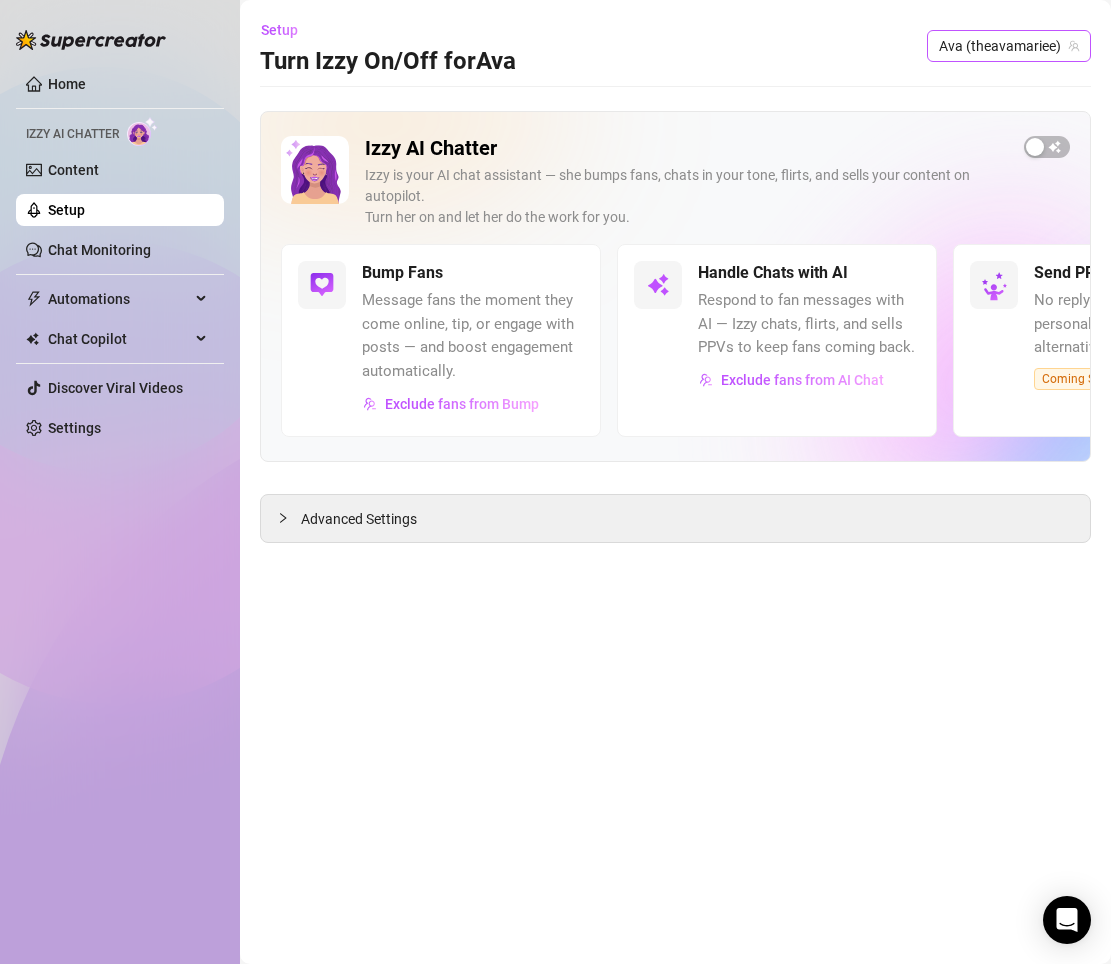 click on "Ava (theavamariee)" at bounding box center [1009, 46] 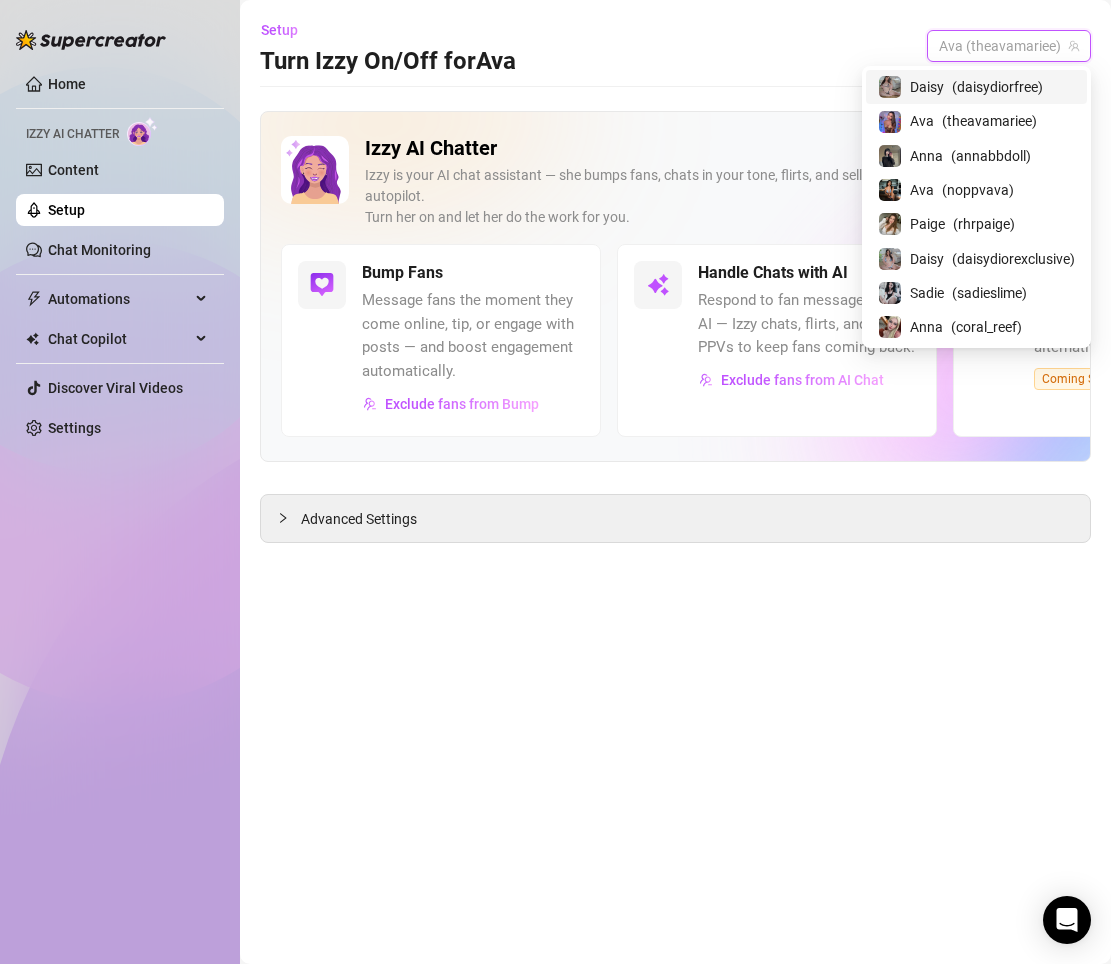 click on "(daisydiorfree)" at bounding box center [997, 87] 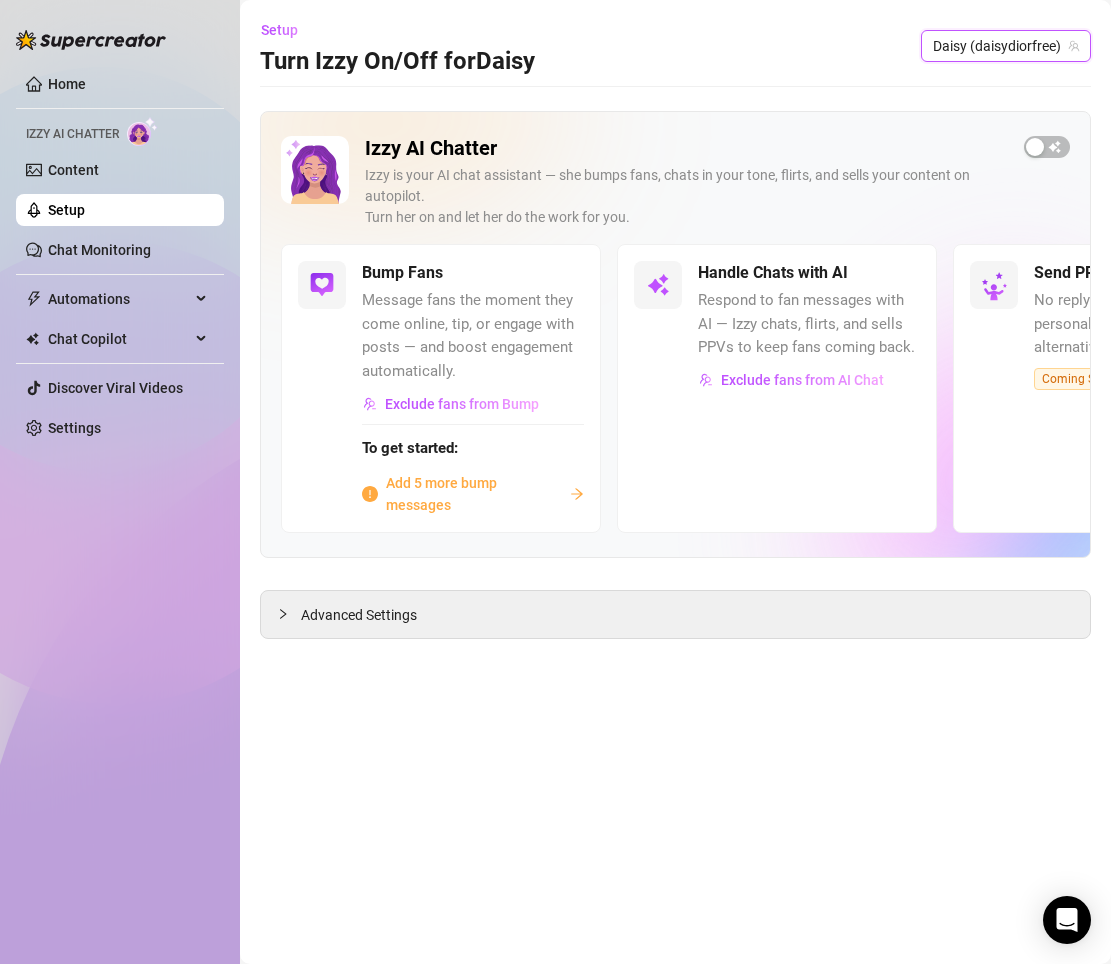 click on "Daisy (daisydiorfree)" at bounding box center (1006, 46) 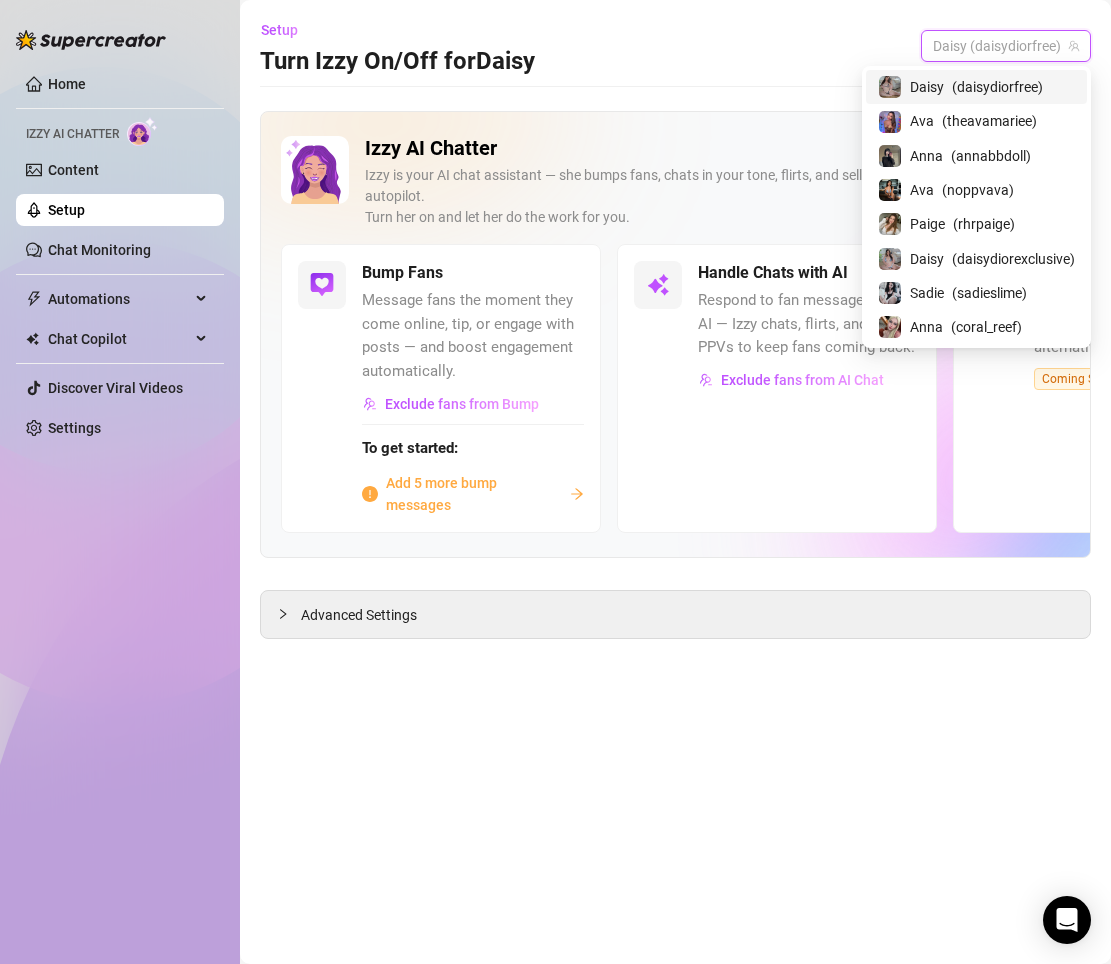 click on "Setup Turn Izzy On/Off for Daisy Daisy (daisydiorfree)" at bounding box center [675, 46] 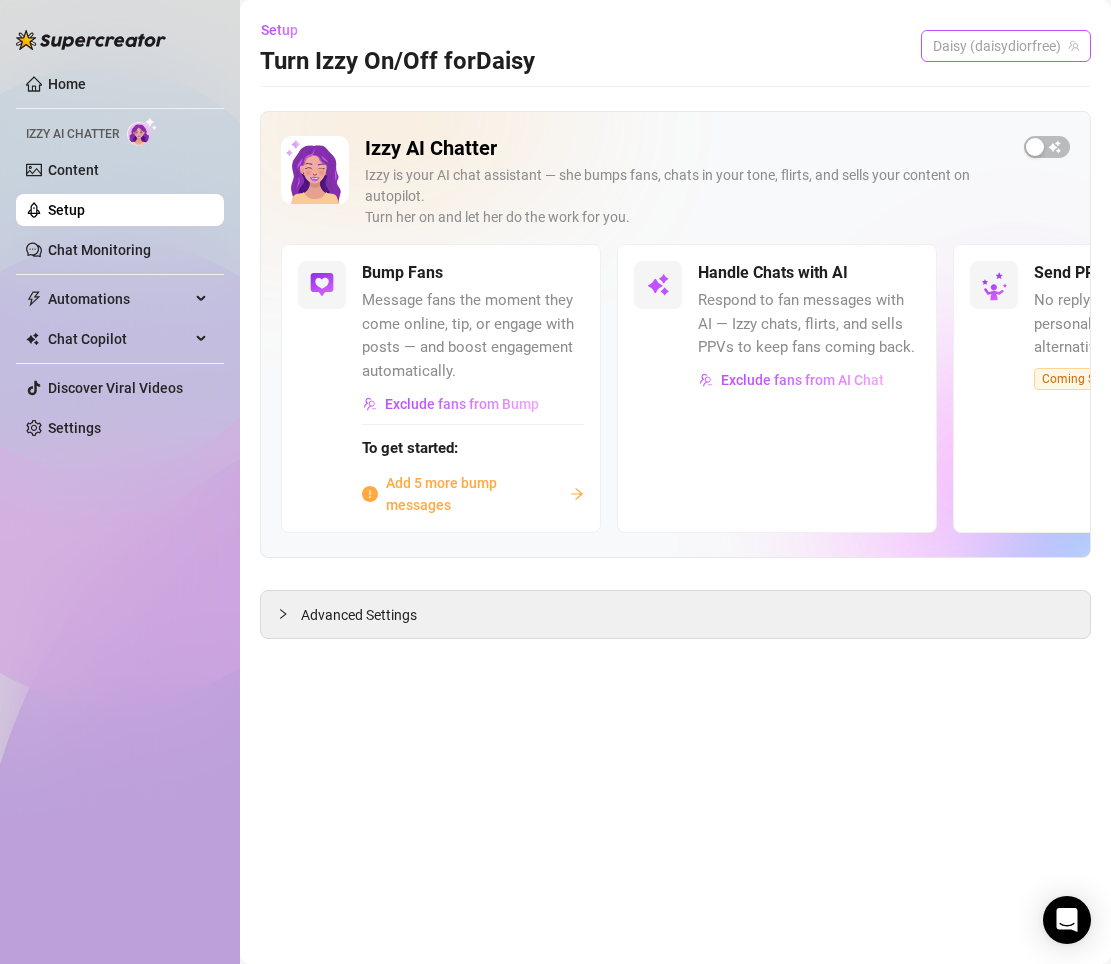 click on "Daisy (daisydiorfree)" at bounding box center (1006, 46) 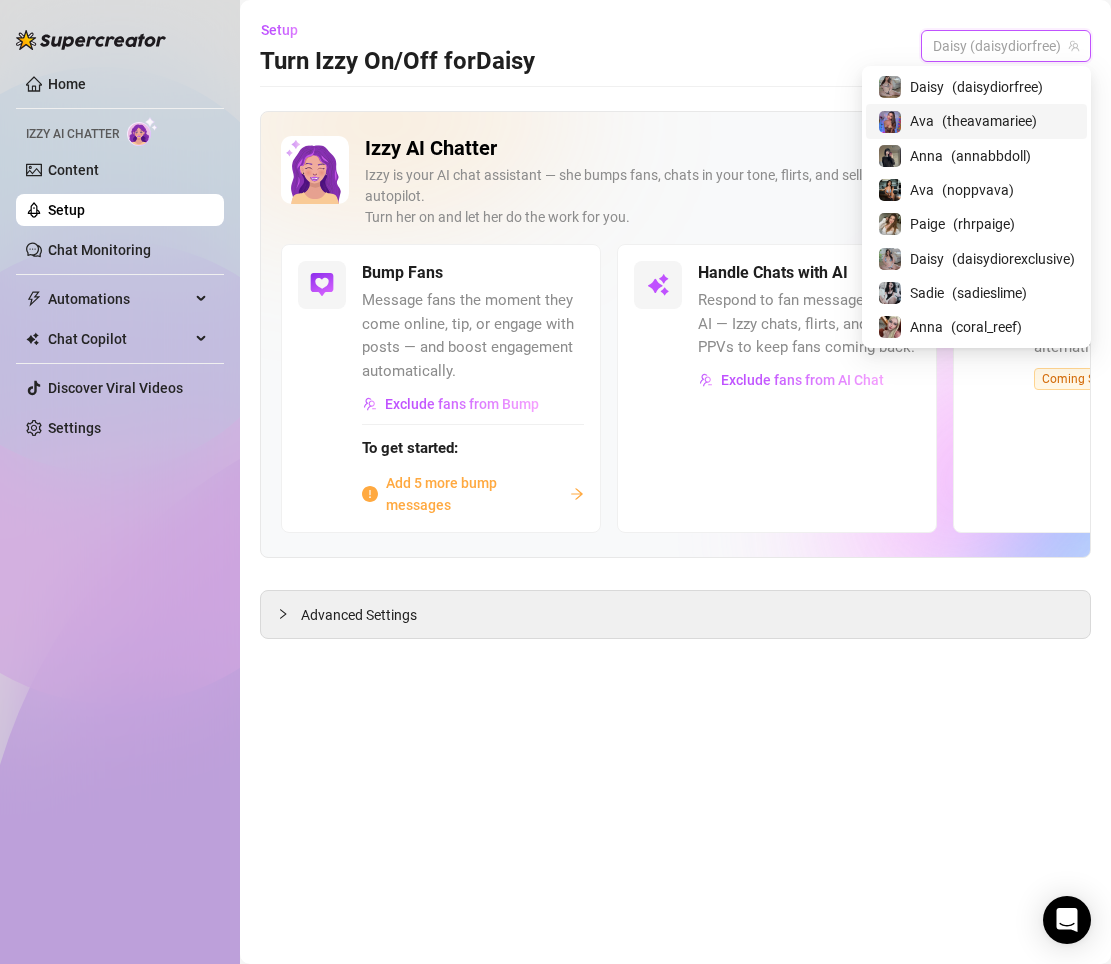 click on "Ava ([USERNAME])" at bounding box center [976, 121] 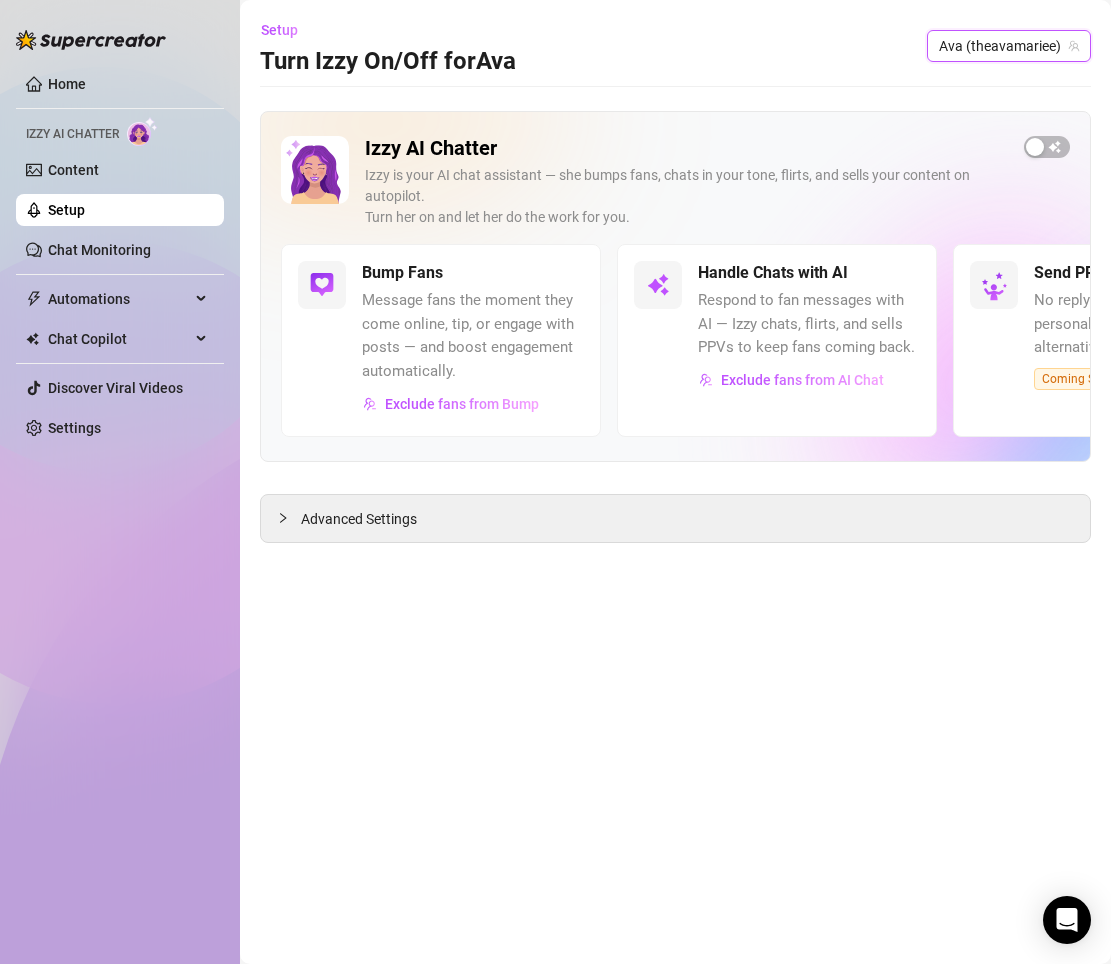 click on "Ava (theavamariee)" at bounding box center (1009, 46) 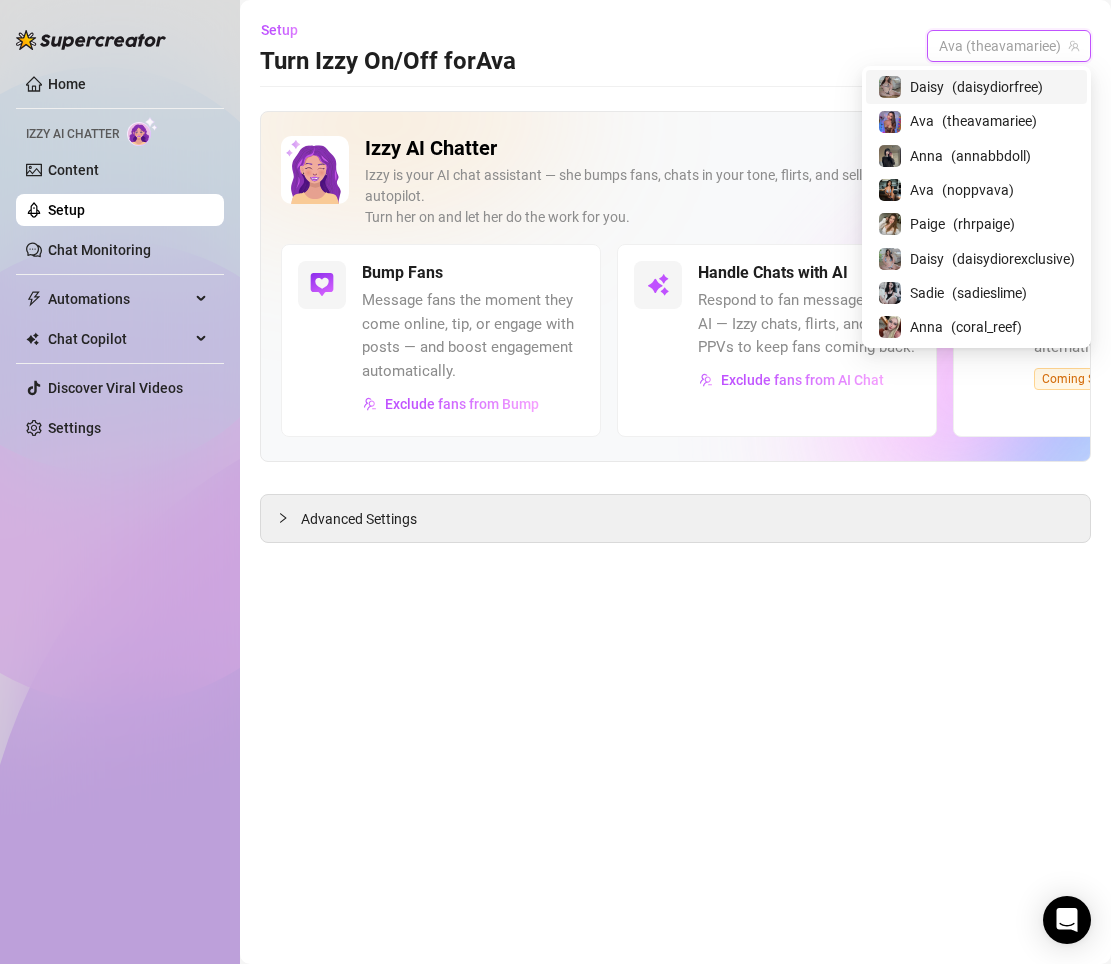 click on "Daisy (daisydiorfree)" at bounding box center (976, 87) 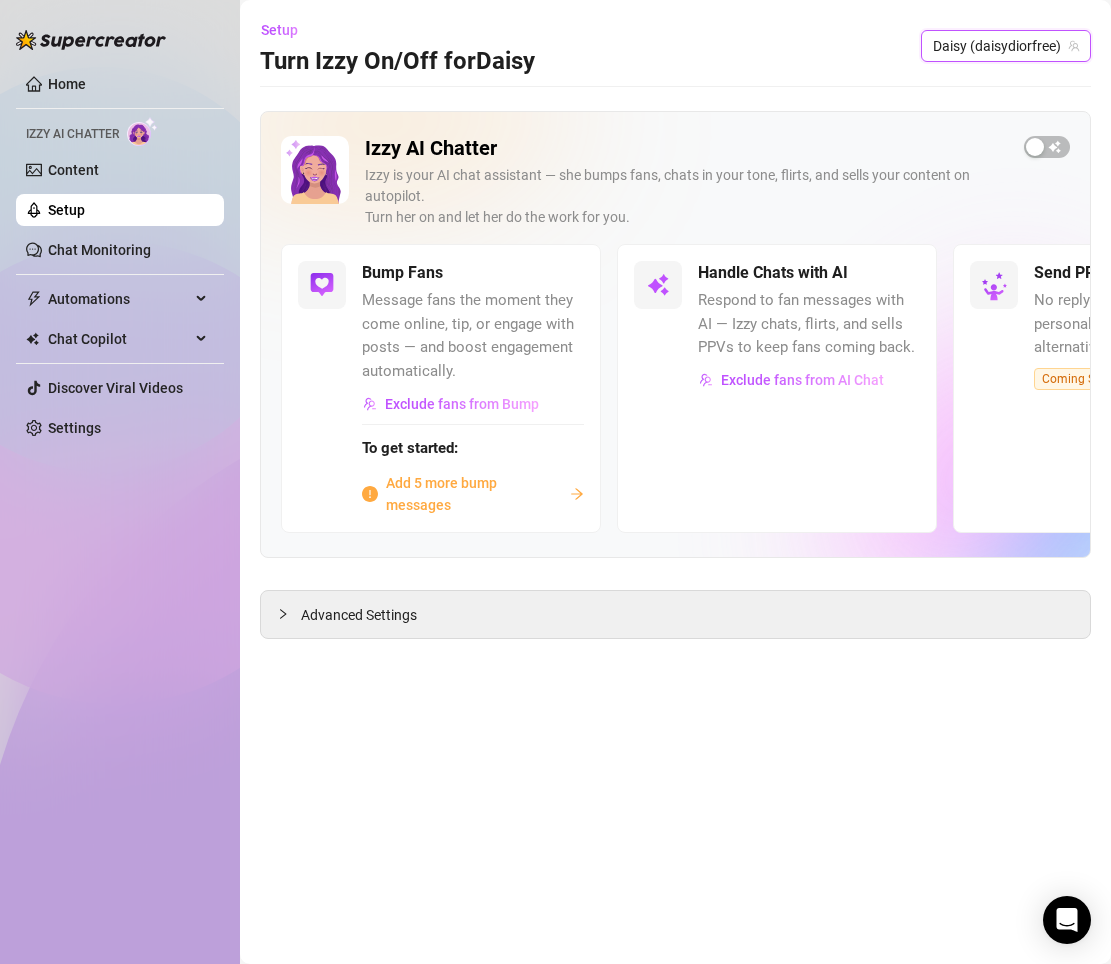 click on "Daisy (daisydiorfree)" at bounding box center [1006, 46] 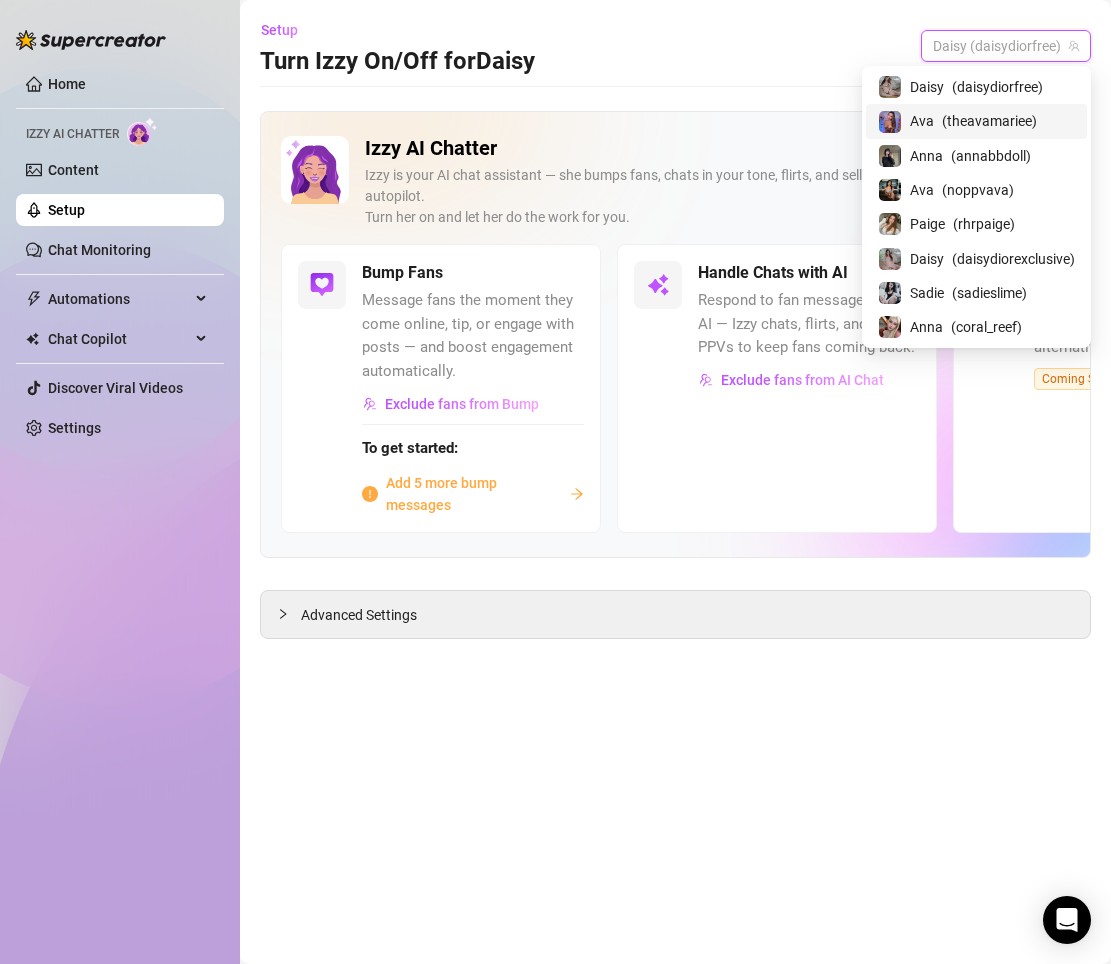 click on "Daisy (daisydiorfree)" at bounding box center (976, 87) 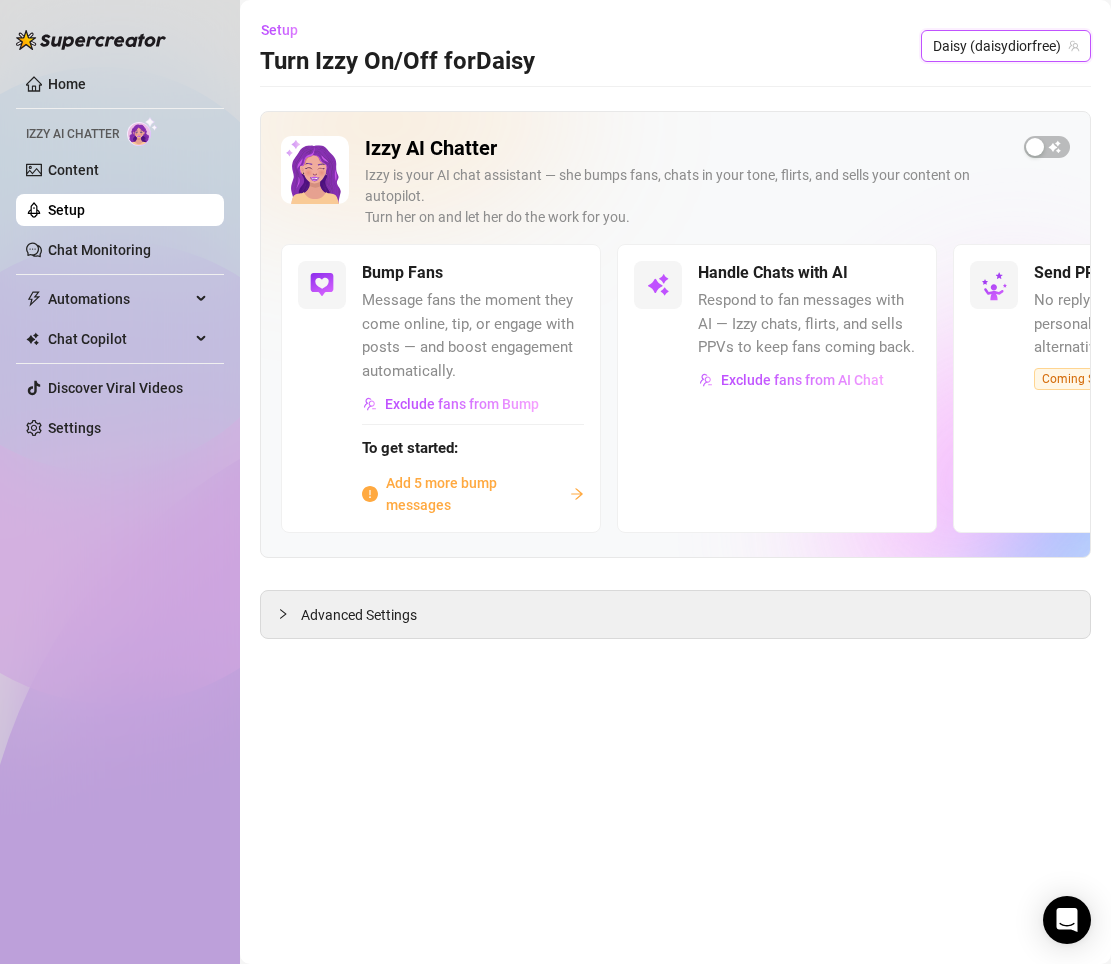 click on "Daisy (daisydiorfree)" at bounding box center [1006, 46] 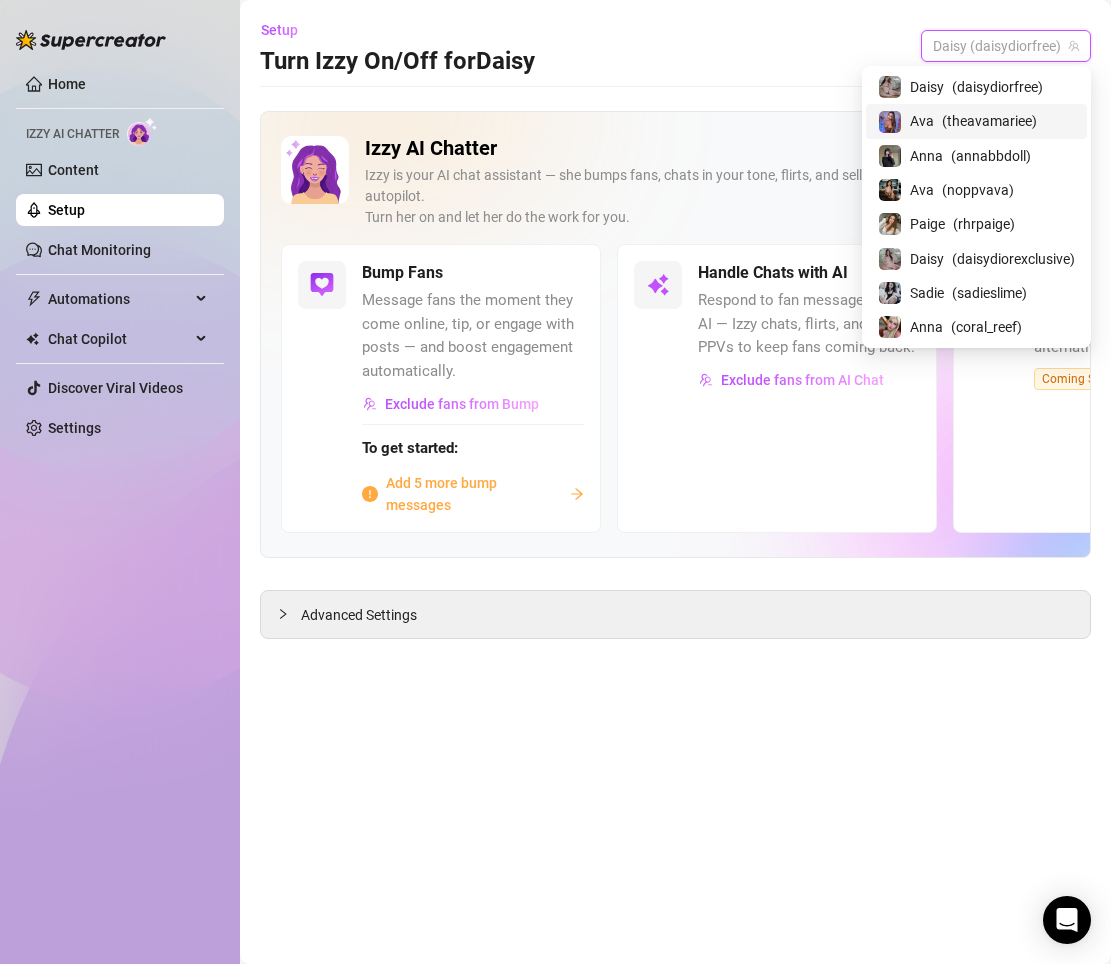 click on "Ava ([USERNAME])" at bounding box center (976, 121) 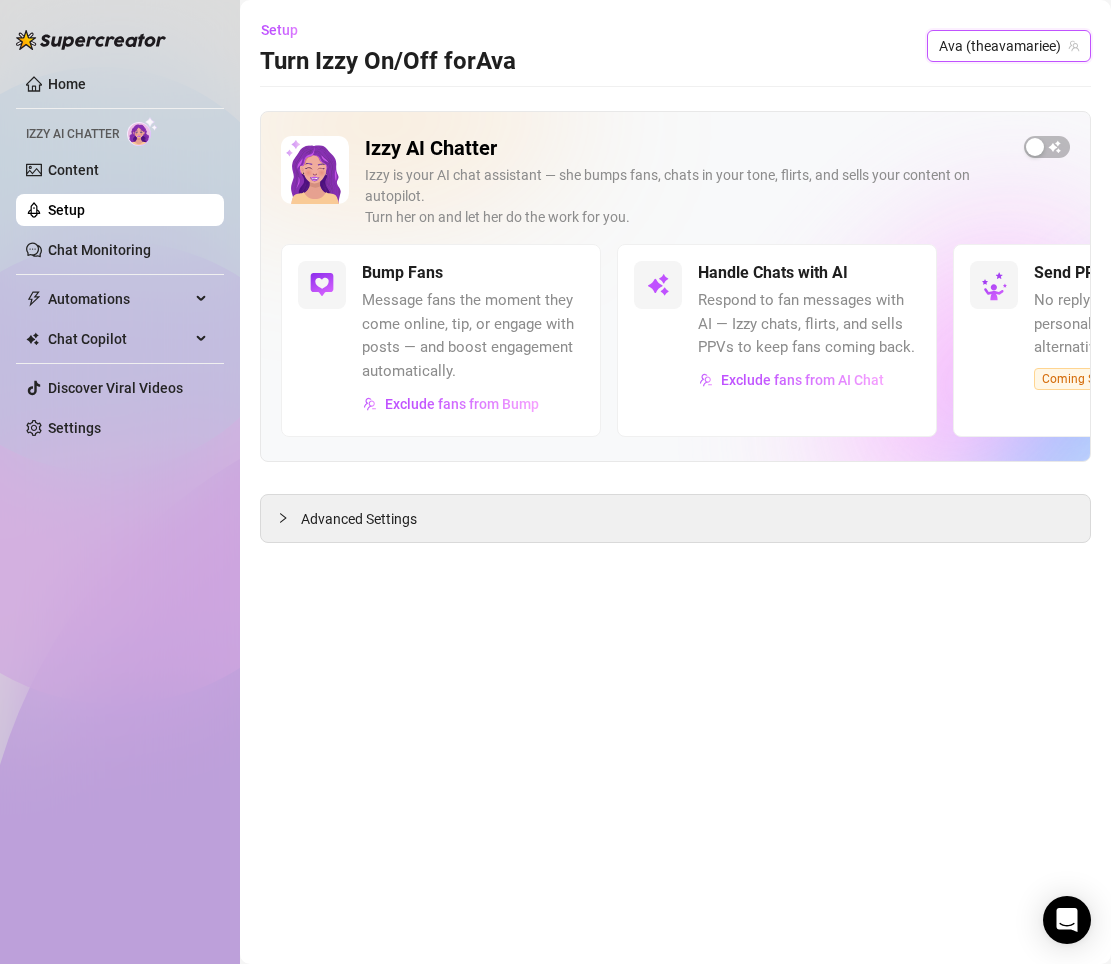 click on "Ava (theavamariee)" at bounding box center [1009, 46] 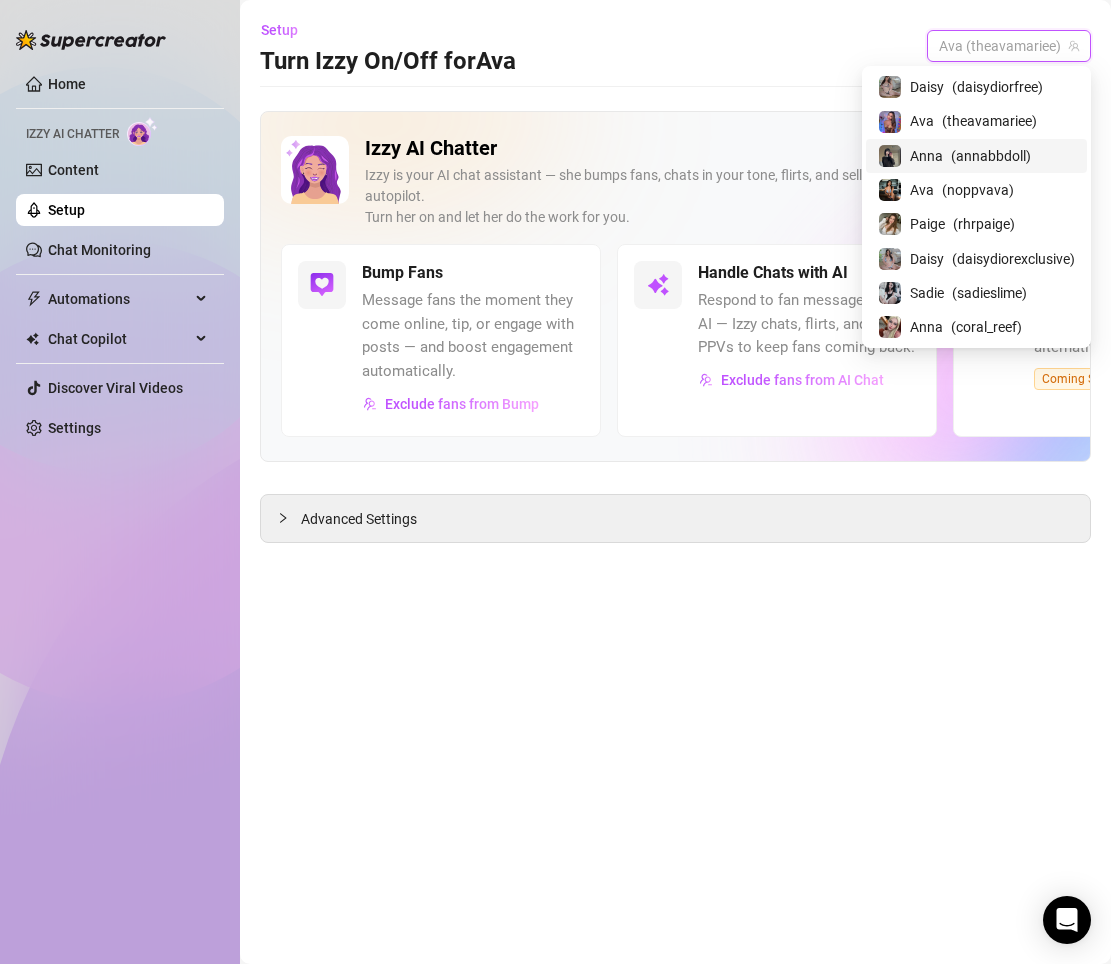 click on "Anna (annabbdoll)" at bounding box center [976, 156] 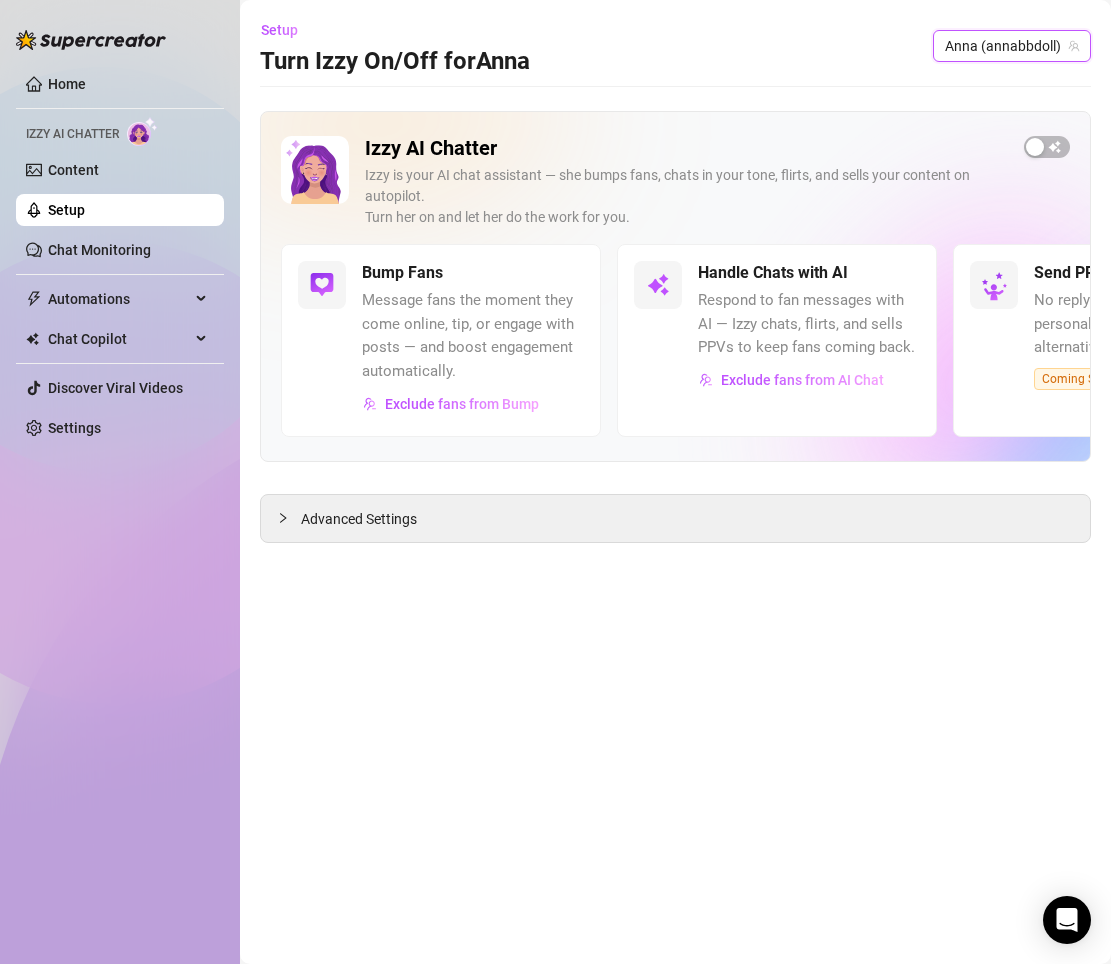 click on "Anna (annabbdoll)" at bounding box center [1012, 46] 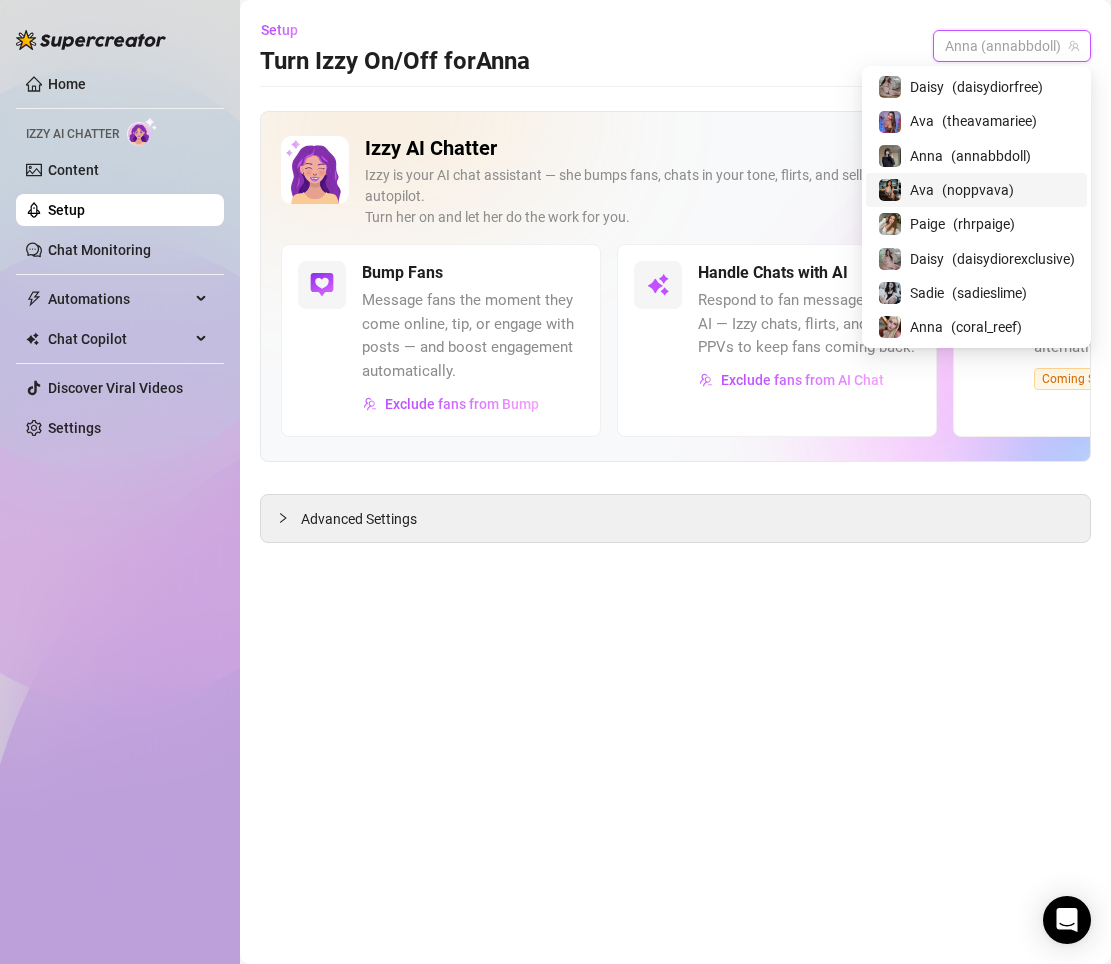 click on "Ava (noppvava)" at bounding box center [976, 190] 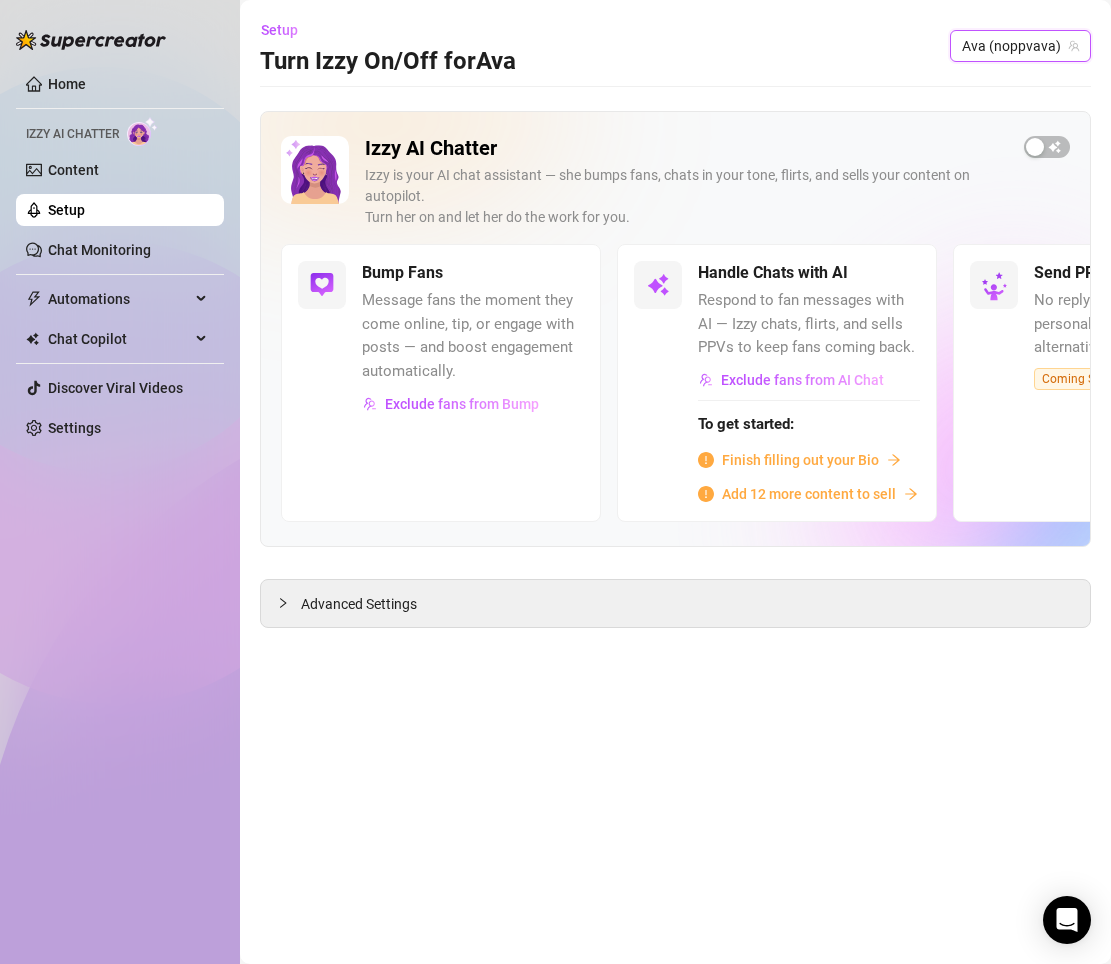 click on "Ava (noppvava)" at bounding box center [1020, 46] 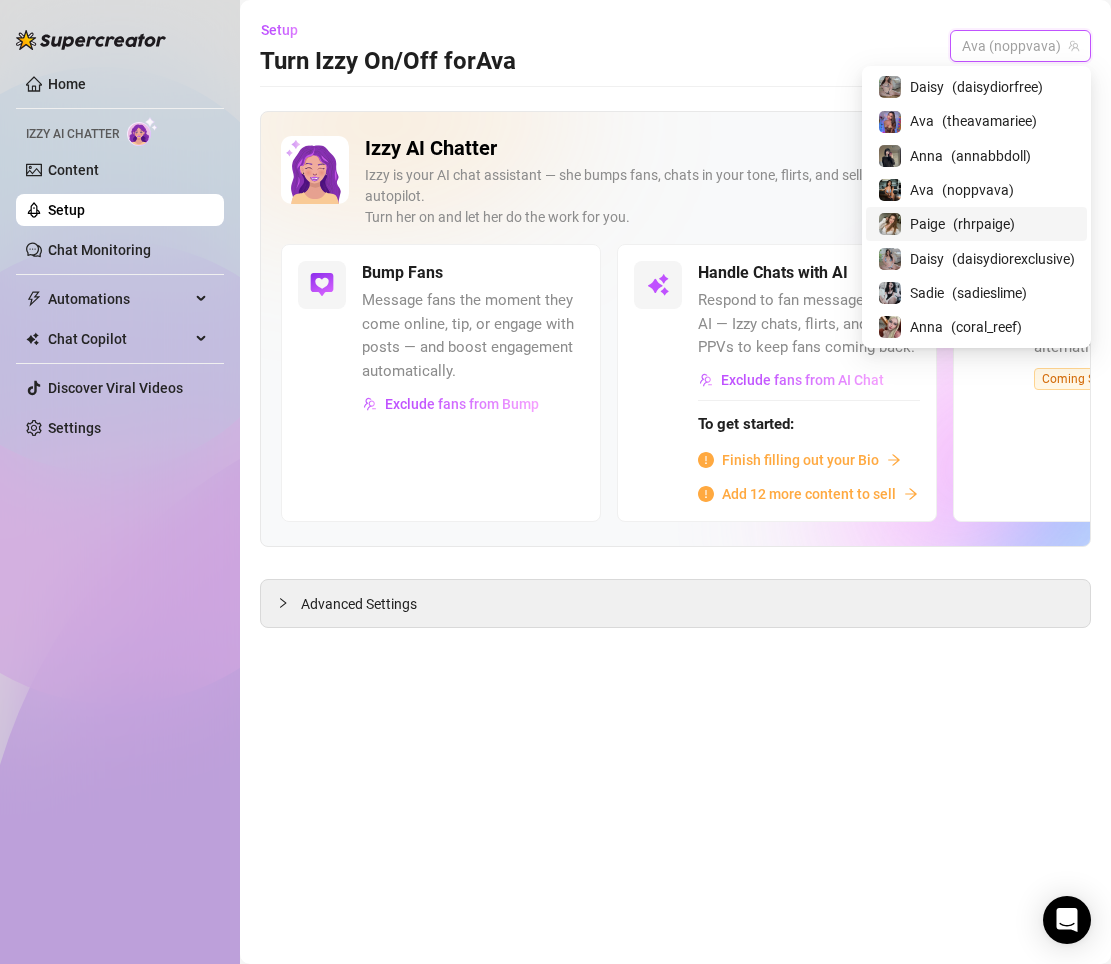 click on "Paige ([USERNAME])" at bounding box center (976, 224) 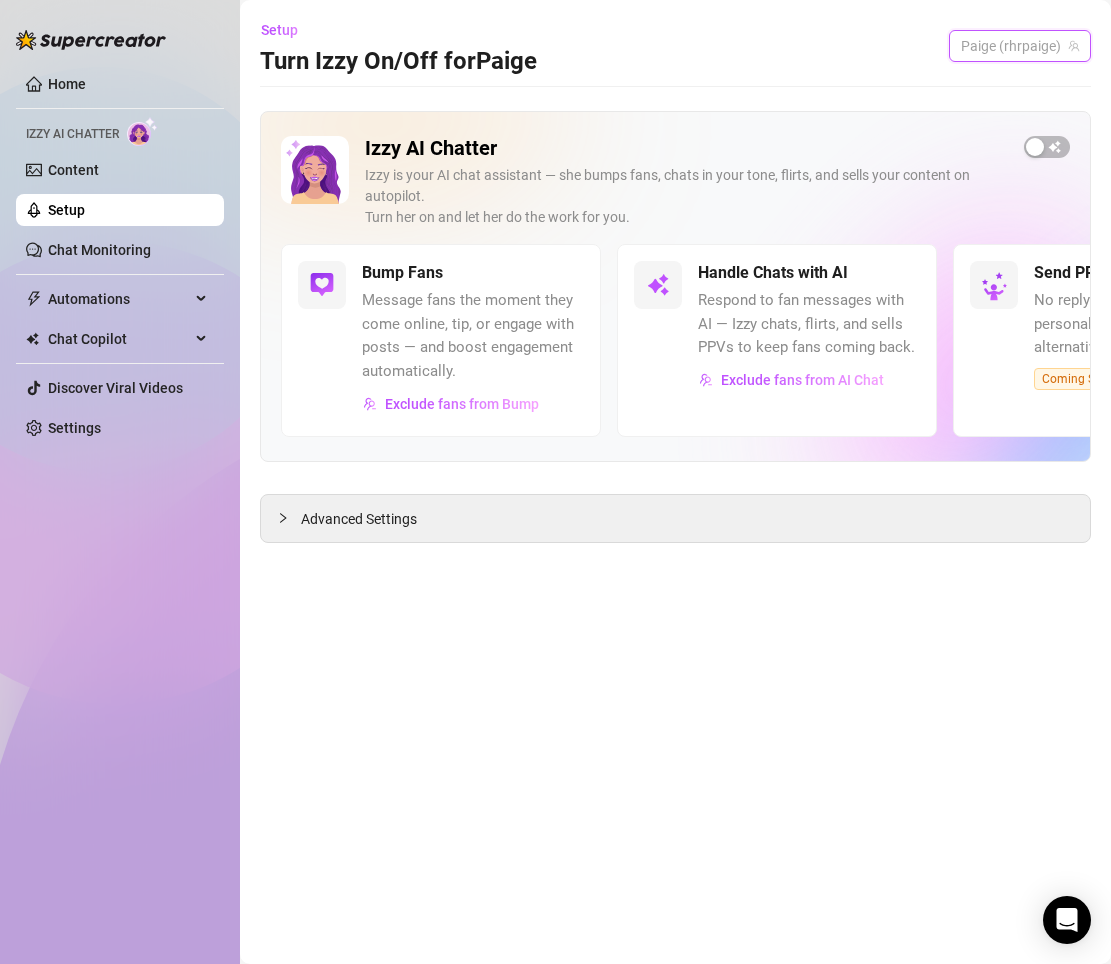 click on "Paige (rhrpaige)" at bounding box center [1020, 46] 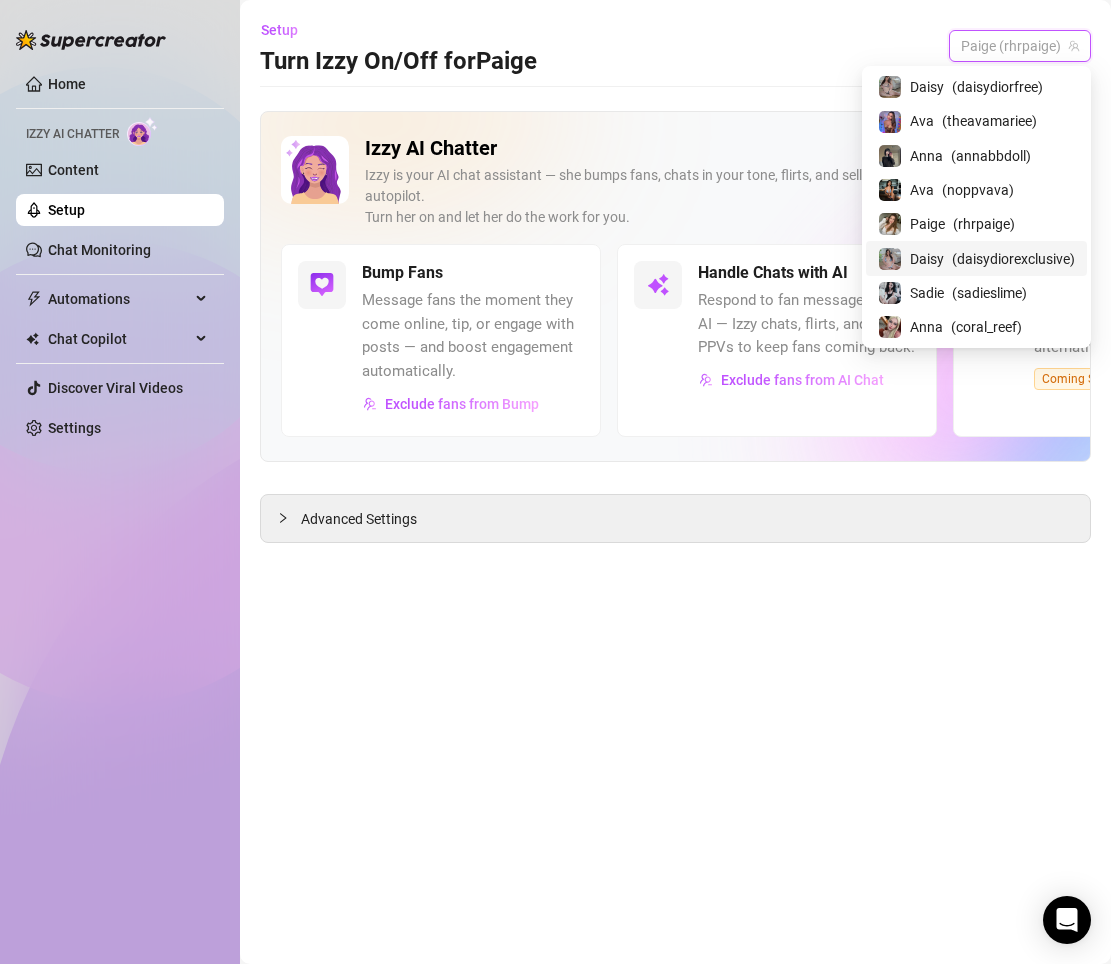 click on "( daisydiorexclusive )" at bounding box center (1013, 259) 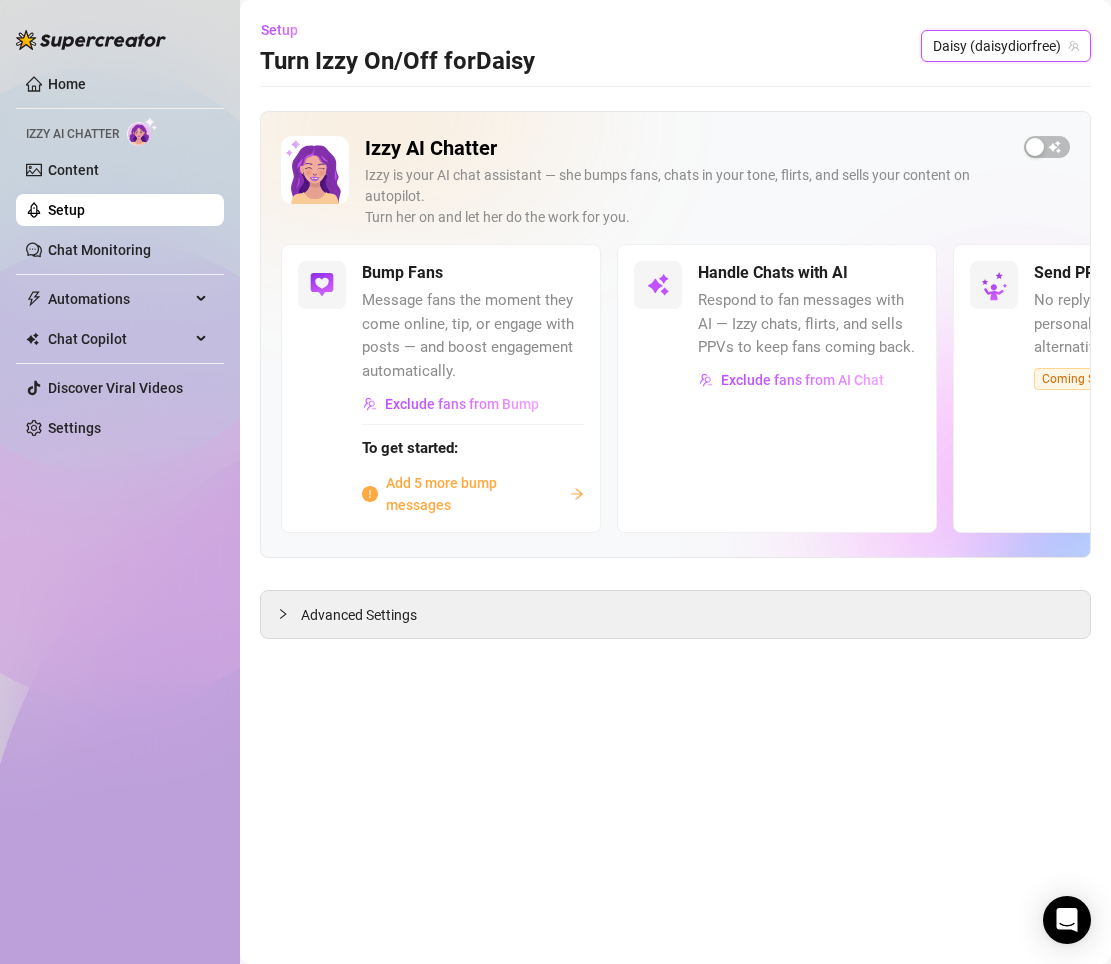 click on "Daisy (daisydiorfree)" at bounding box center [1006, 46] 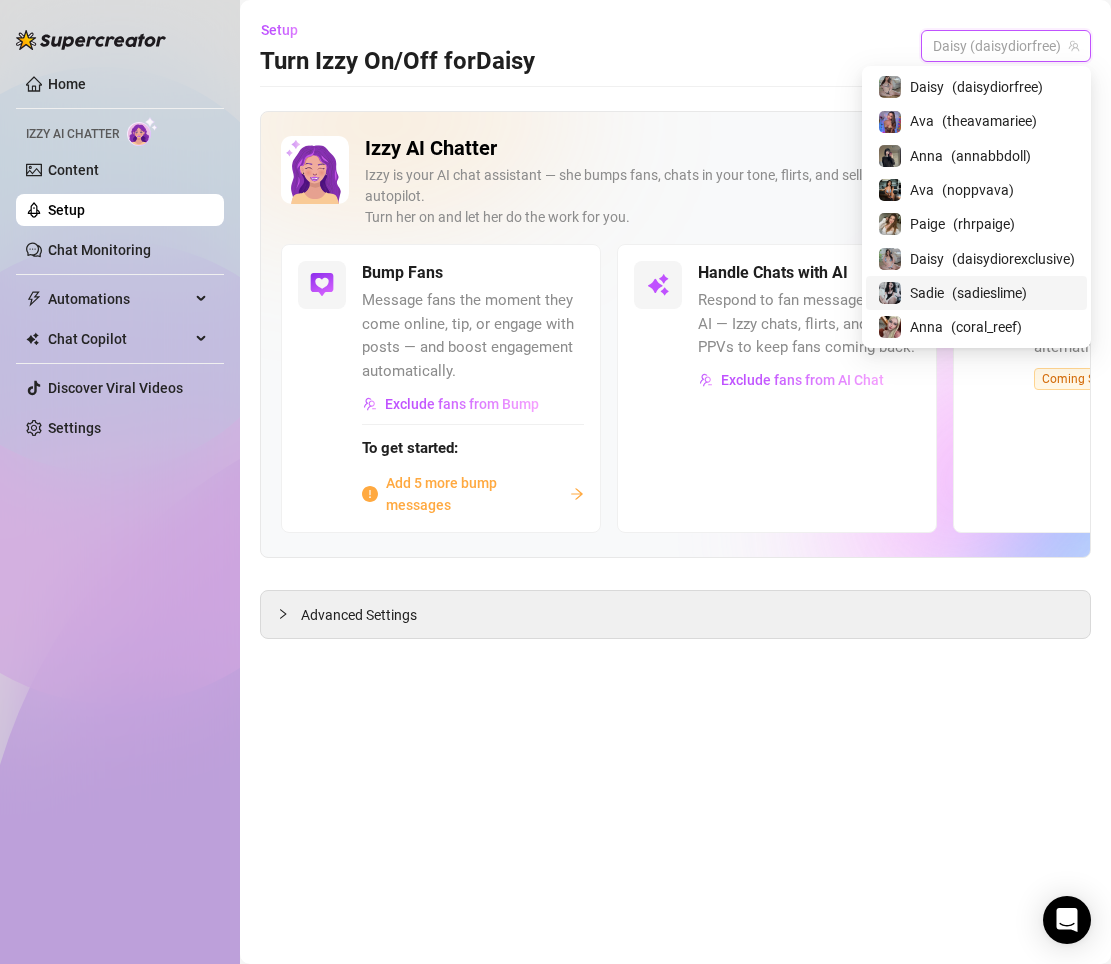 click on "(sadieslime)" at bounding box center [989, 293] 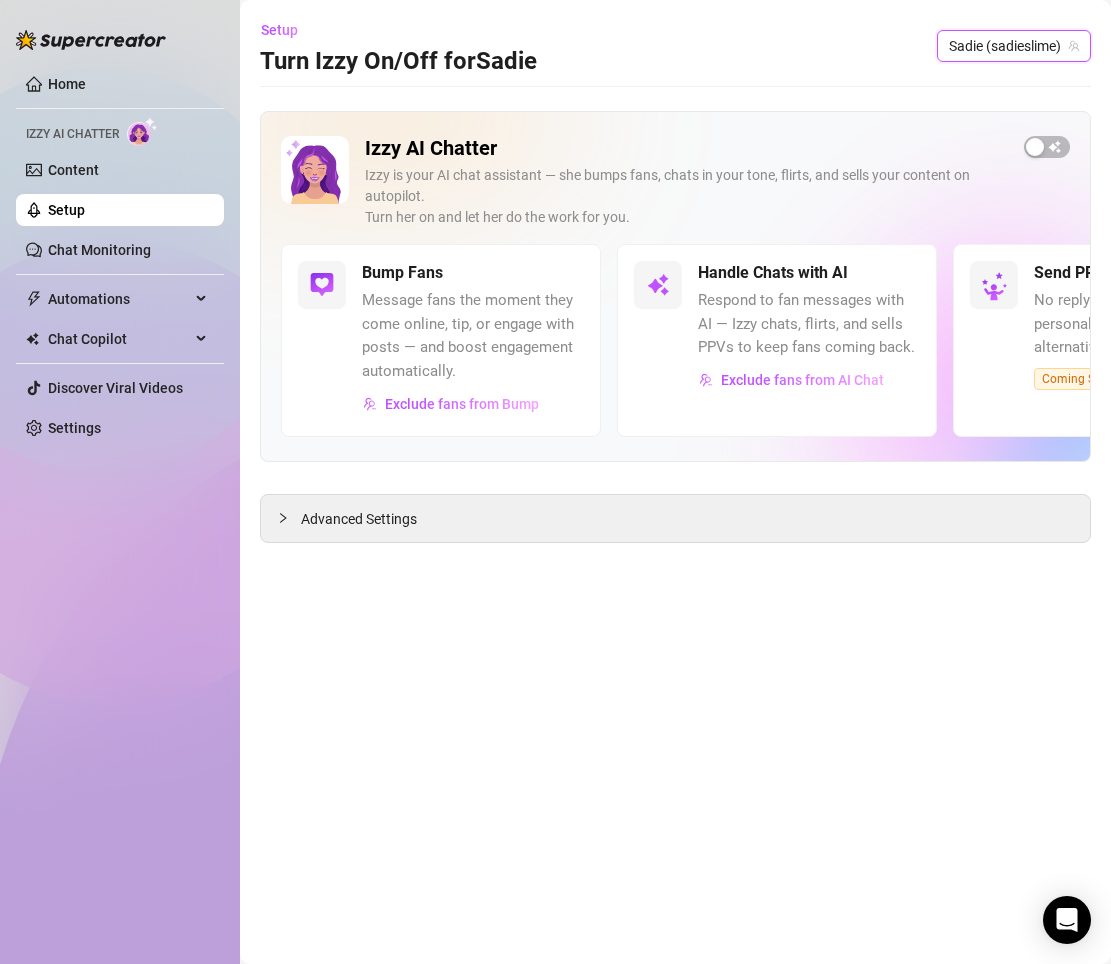 click on "Setup Turn Izzy On/Off for Sadie Sadie (sadieslime) Sadie (sadieslime)" at bounding box center [675, 46] 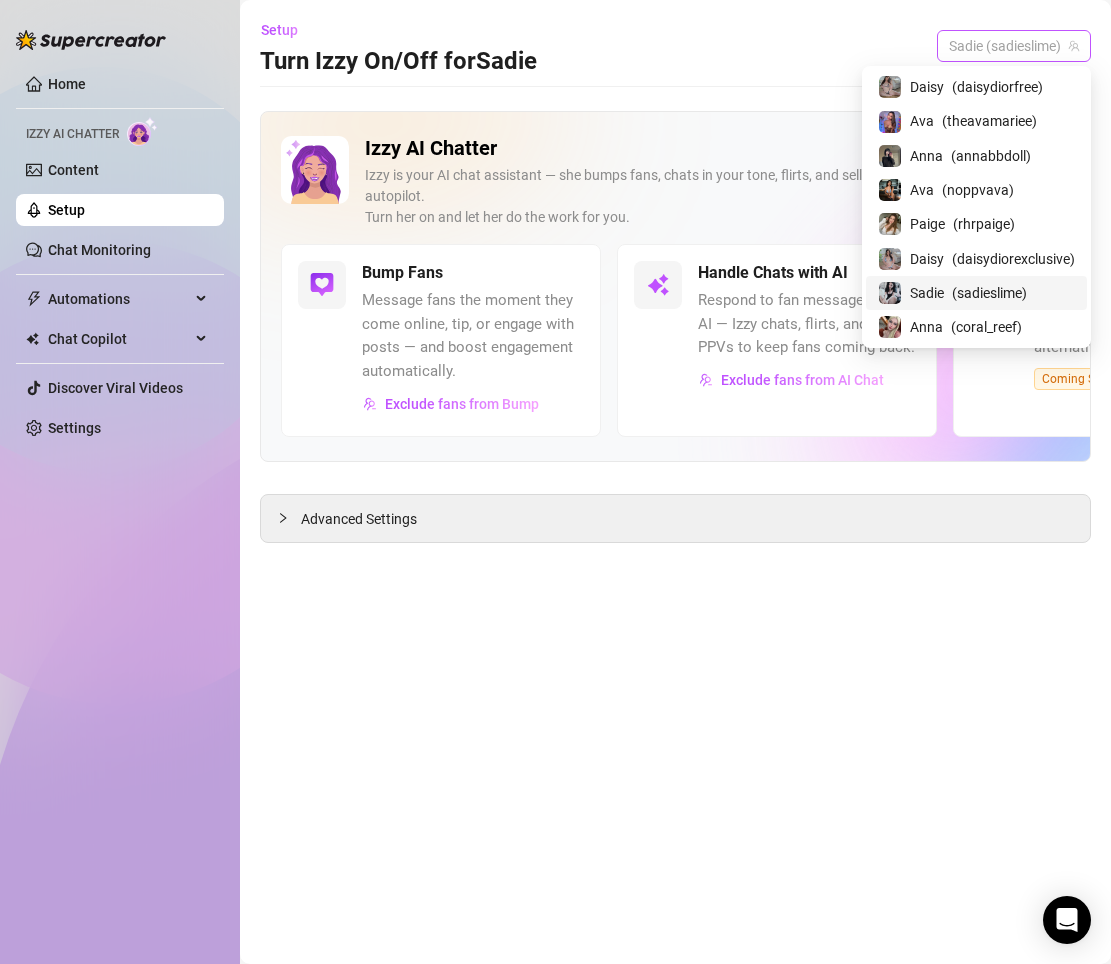 click on "Sadie (sadieslime)" at bounding box center (1014, 46) 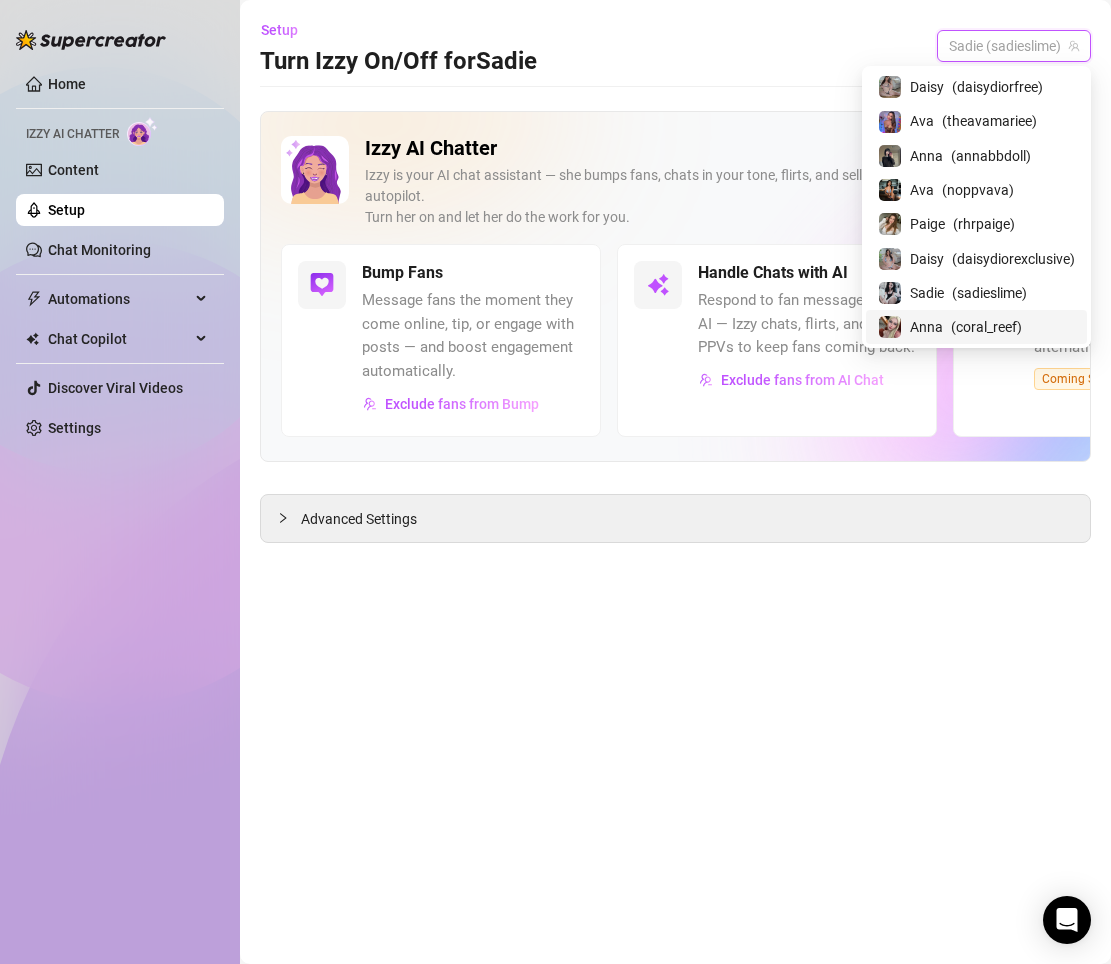 click on "Anna (coral_reef)" at bounding box center (976, 327) 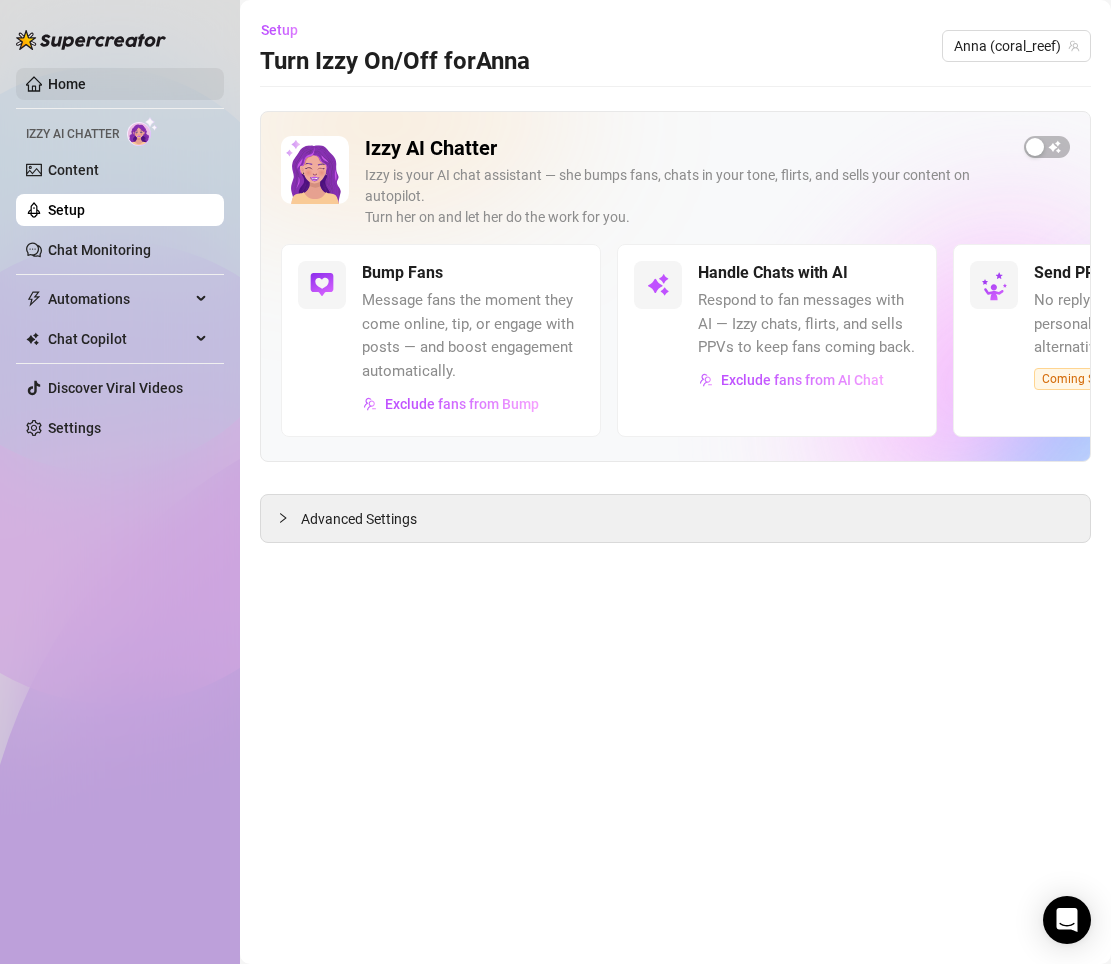 drag, startPoint x: 133, startPoint y: 75, endPoint x: 136, endPoint y: 88, distance: 13.341664 